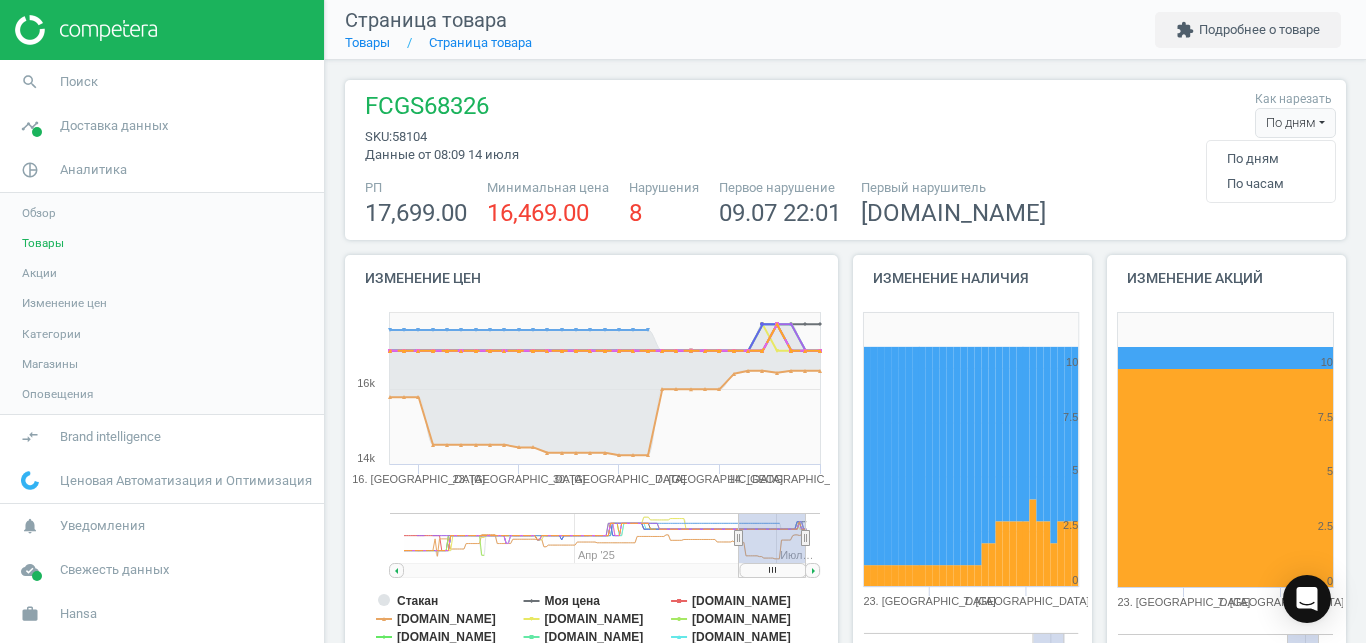scroll, scrollTop: 0, scrollLeft: 0, axis: both 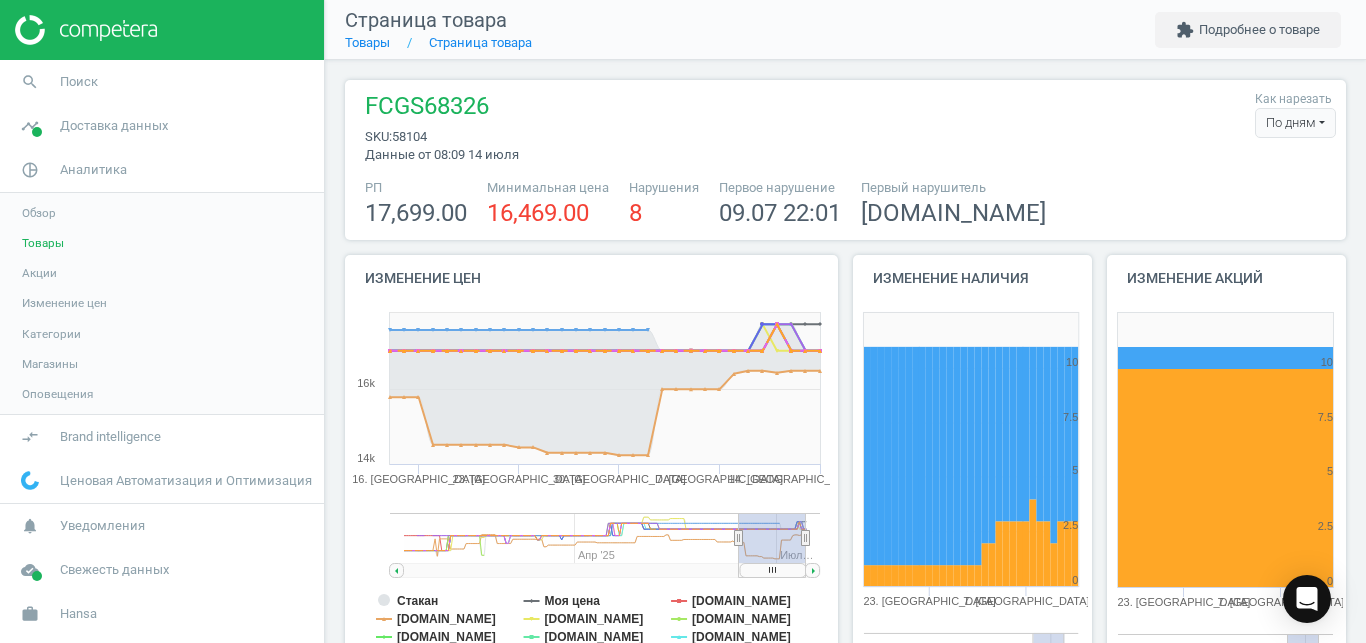 click on "По дням" at bounding box center (1295, 123) 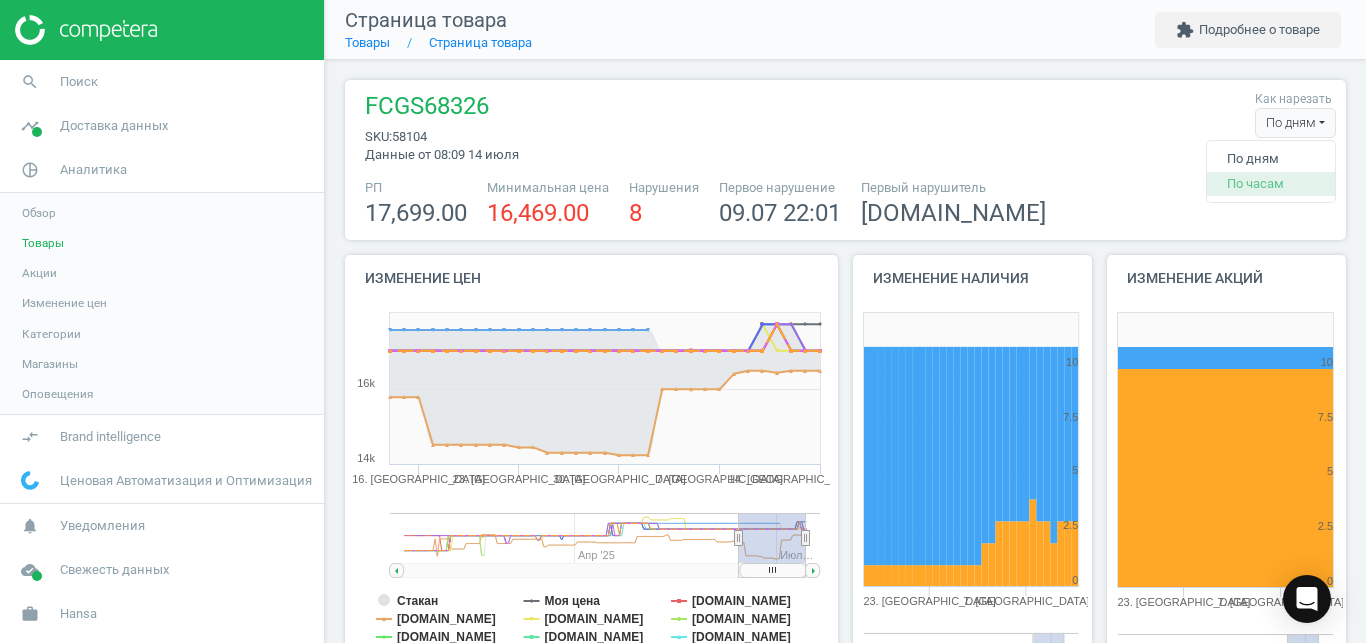 click on "По часам" at bounding box center [1271, 184] 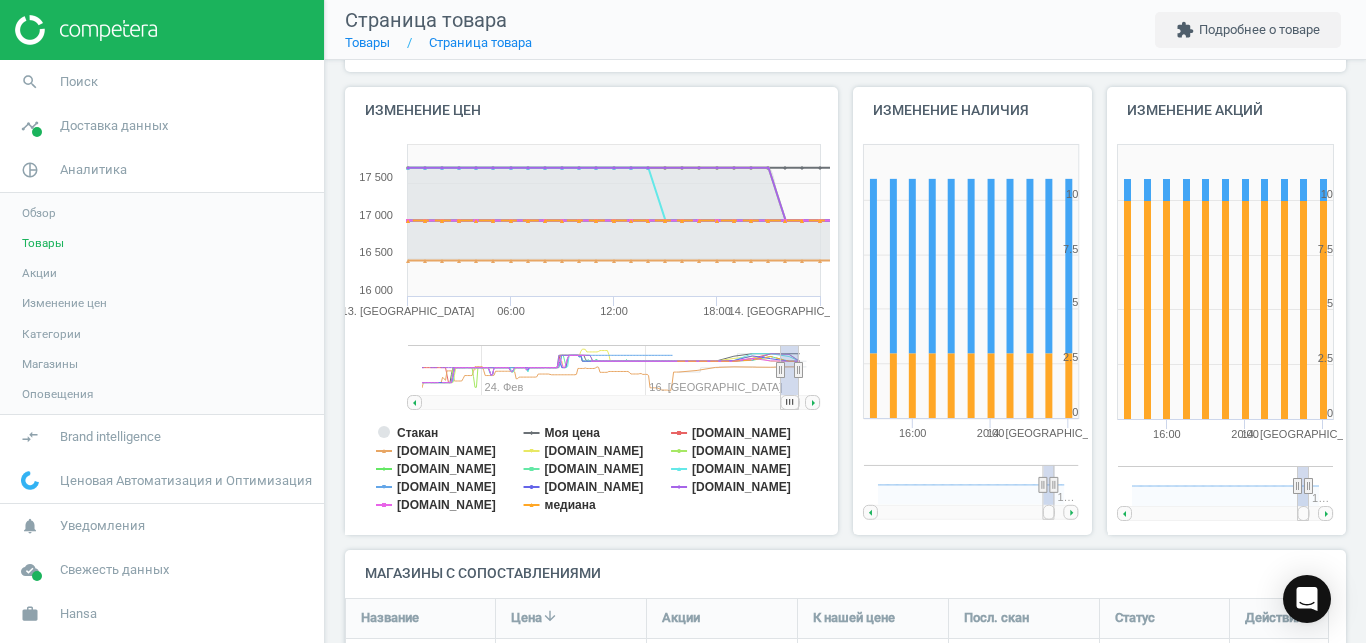 scroll, scrollTop: 196, scrollLeft: 0, axis: vertical 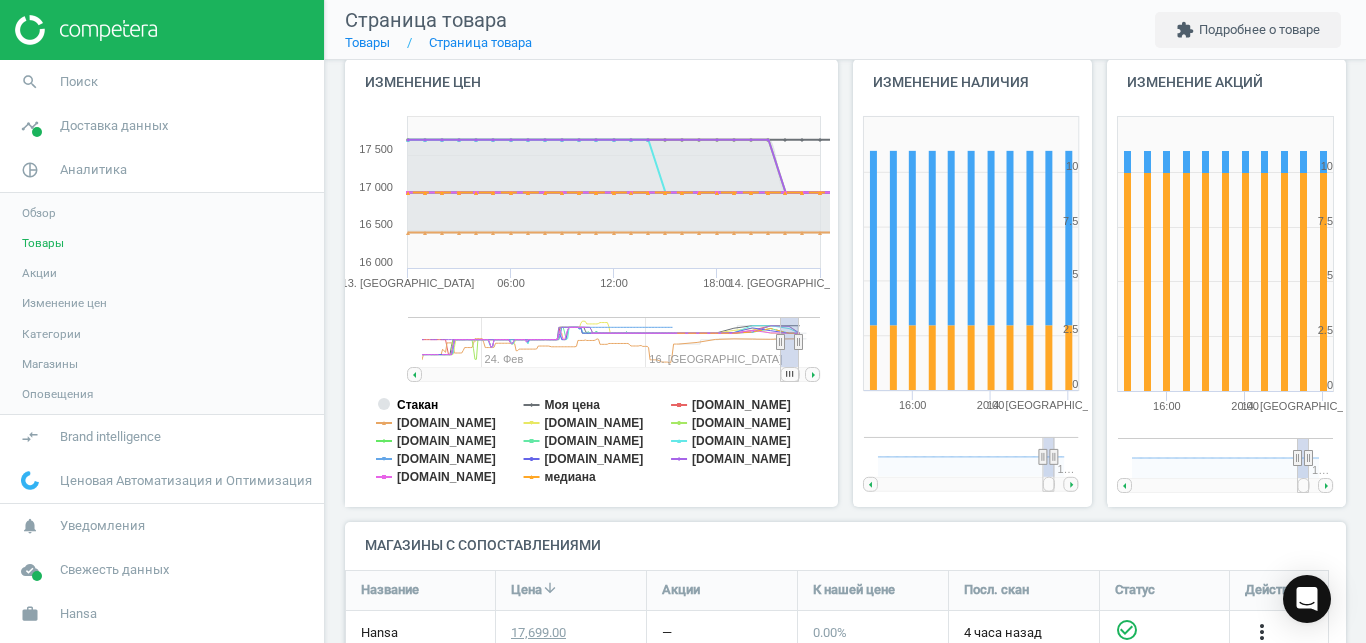 click on "Стакан" 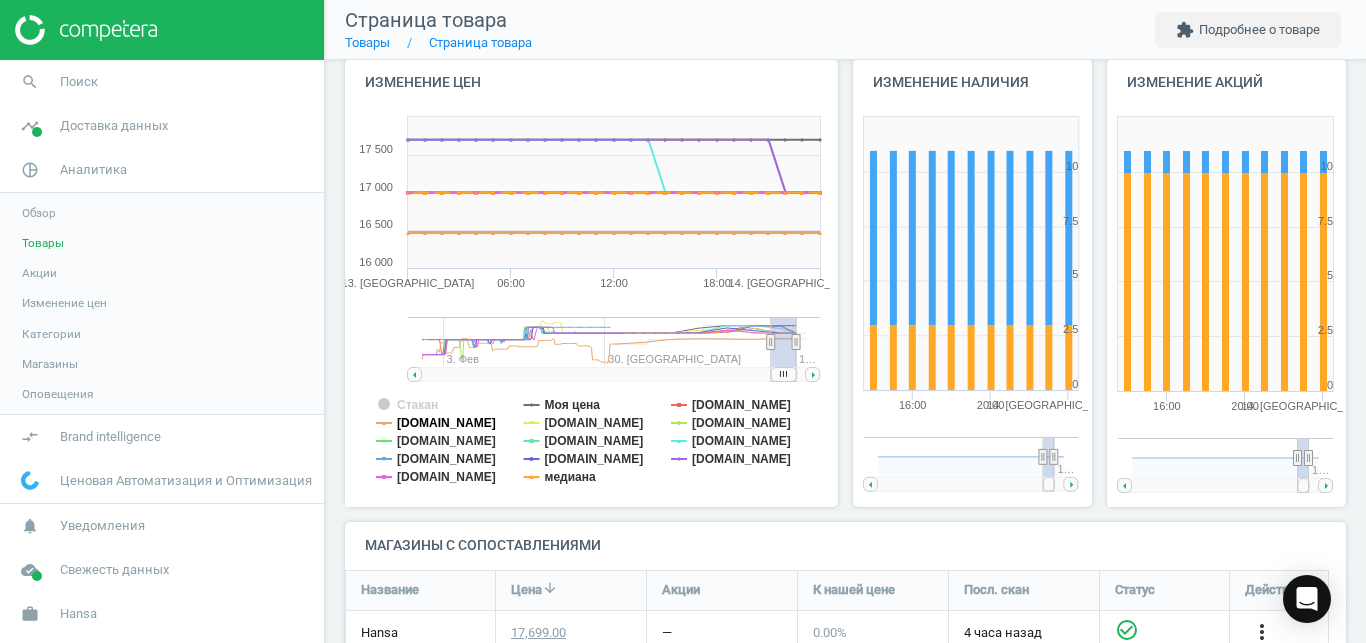 click on "[DOMAIN_NAME]" 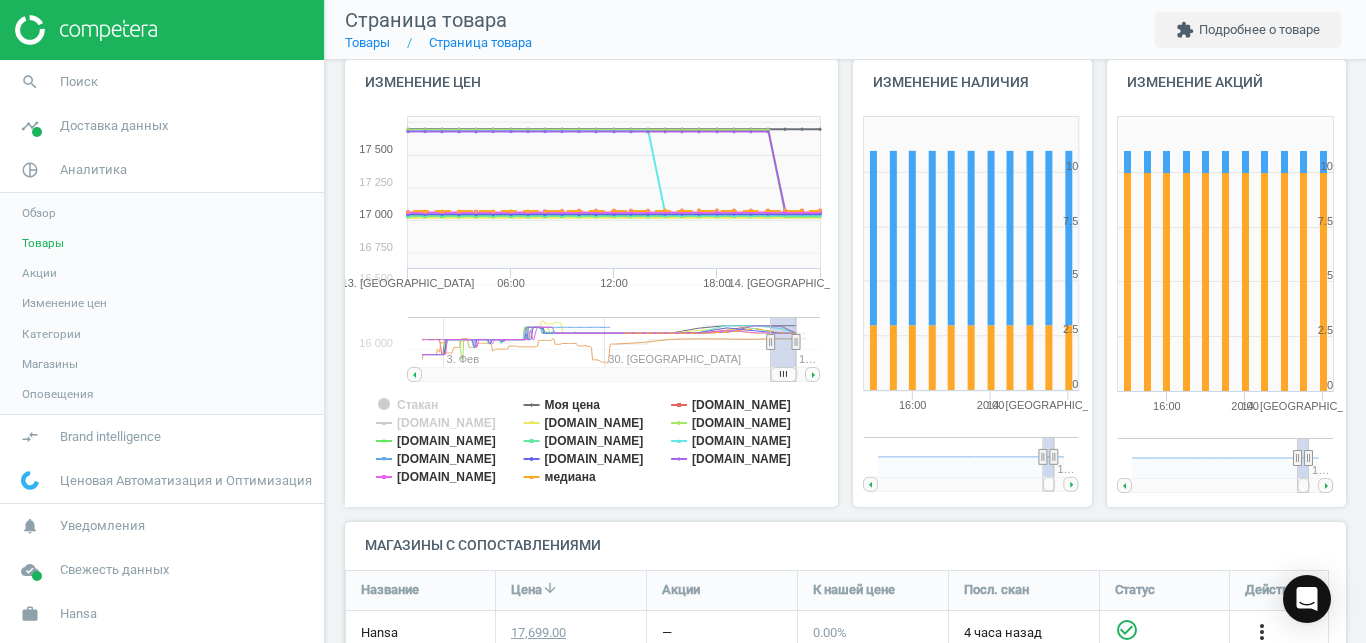 click on "[DOMAIN_NAME]" 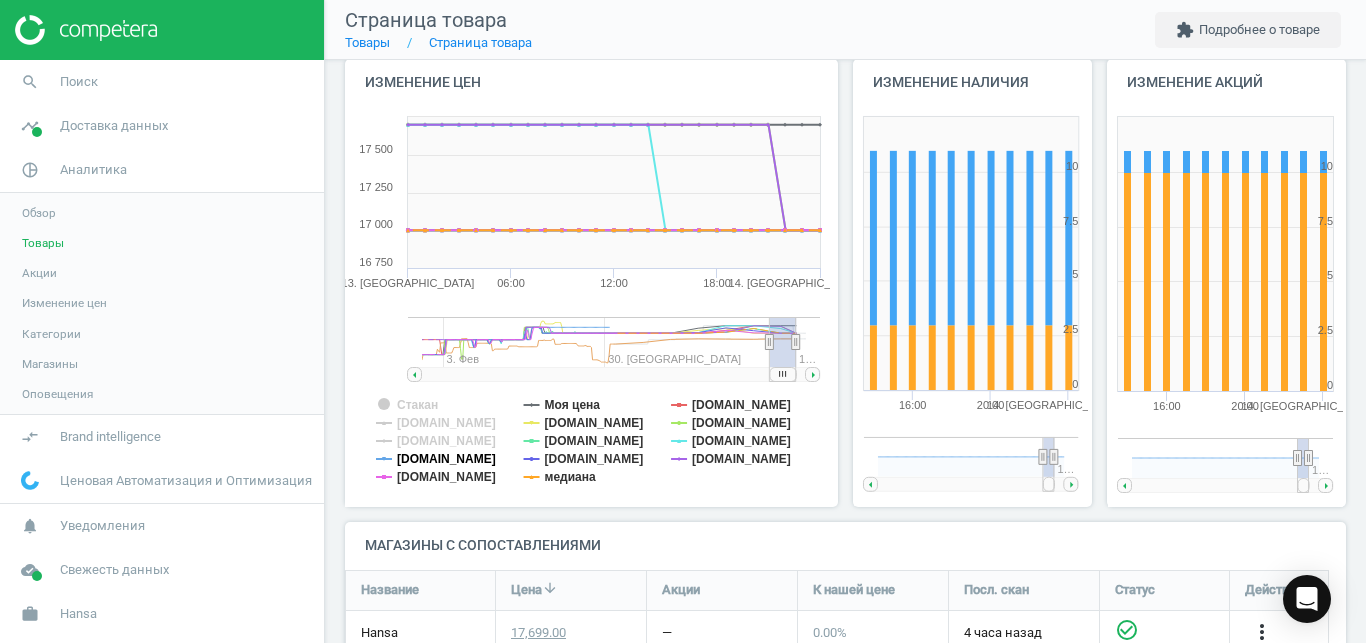 click on "[DOMAIN_NAME]" 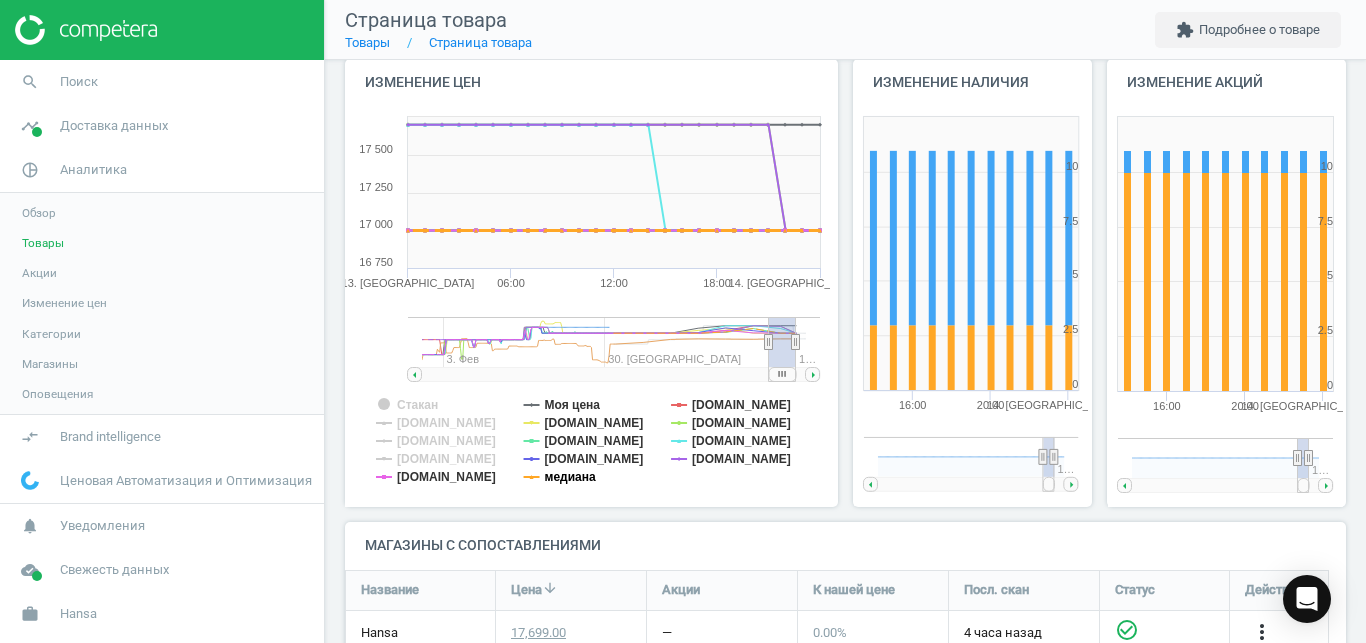 click on "медиана" 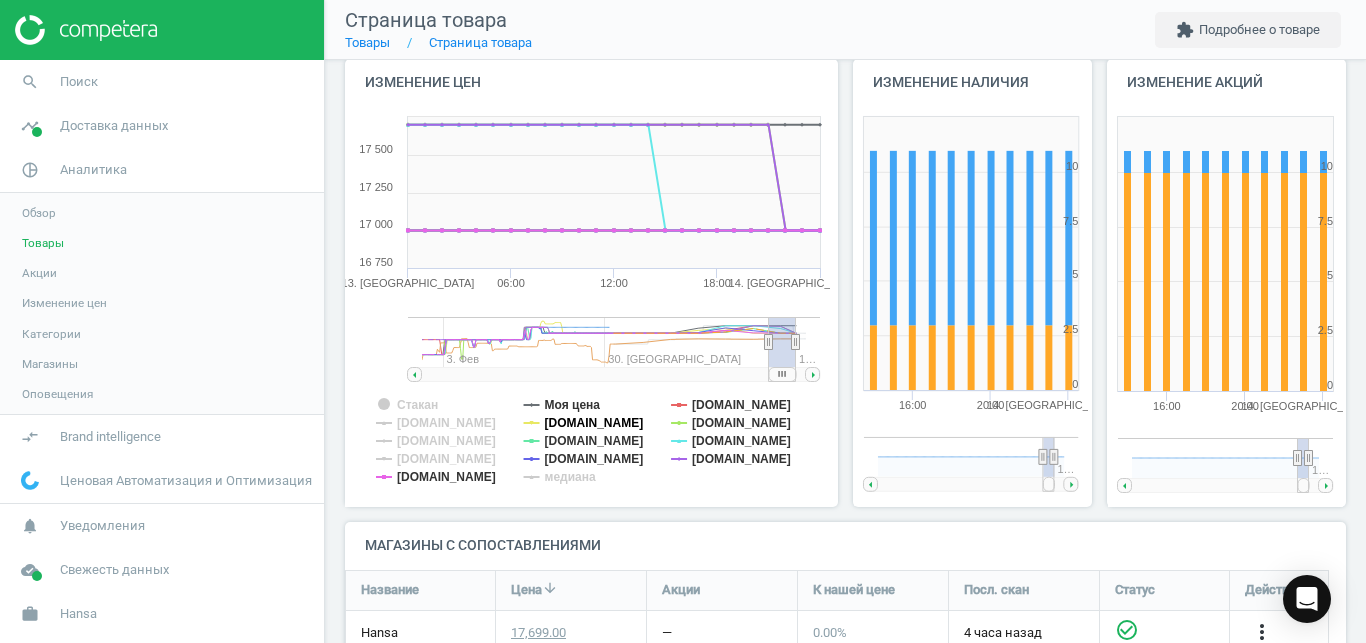 click on "[DOMAIN_NAME]" 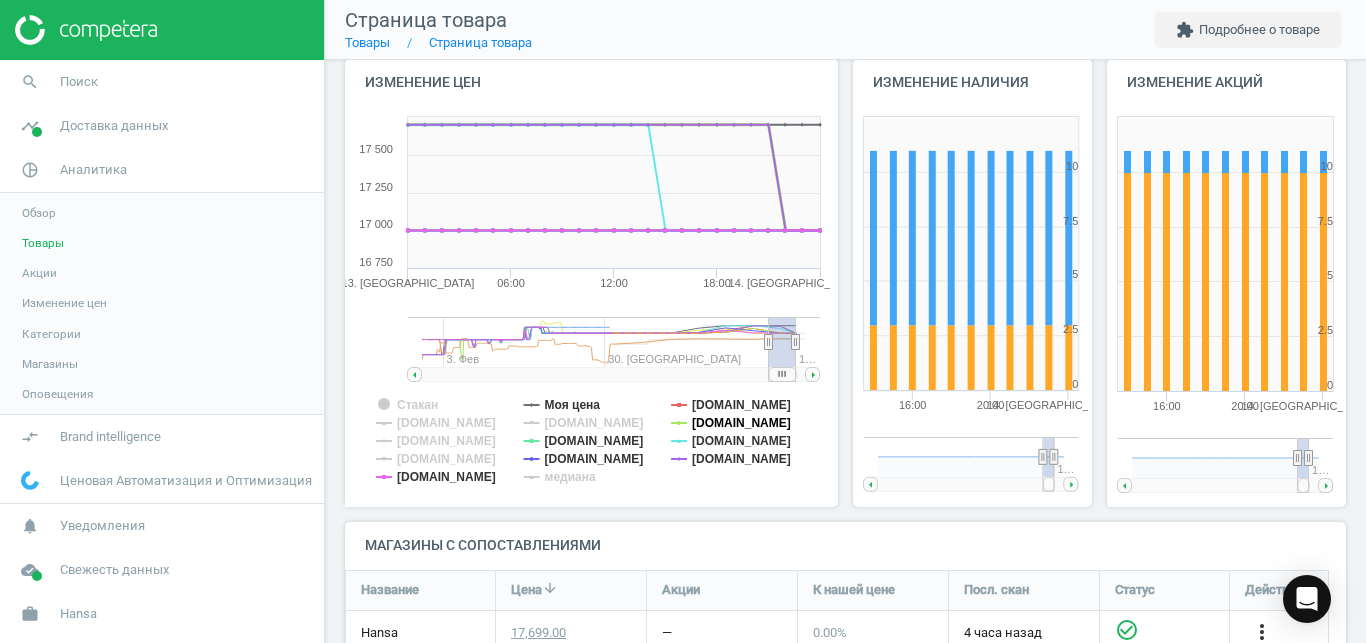 click on "[DOMAIN_NAME]" 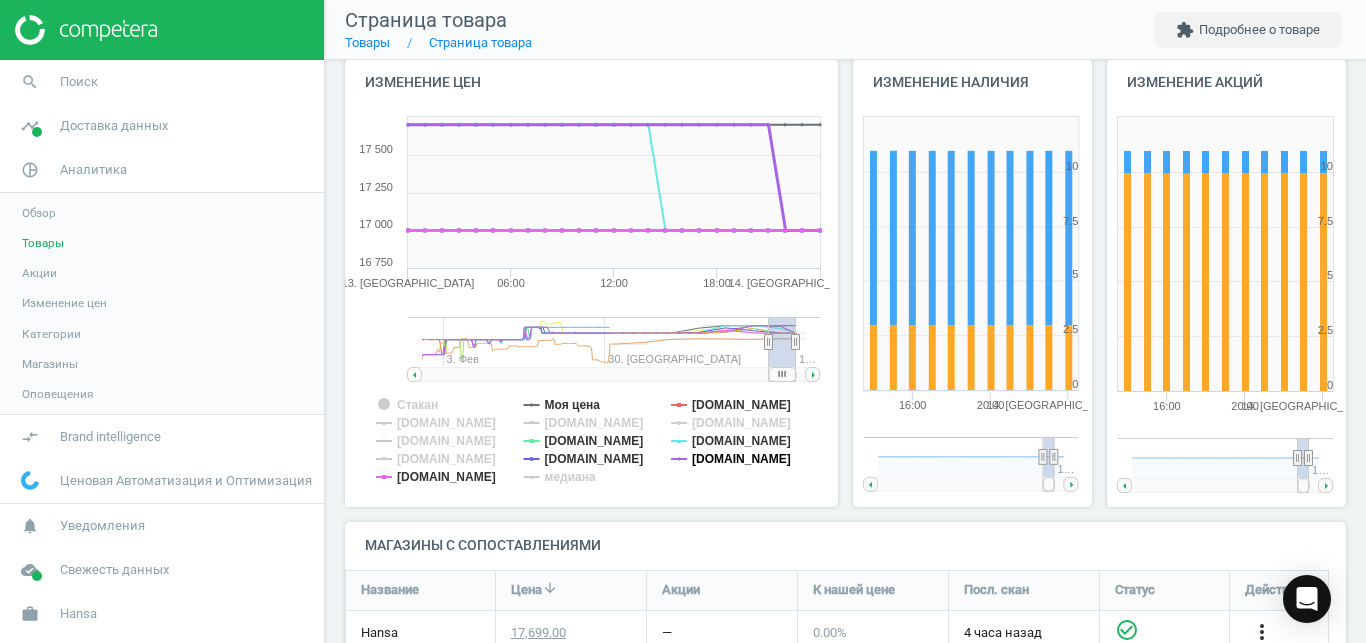 click on "[DOMAIN_NAME]" 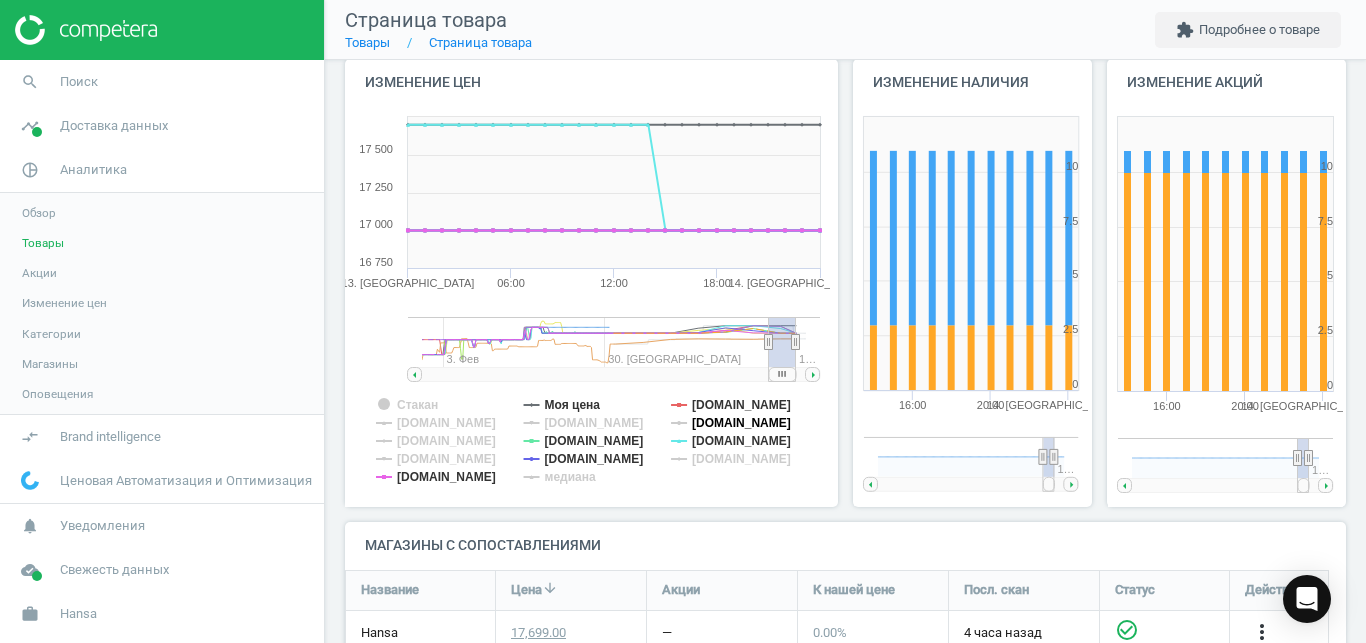 click on "[DOMAIN_NAME]" 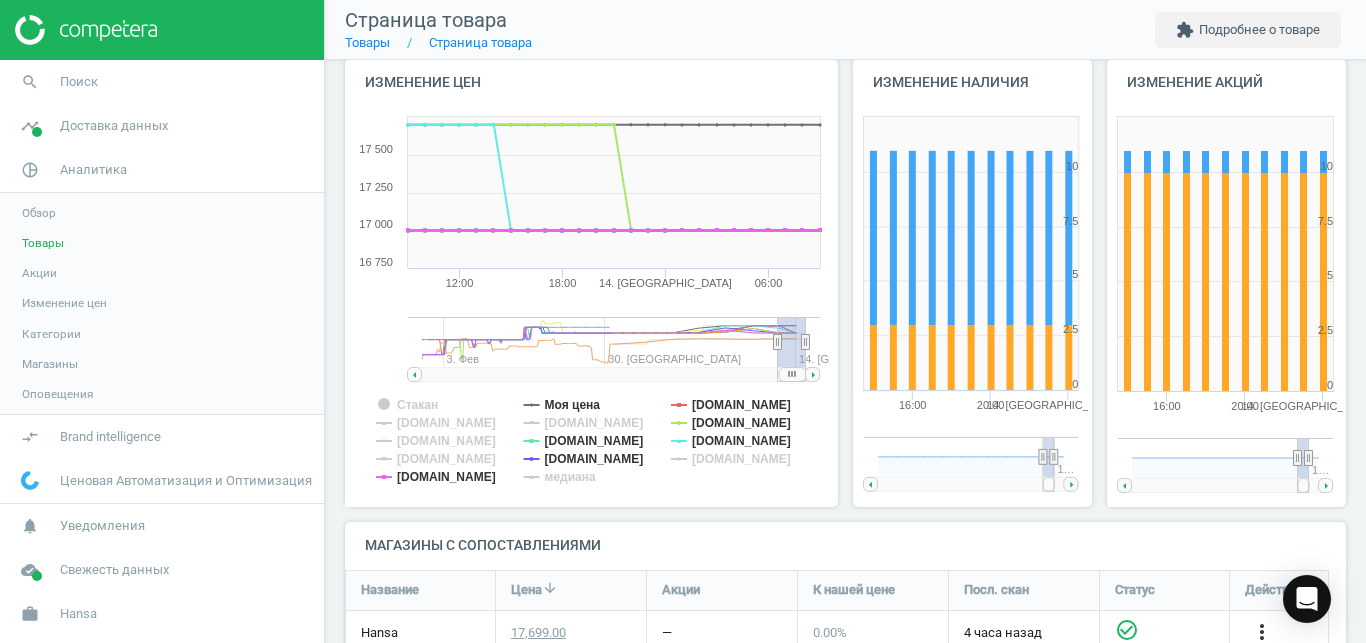 drag, startPoint x: 787, startPoint y: 372, endPoint x: 826, endPoint y: 371, distance: 39.012817 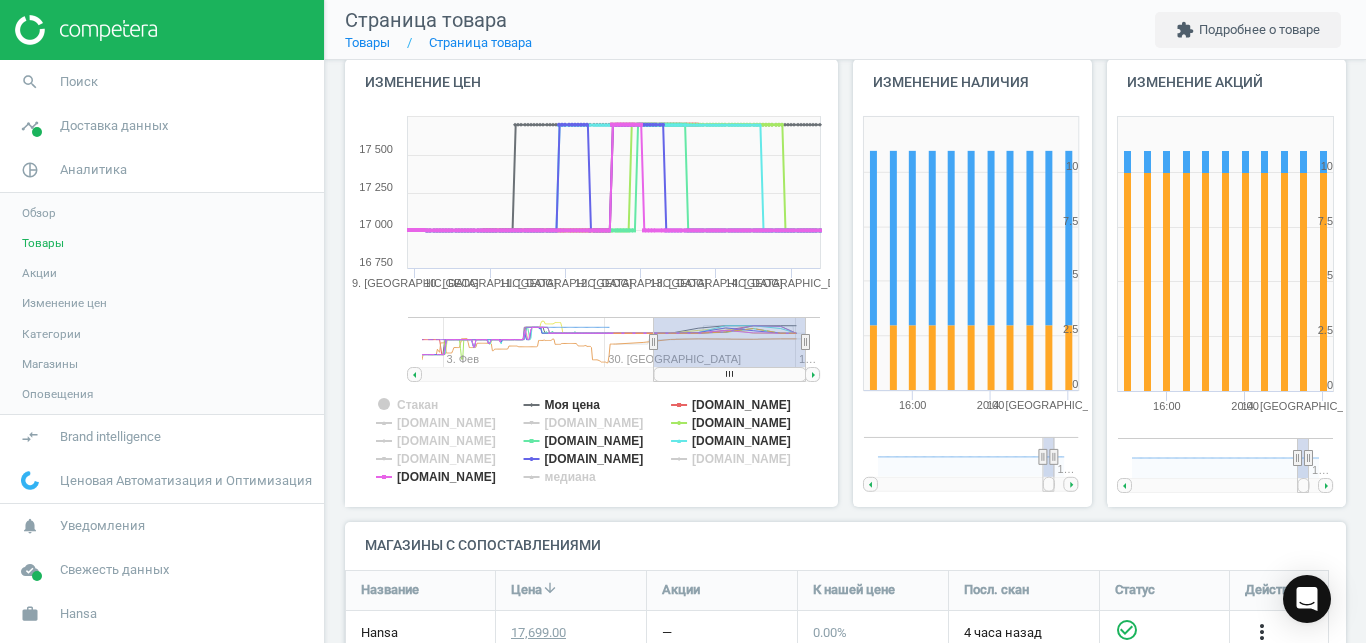 drag, startPoint x: 778, startPoint y: 347, endPoint x: 654, endPoint y: 381, distance: 128.57683 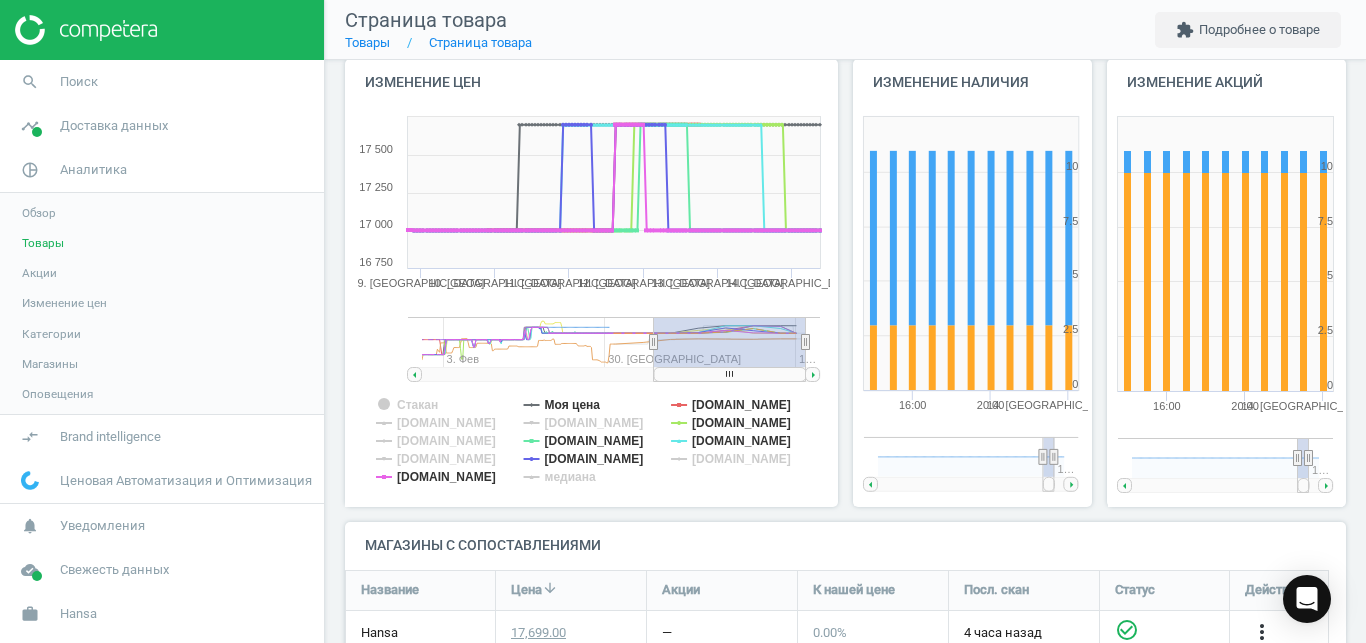 drag, startPoint x: 654, startPoint y: 344, endPoint x: 597, endPoint y: 342, distance: 57.035076 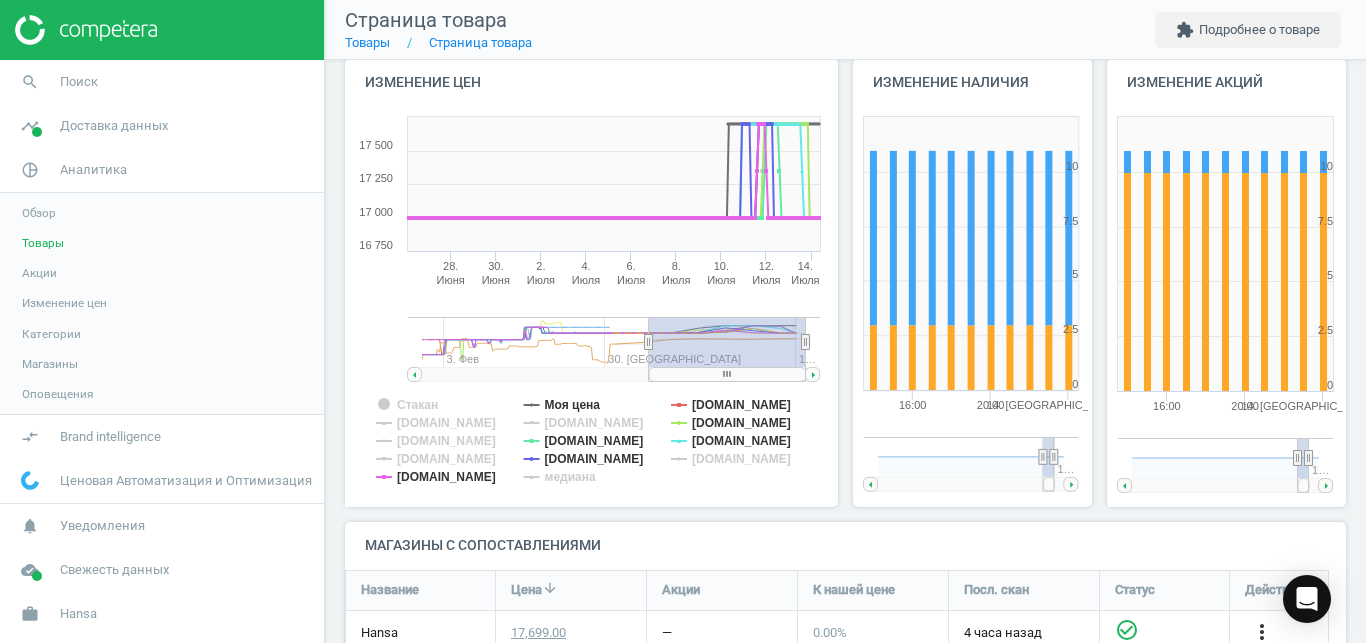 drag, startPoint x: 599, startPoint y: 345, endPoint x: 649, endPoint y: 346, distance: 50.01 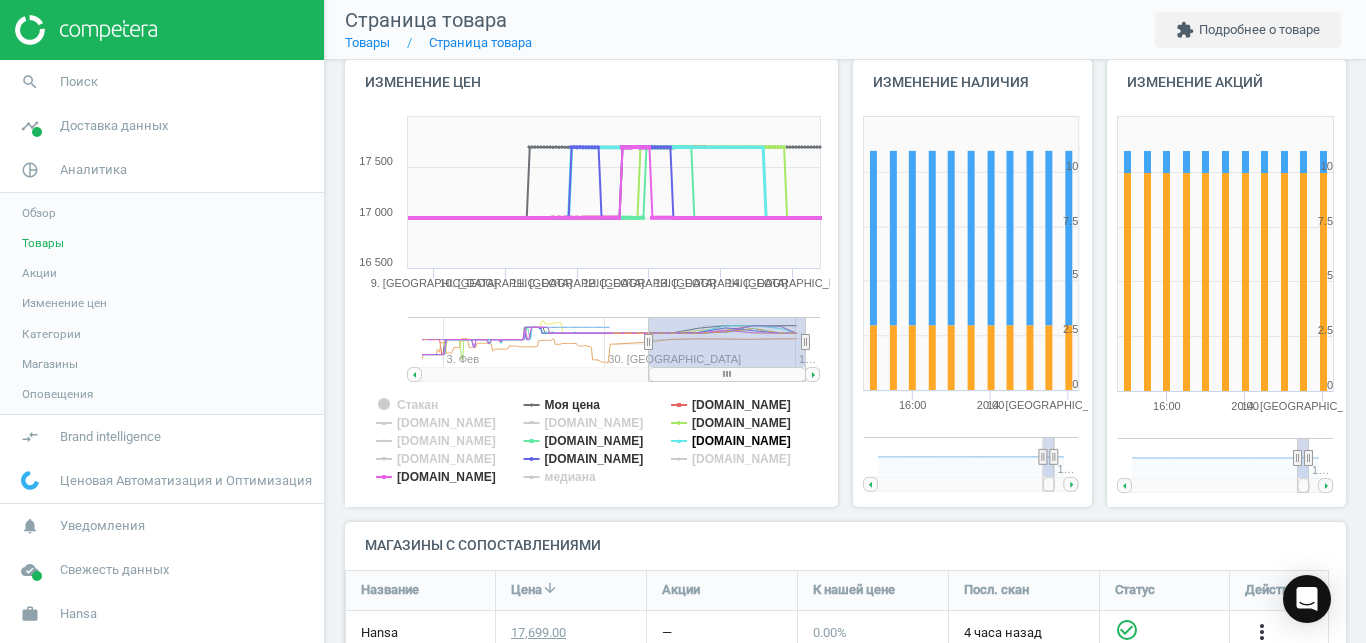click on "[DOMAIN_NAME]" 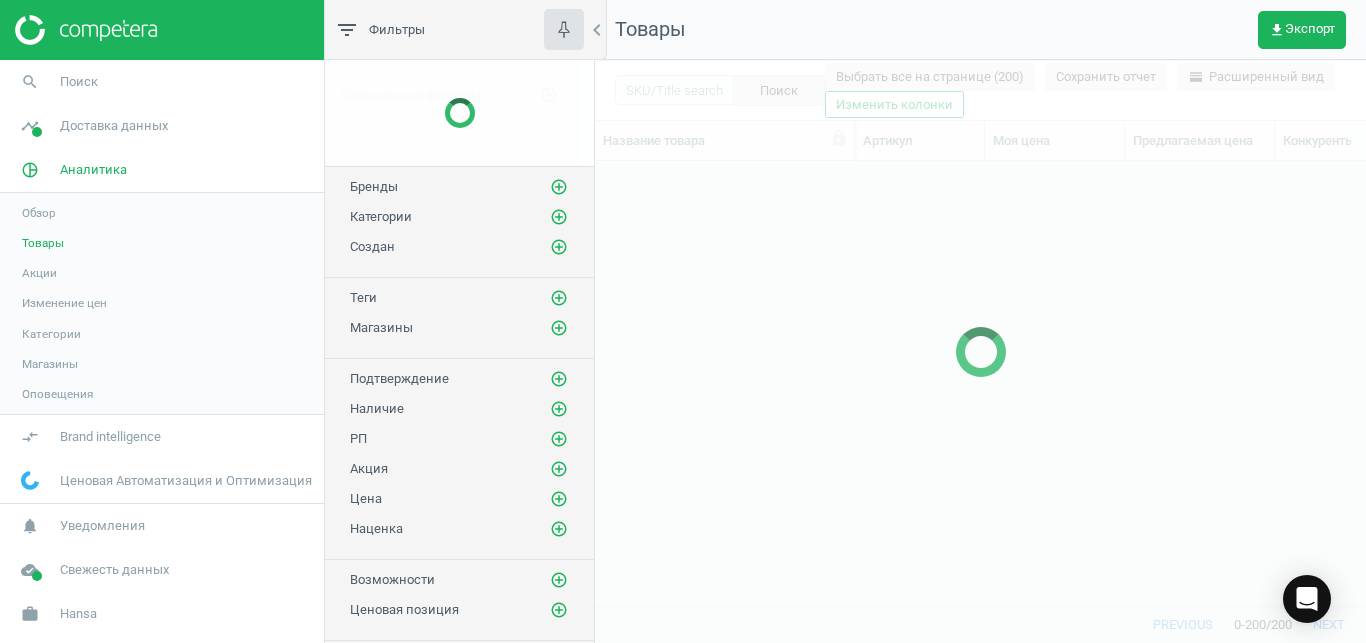 scroll, scrollTop: 18, scrollLeft: 18, axis: both 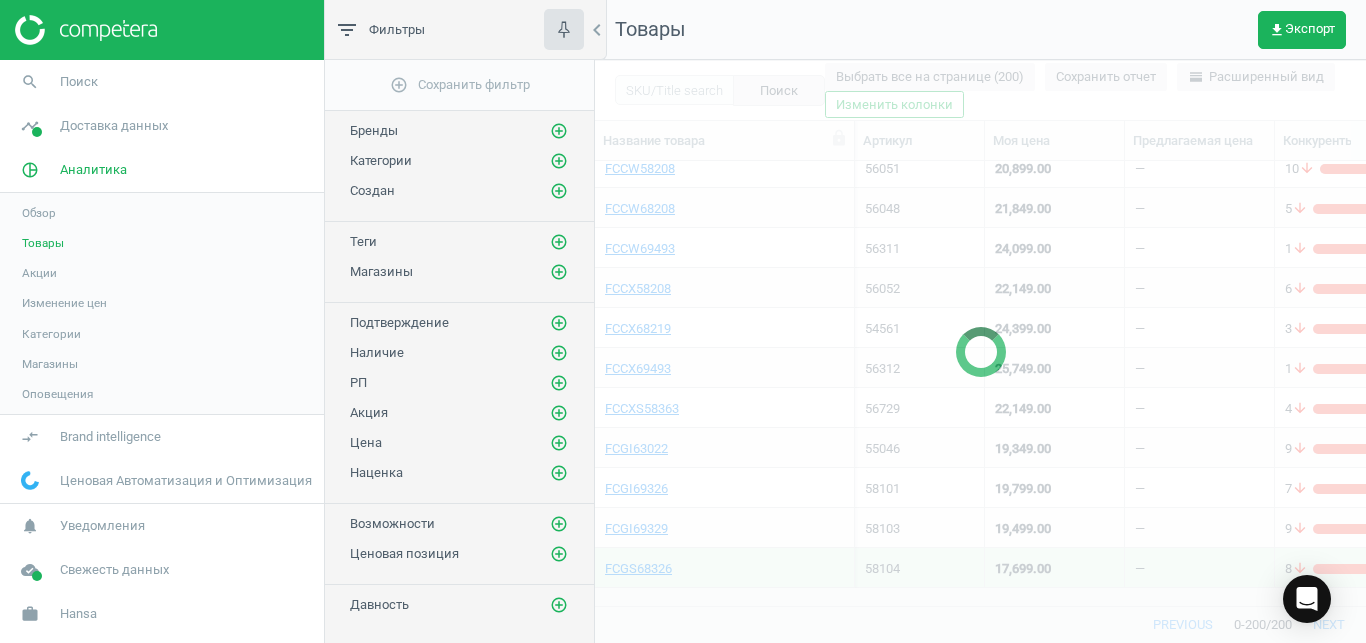 drag, startPoint x: 1359, startPoint y: 325, endPoint x: 1347, endPoint y: 297, distance: 30.463093 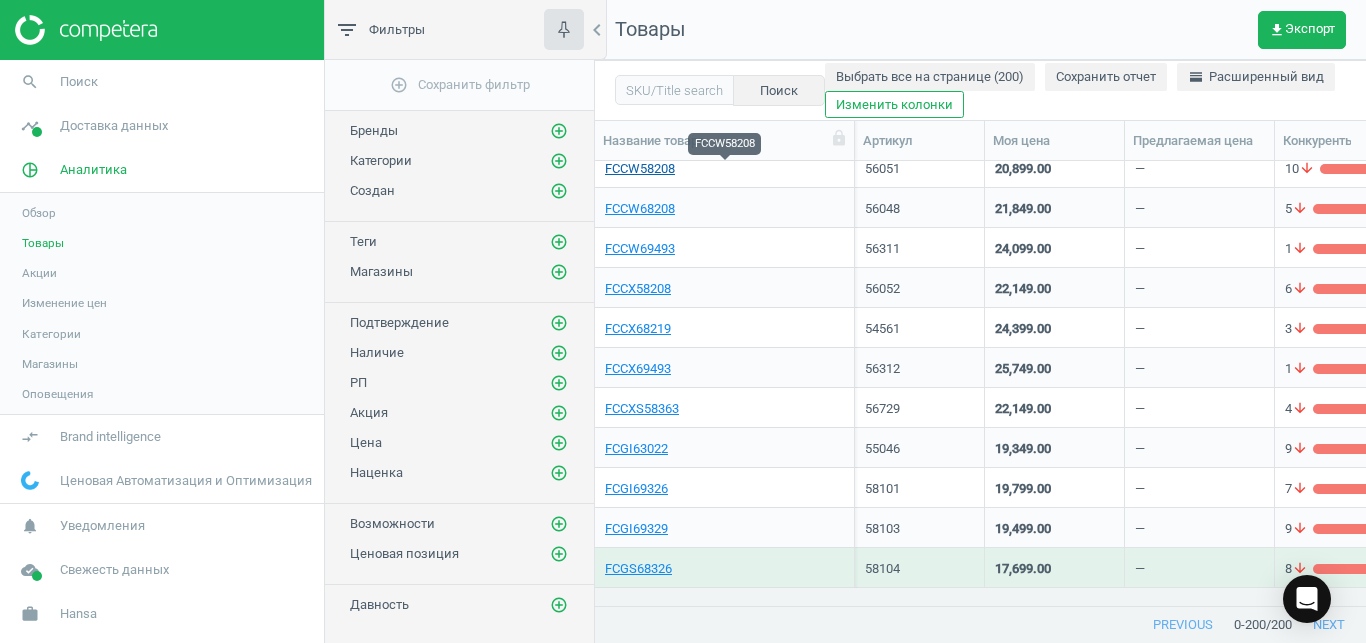 click on "FCCW58208" at bounding box center [640, 169] 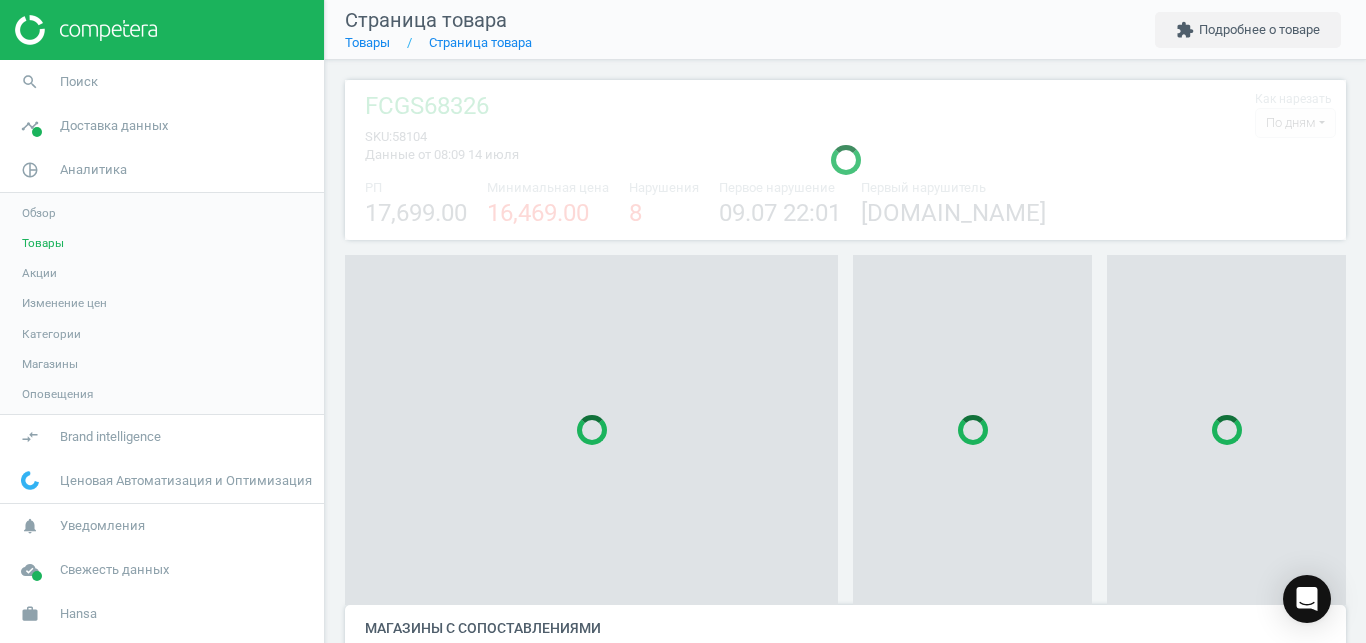 scroll, scrollTop: 27, scrollLeft: 27, axis: both 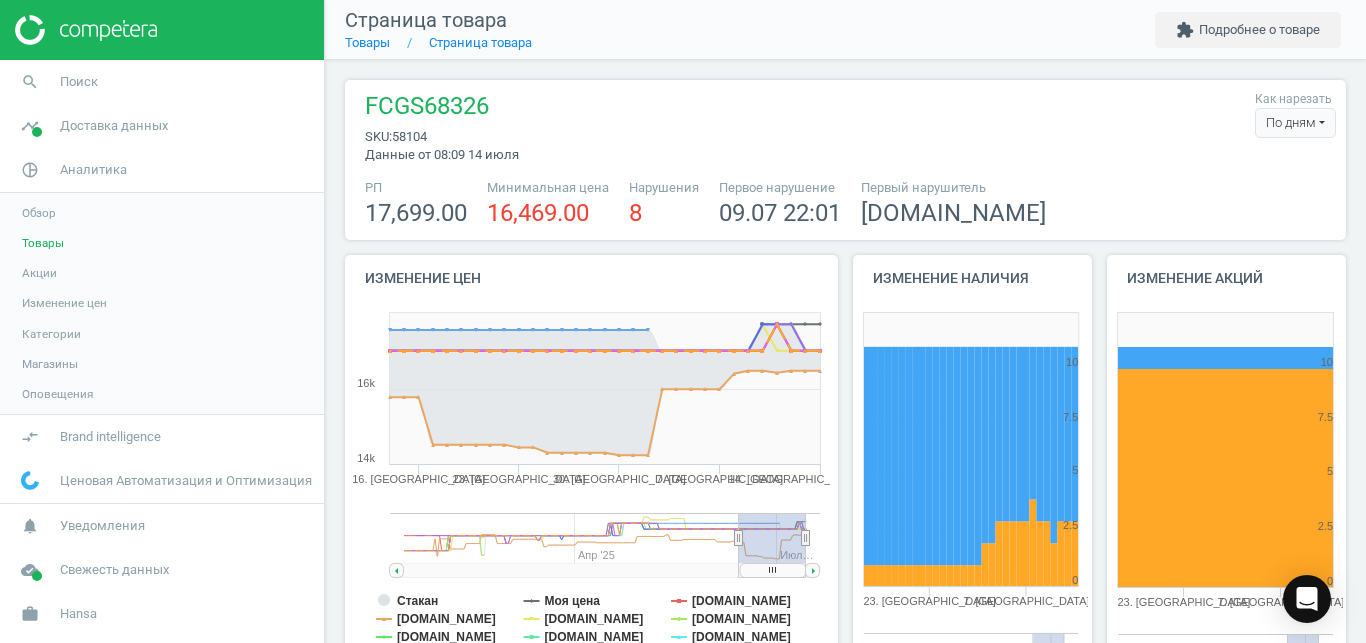 click on "По дням" at bounding box center [1295, 123] 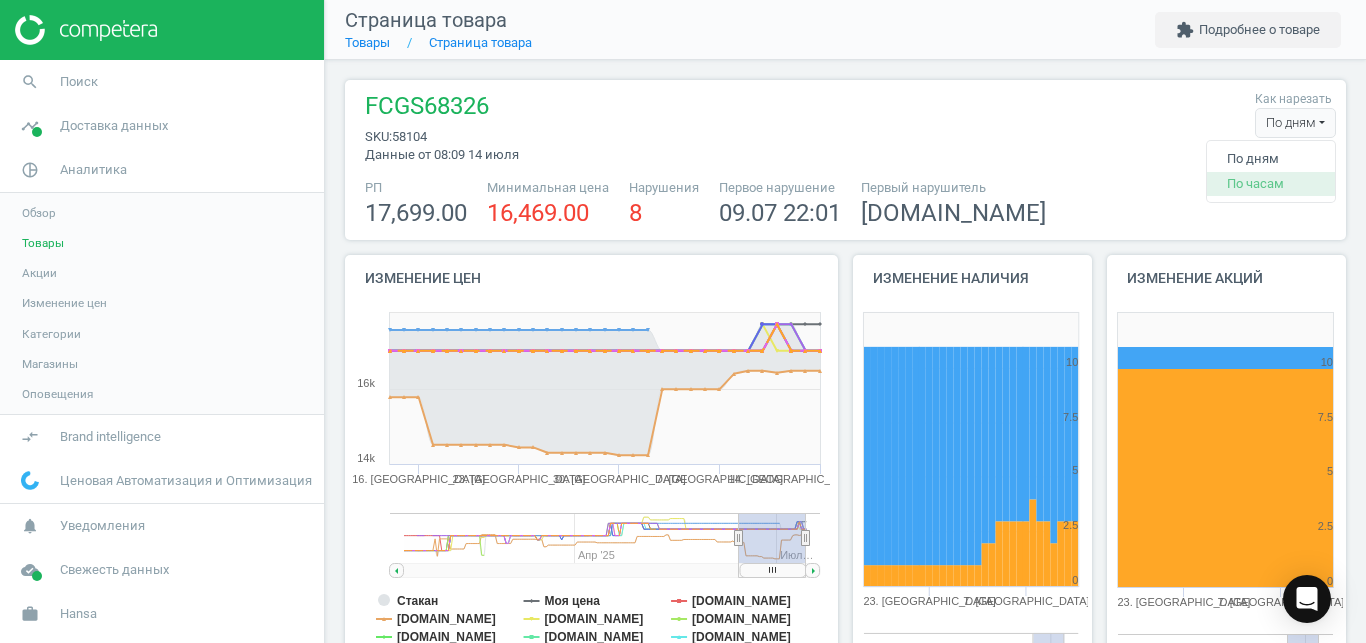 click on "По часам" at bounding box center [1271, 184] 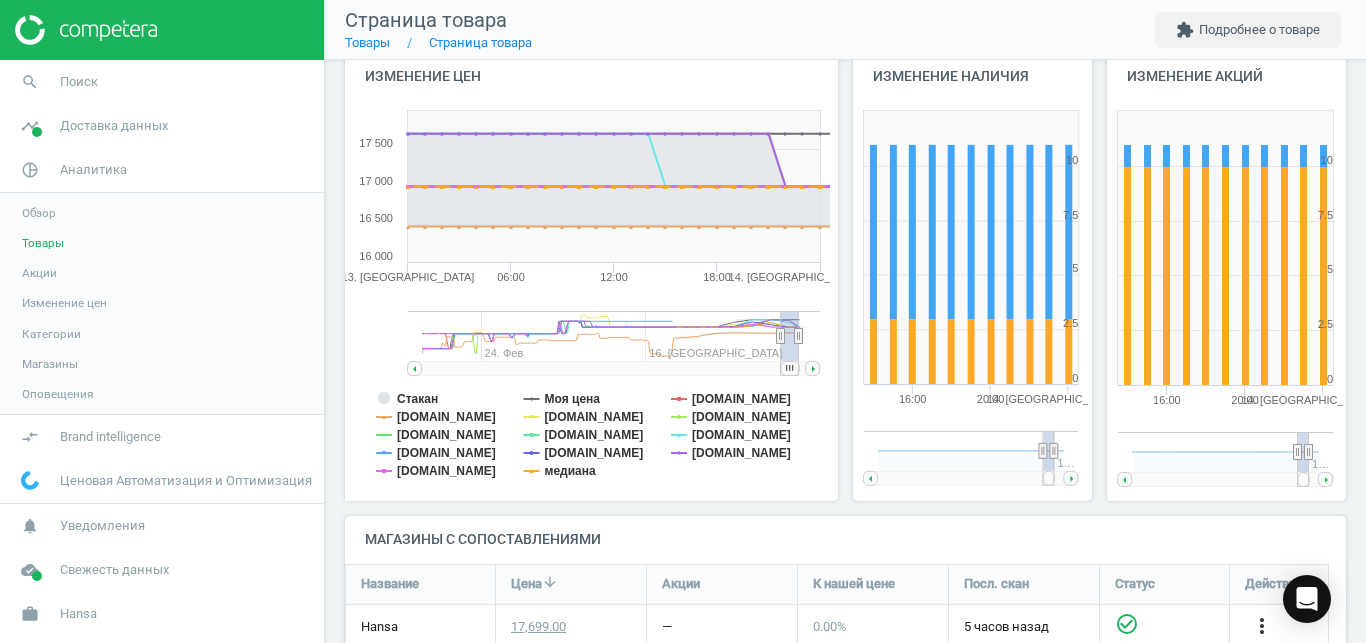 scroll, scrollTop: 205, scrollLeft: 0, axis: vertical 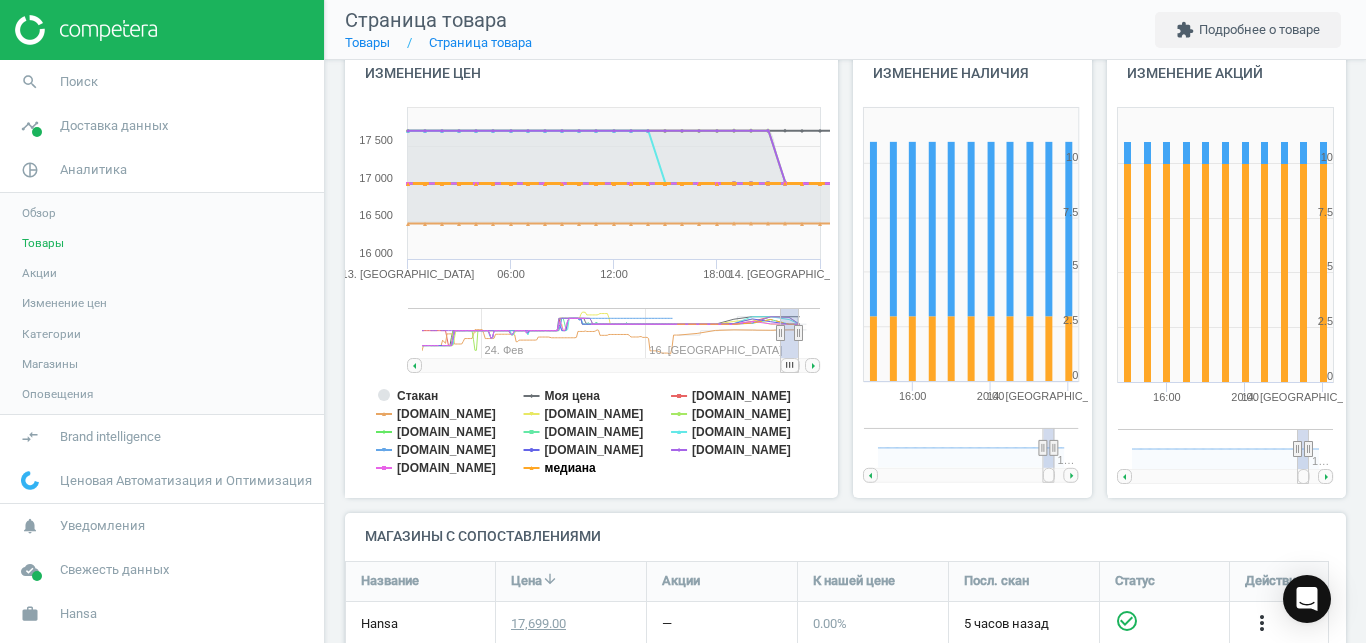 click on "медиана" 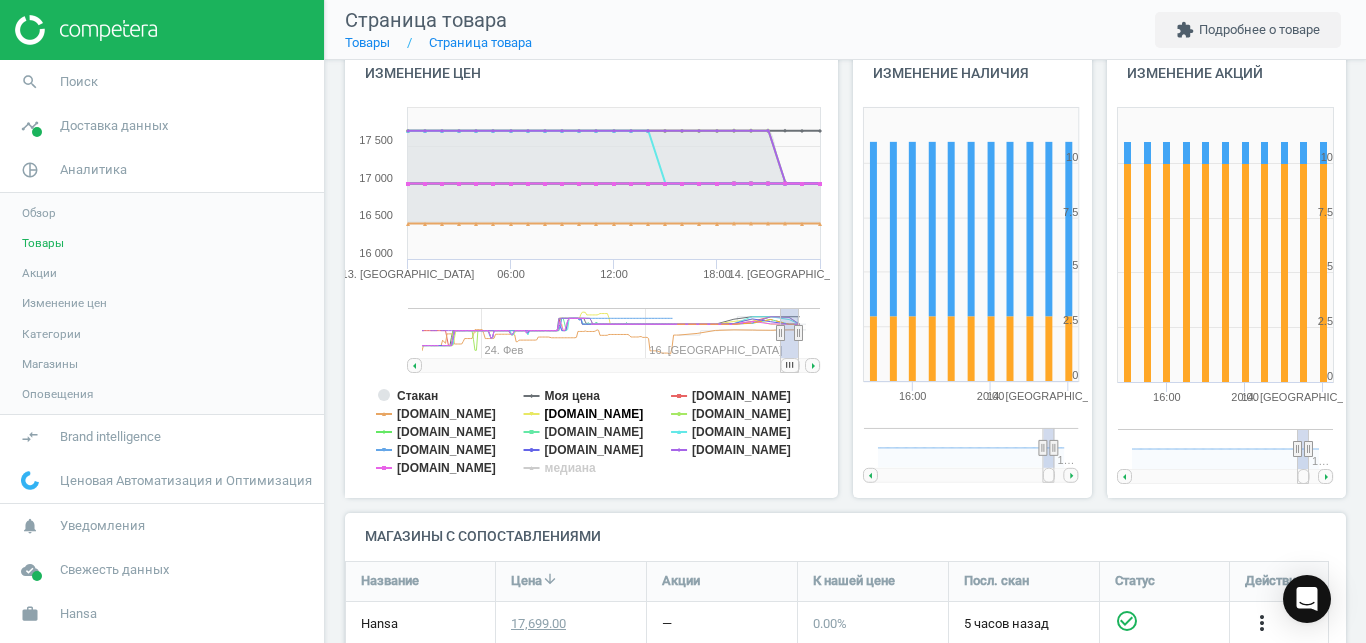 click on "[DOMAIN_NAME]" 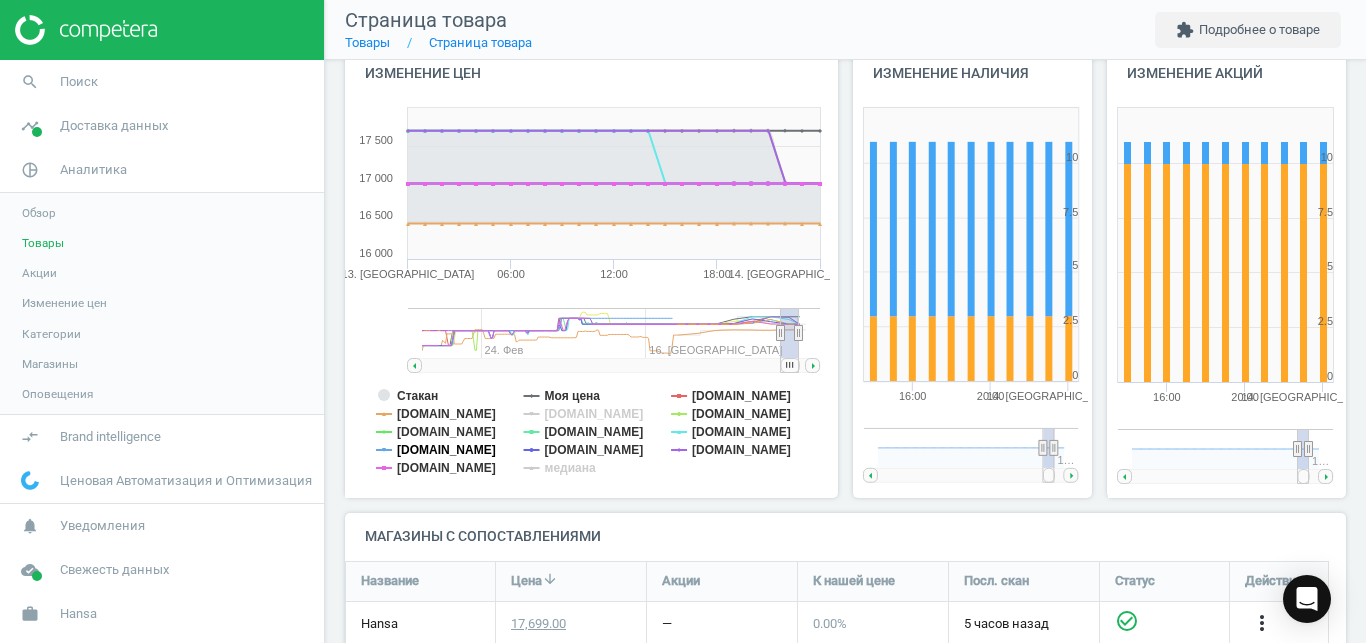 click on "[DOMAIN_NAME]" 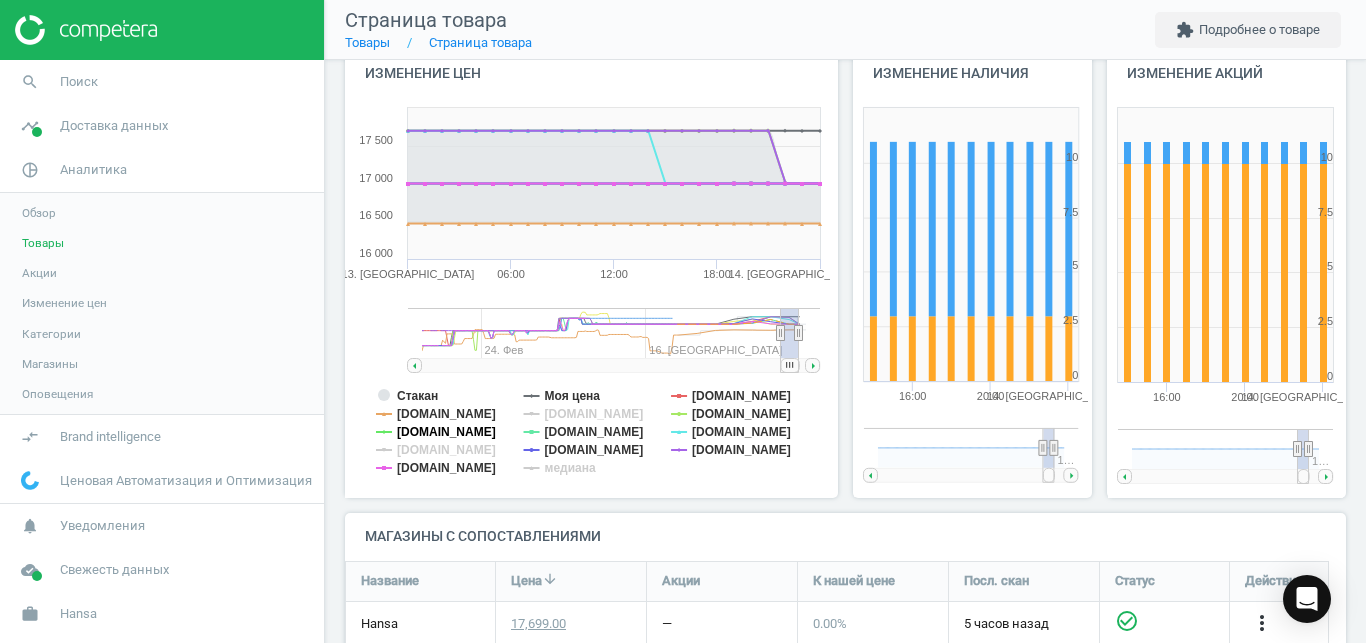 click on "[DOMAIN_NAME]" 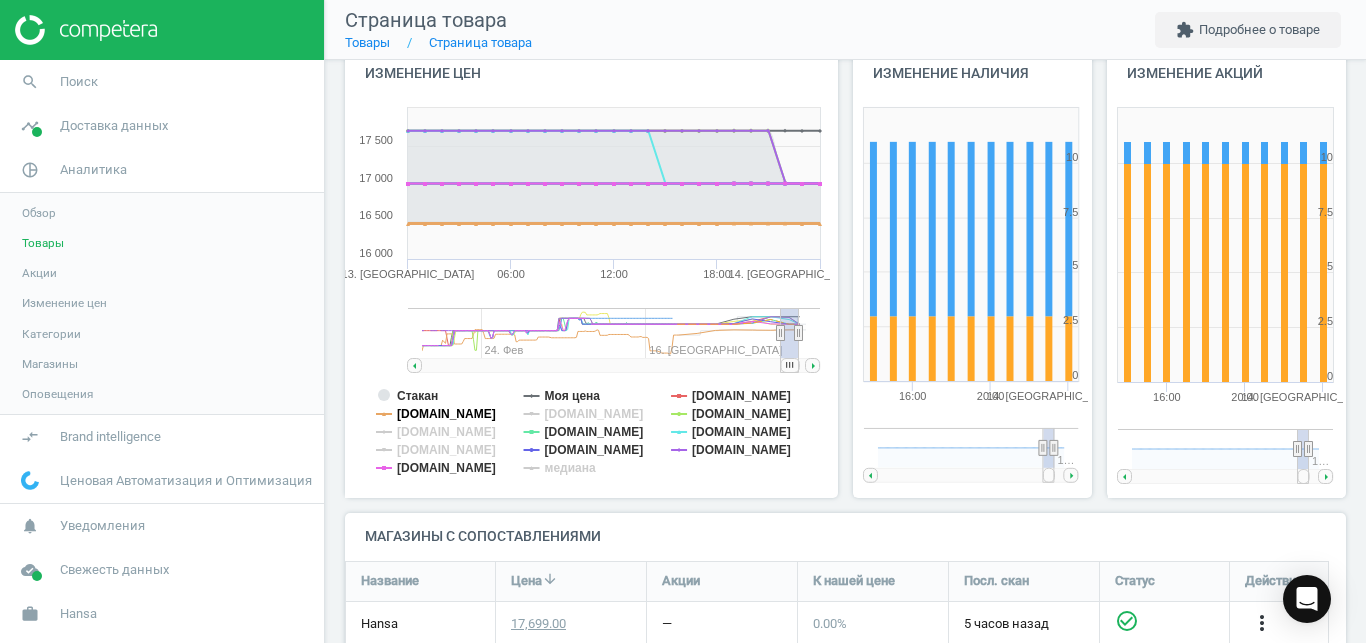 click on "[DOMAIN_NAME]" 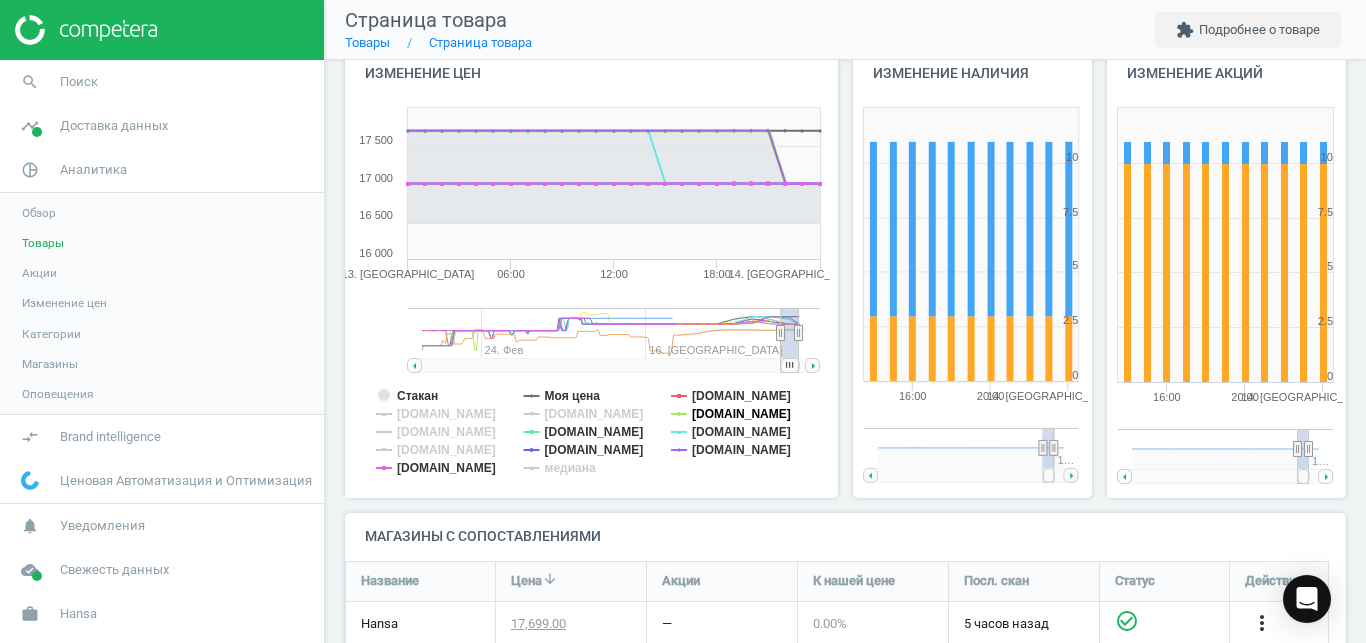 click on "[DOMAIN_NAME]" 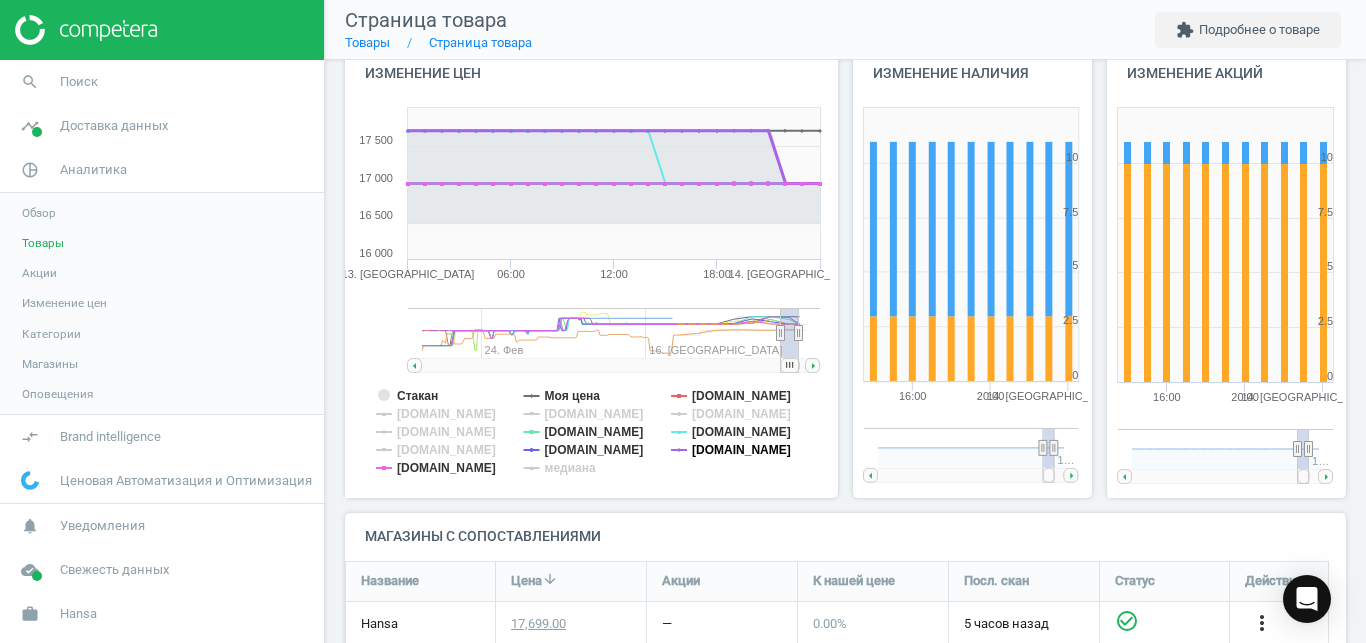 click on "[DOMAIN_NAME]" 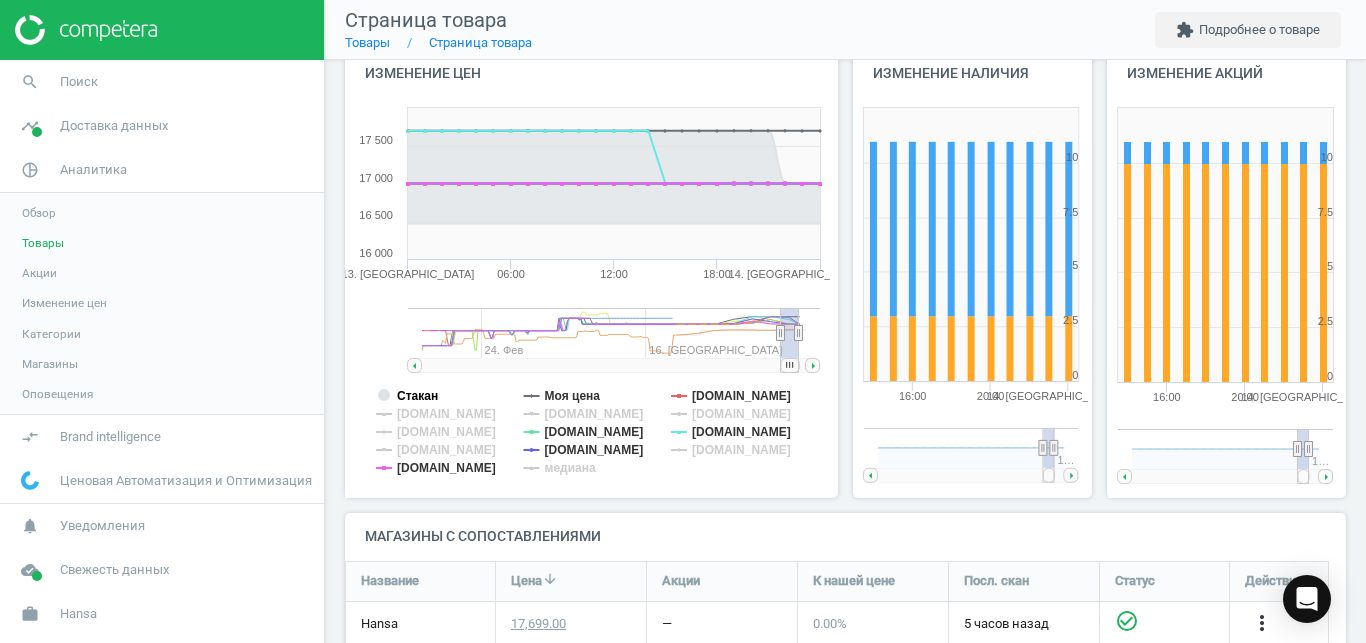click on "Стакан" 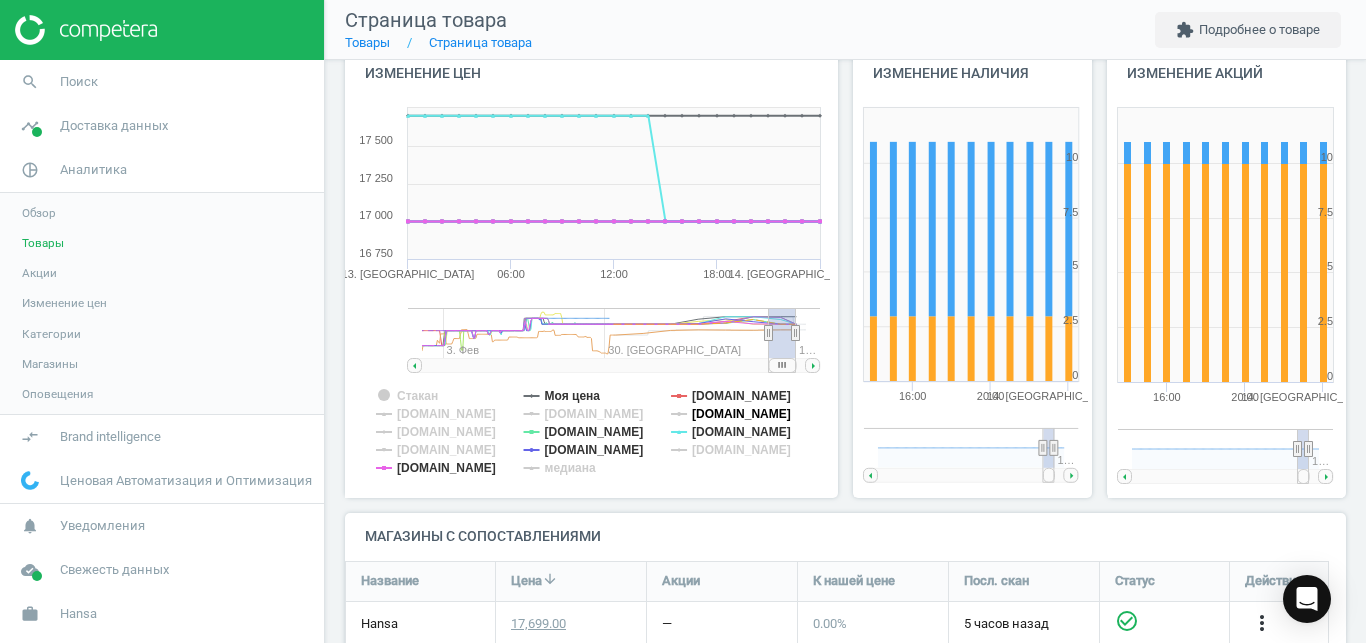 click on "[DOMAIN_NAME]" 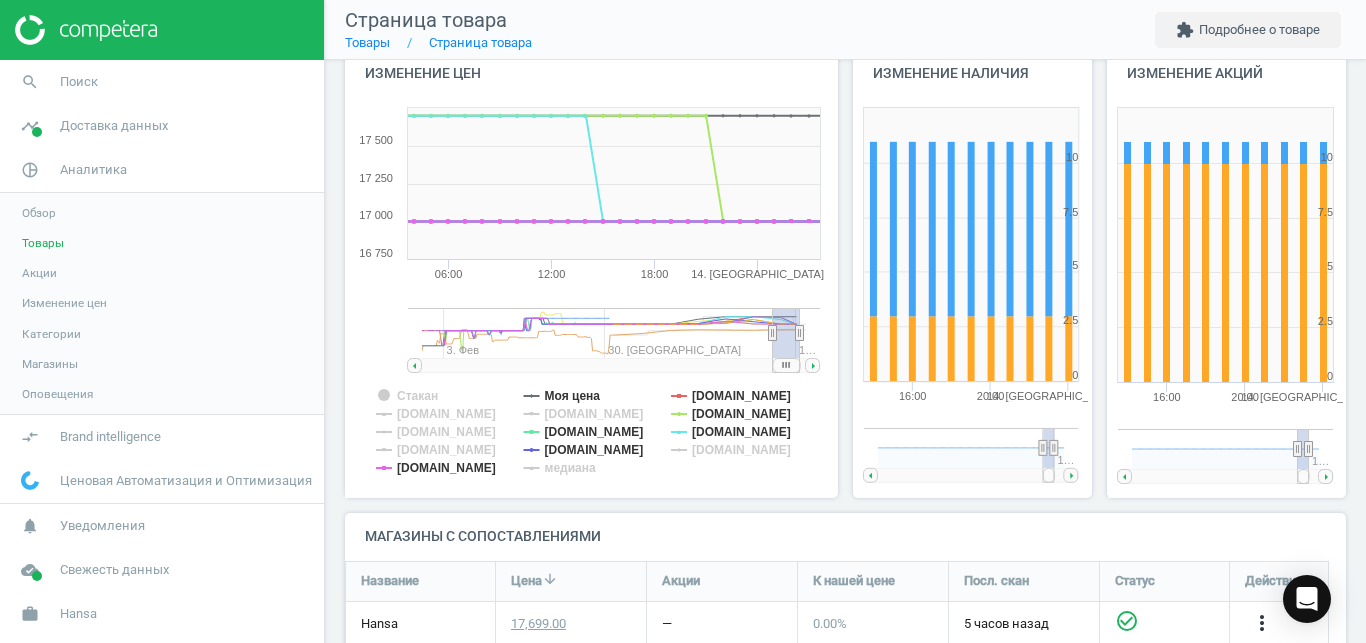 click 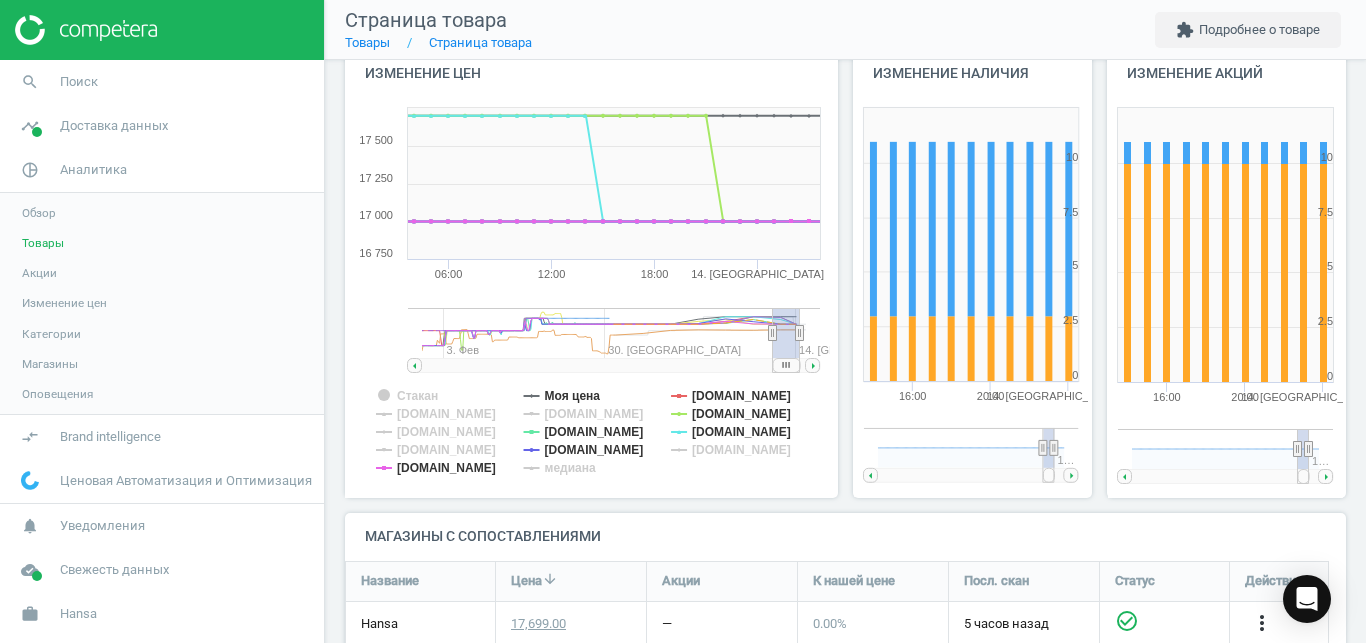 click 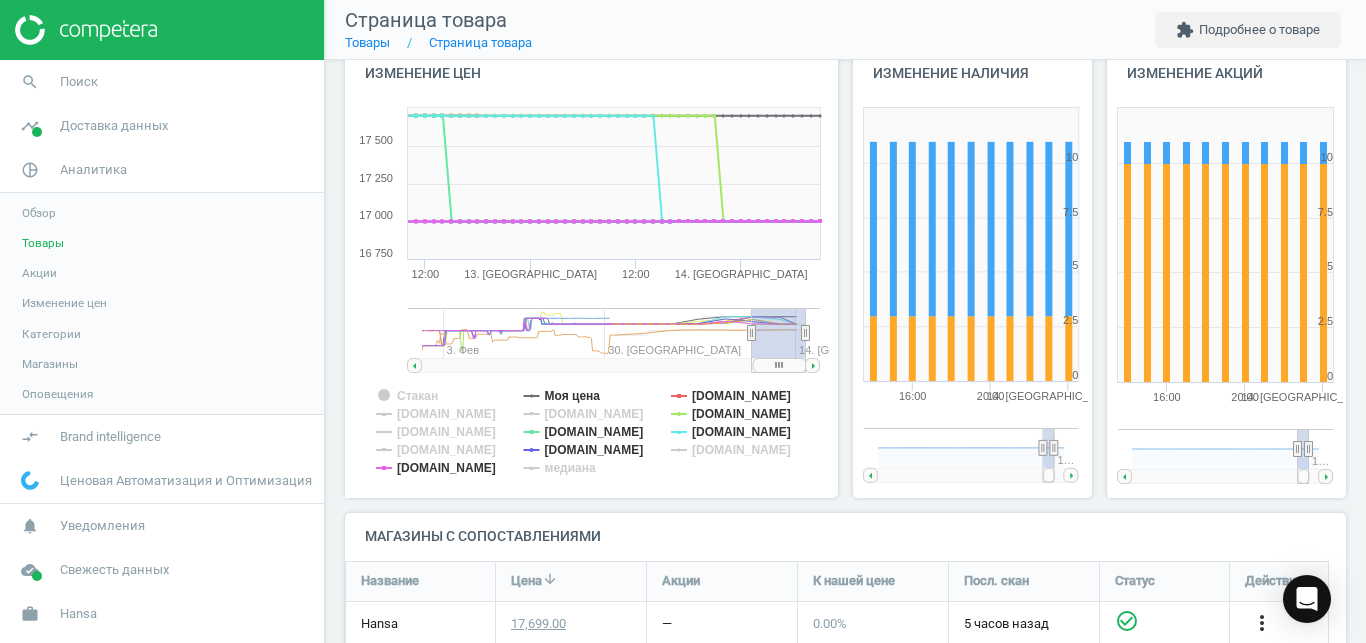 drag, startPoint x: 784, startPoint y: 333, endPoint x: 831, endPoint y: 332, distance: 47.010635 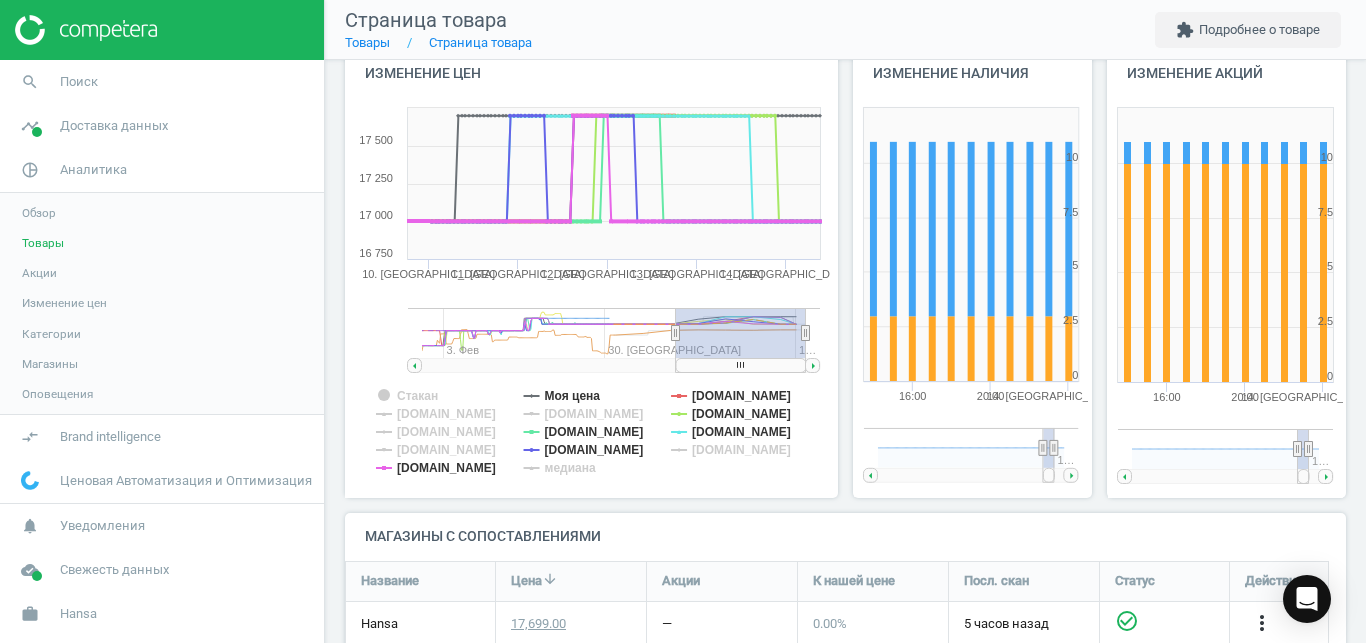 drag, startPoint x: 753, startPoint y: 337, endPoint x: 676, endPoint y: 344, distance: 77.31753 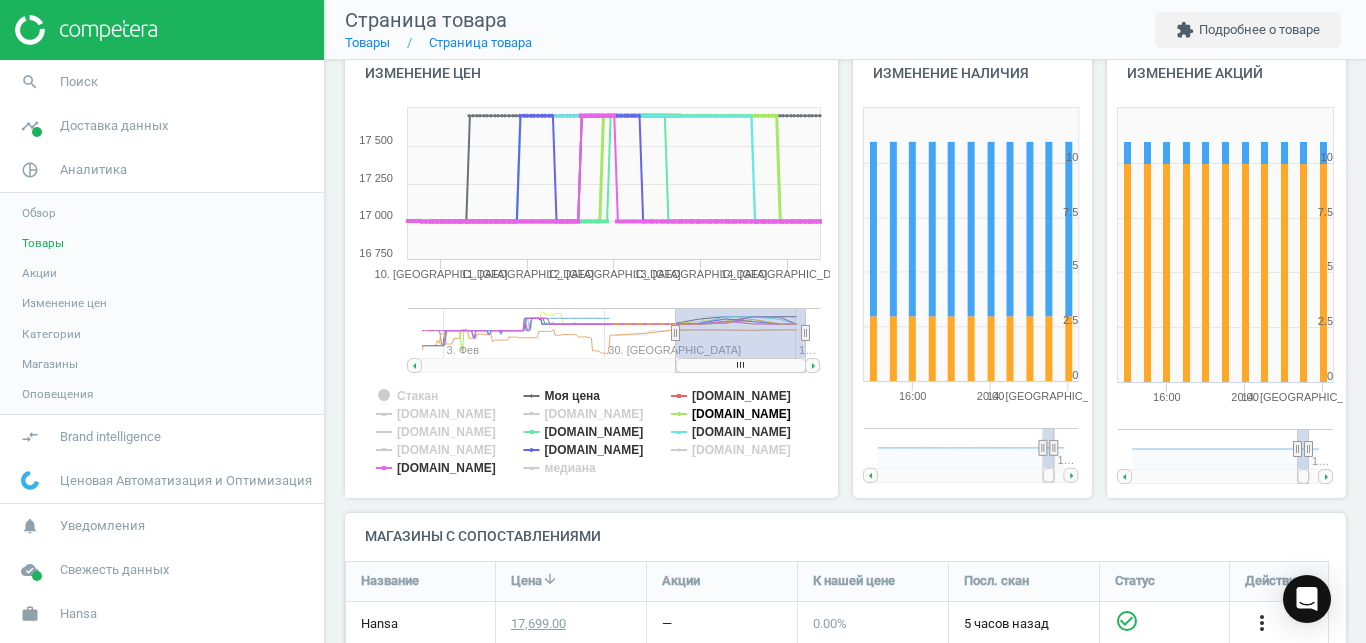 click on "[DOMAIN_NAME]" 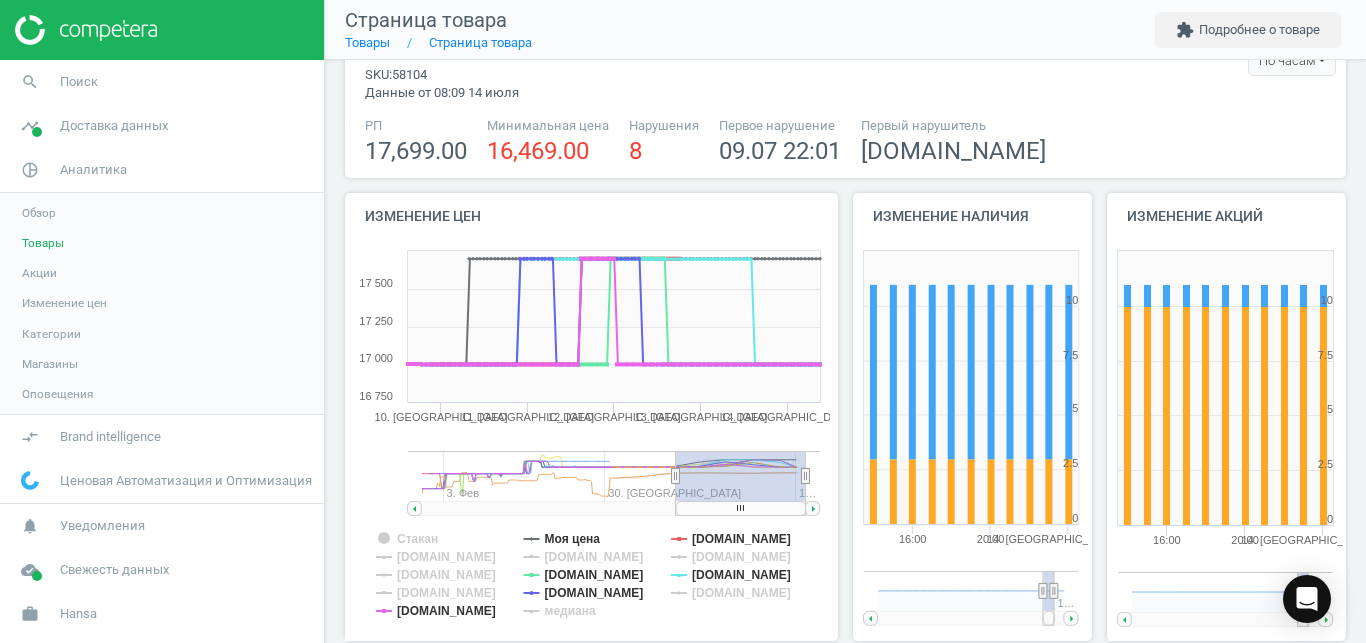 scroll, scrollTop: 0, scrollLeft: 0, axis: both 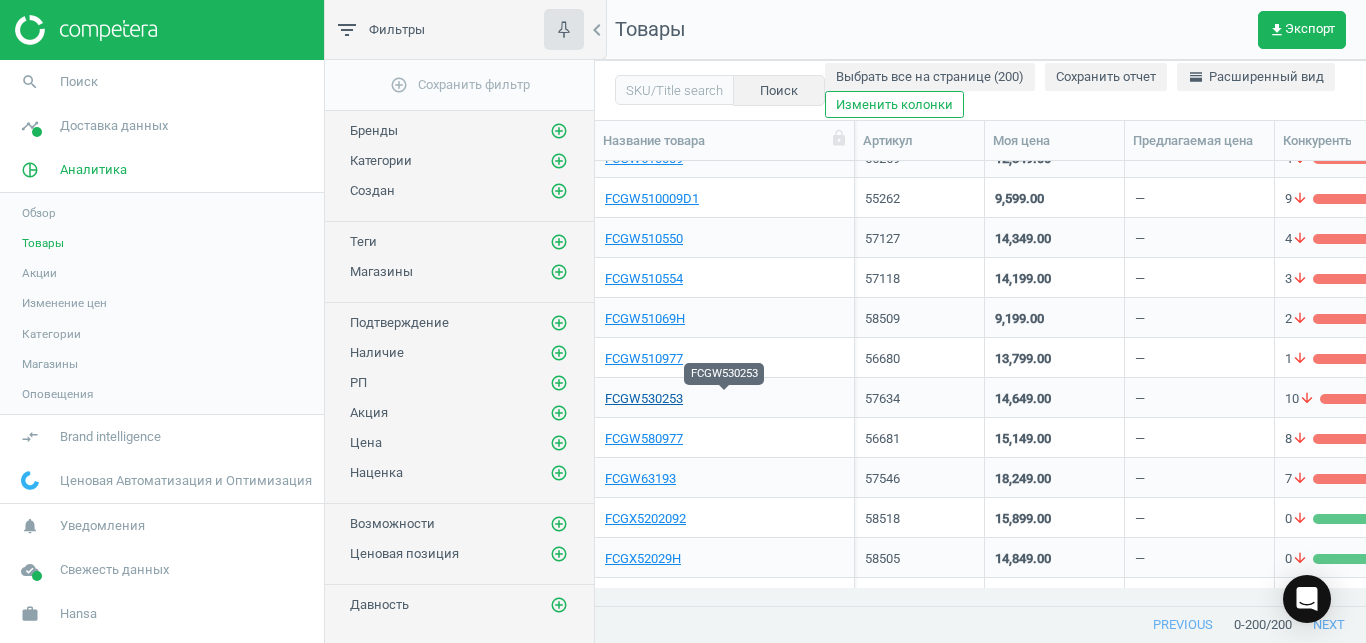 click on "FCGW530253" at bounding box center (644, 399) 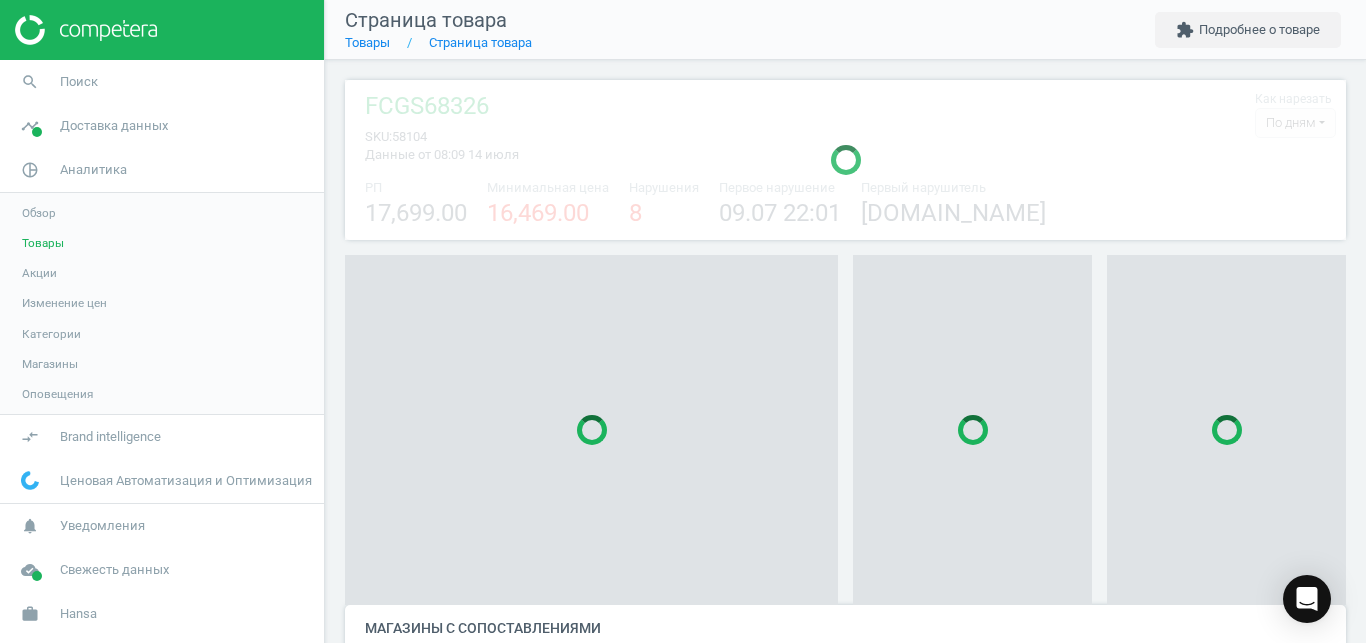 scroll, scrollTop: 27, scrollLeft: 27, axis: both 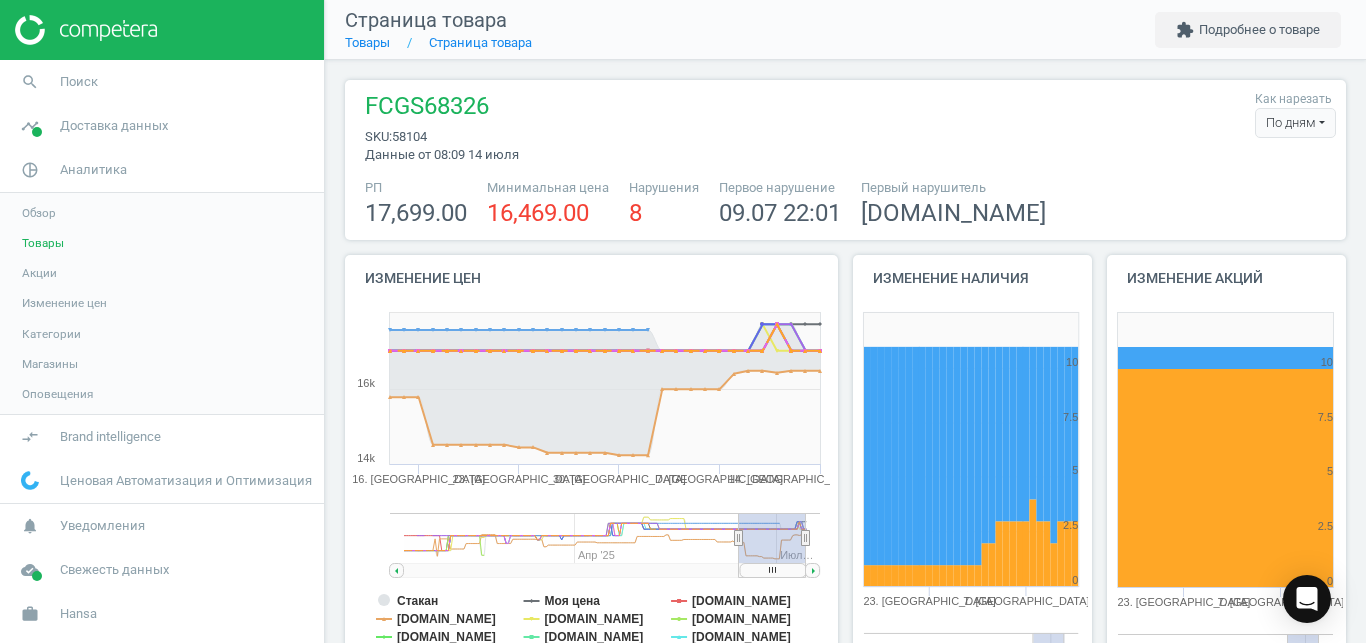 click on "По дням" at bounding box center (1295, 123) 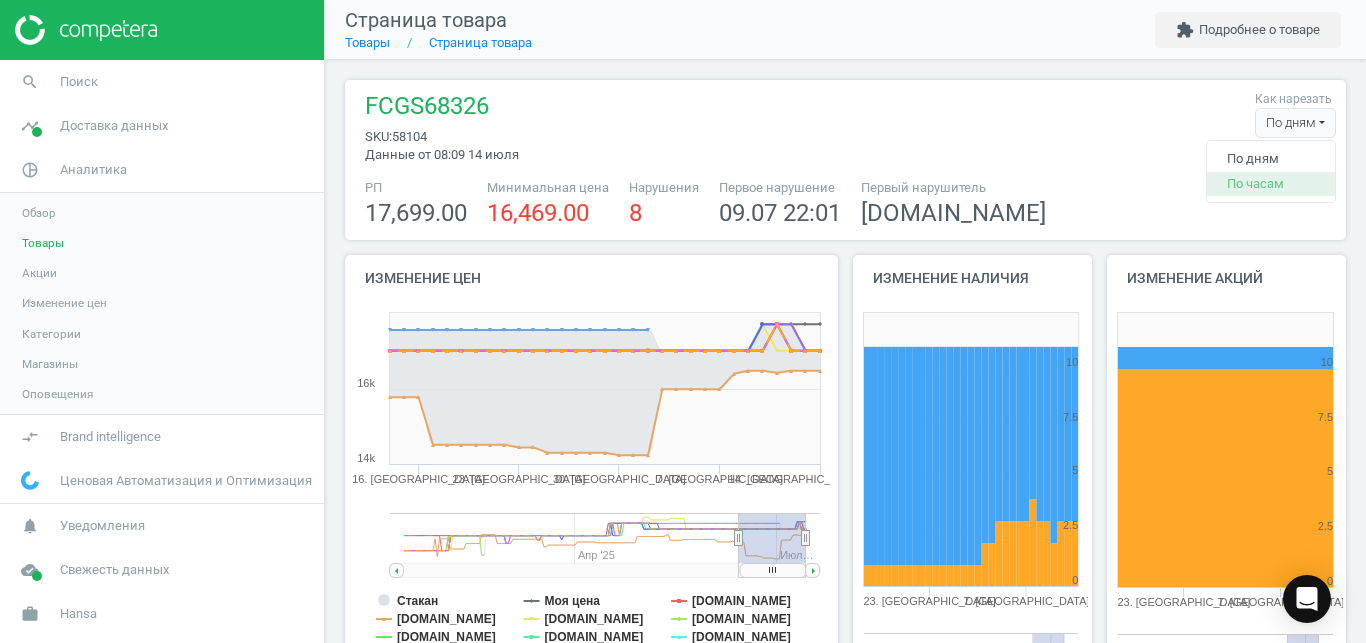 click on "По часам" at bounding box center [1271, 184] 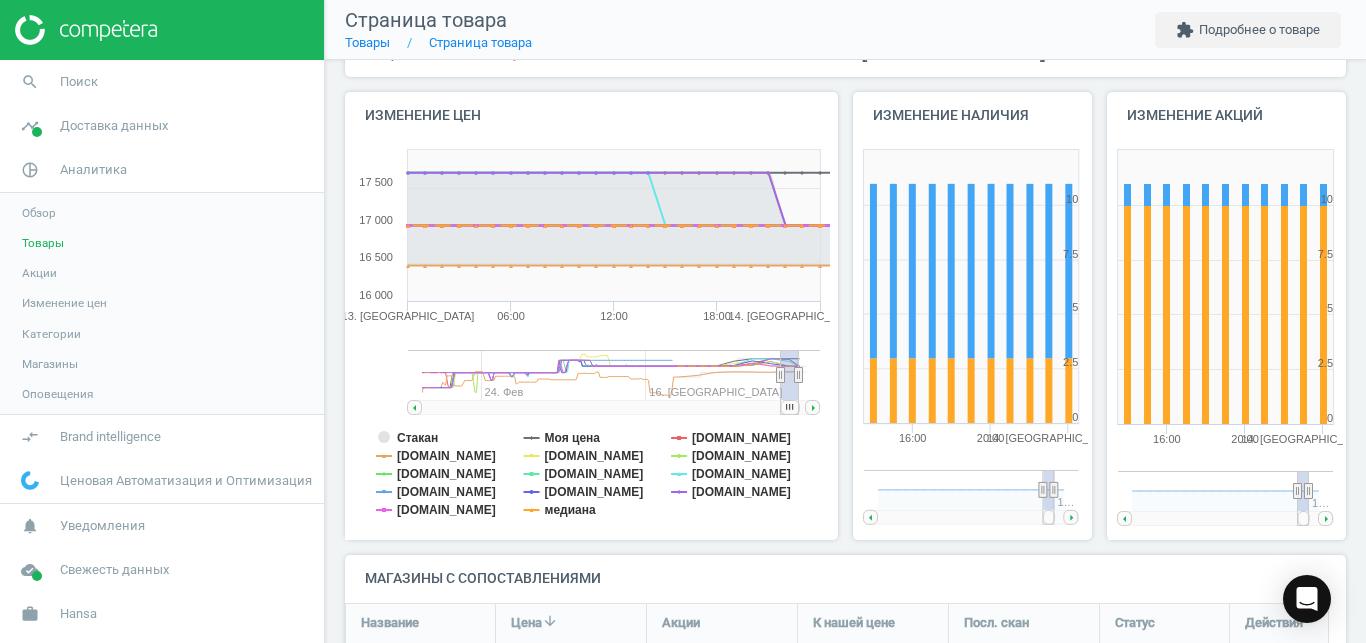 scroll, scrollTop: 166, scrollLeft: 0, axis: vertical 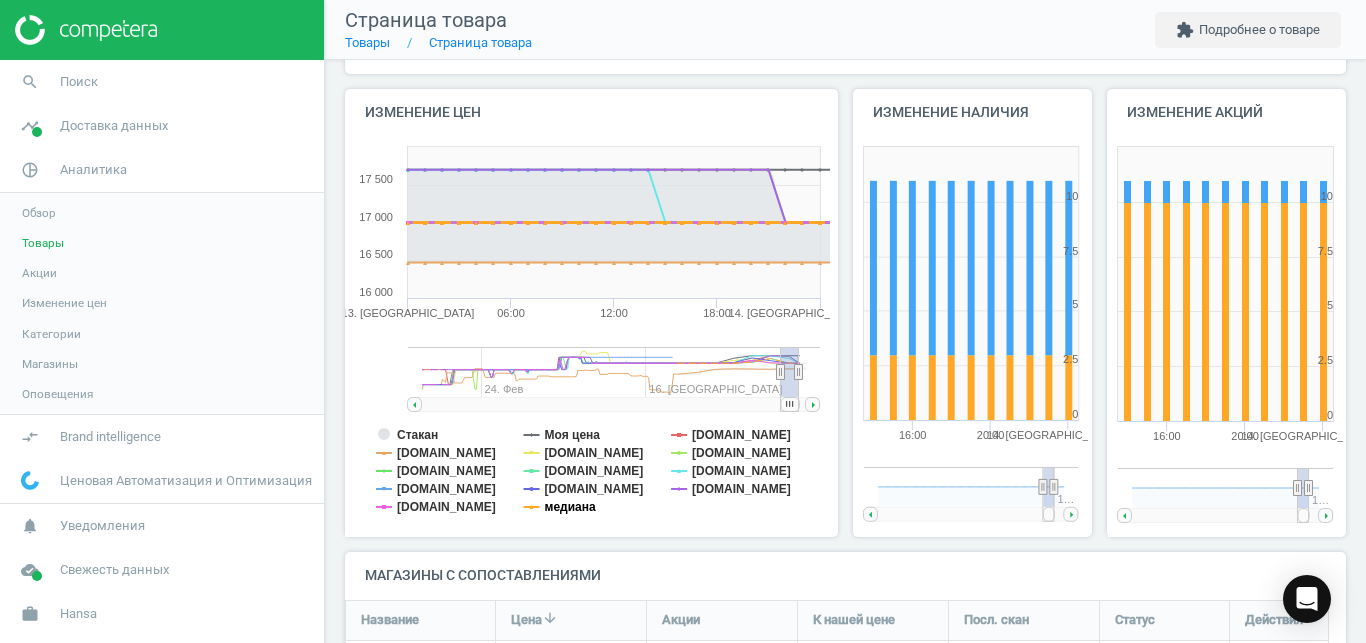 click on "медиана" 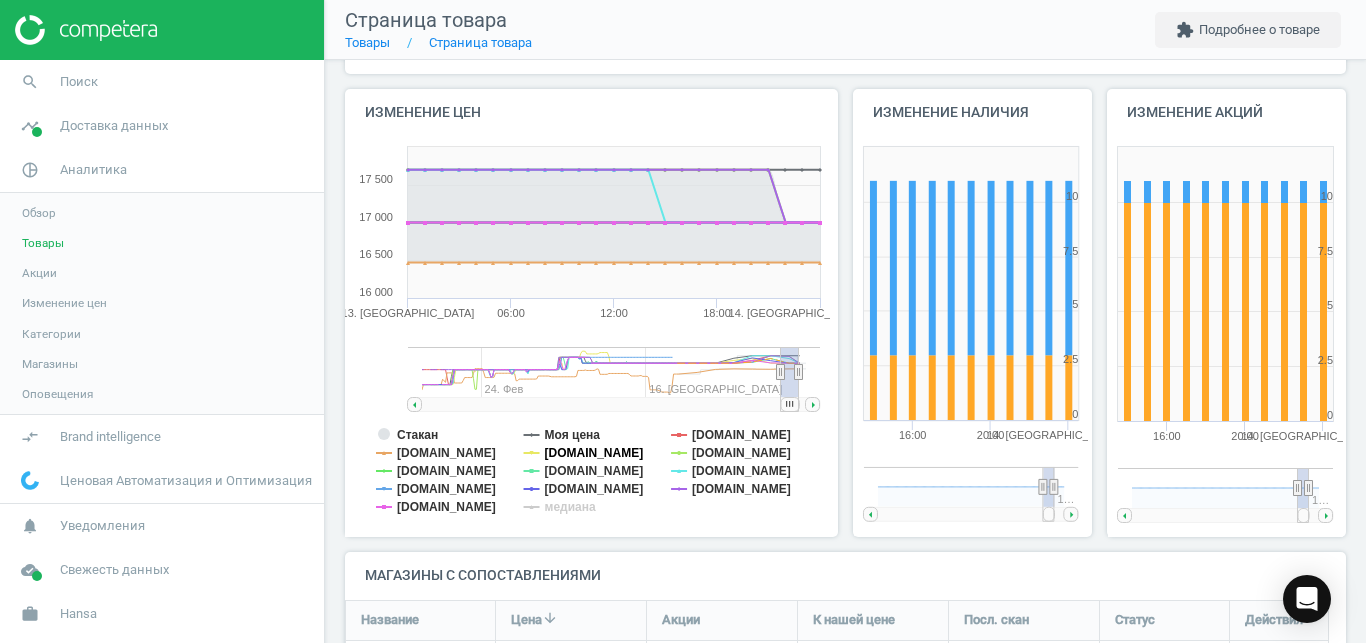 click on "[DOMAIN_NAME]" 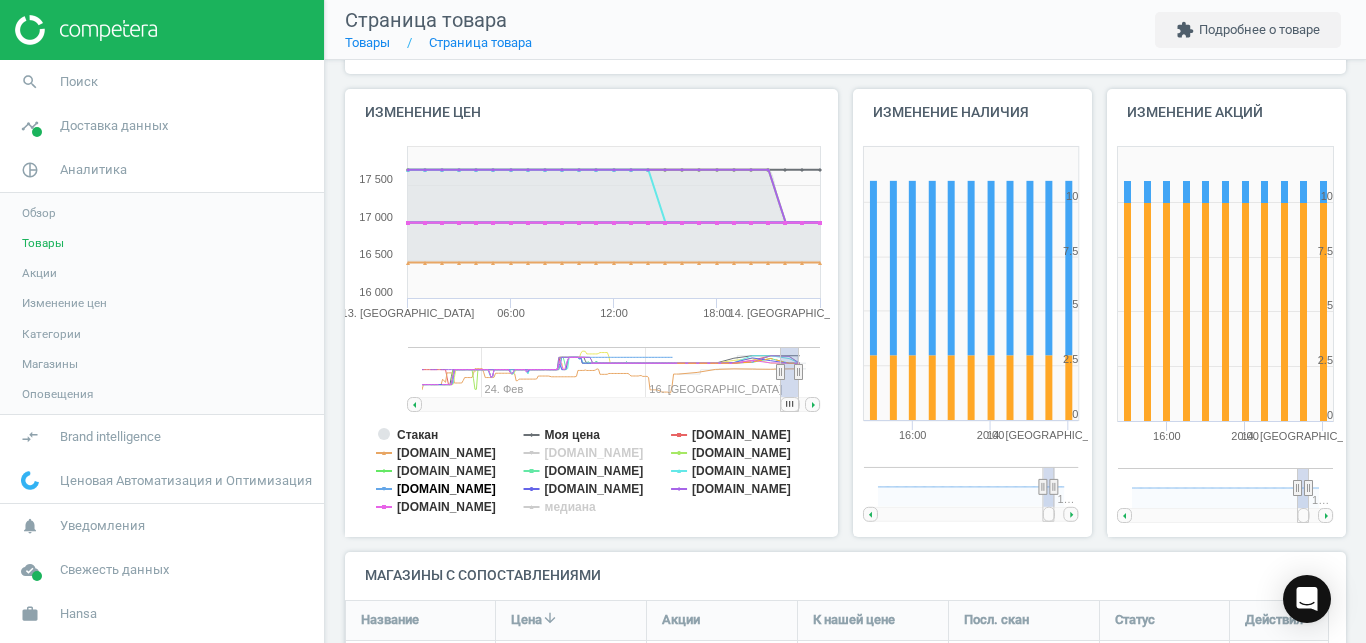 click on "[DOMAIN_NAME]" 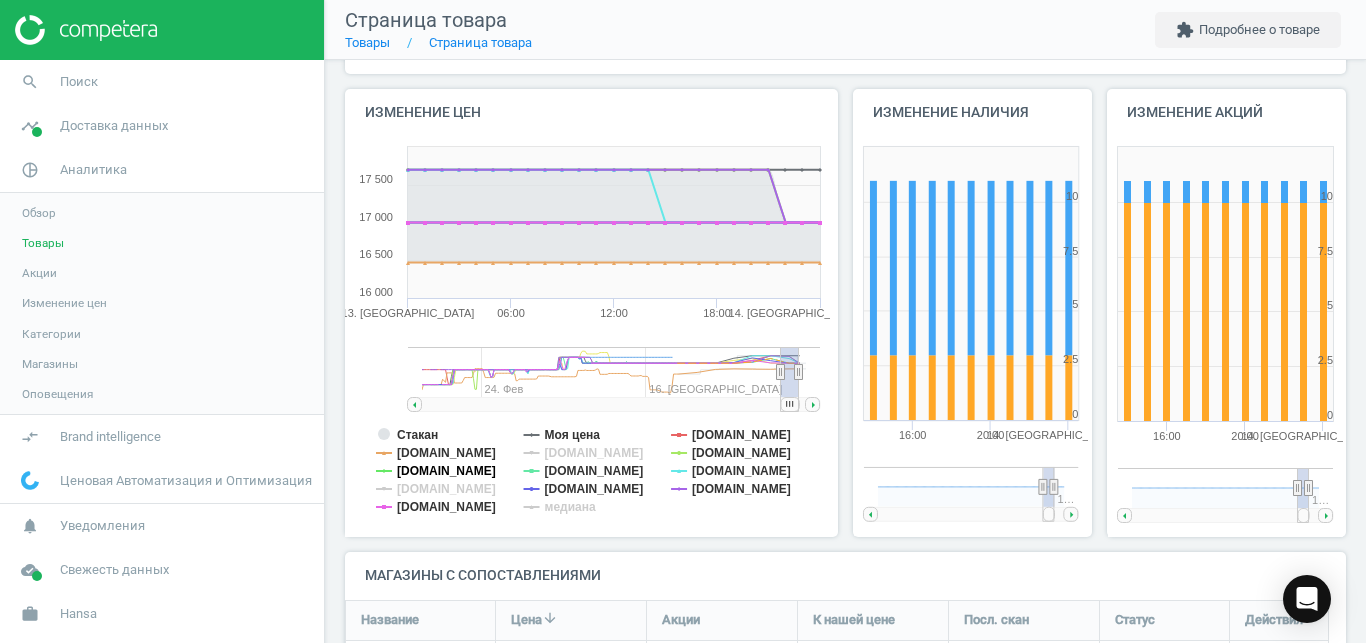 click on "[DOMAIN_NAME]" 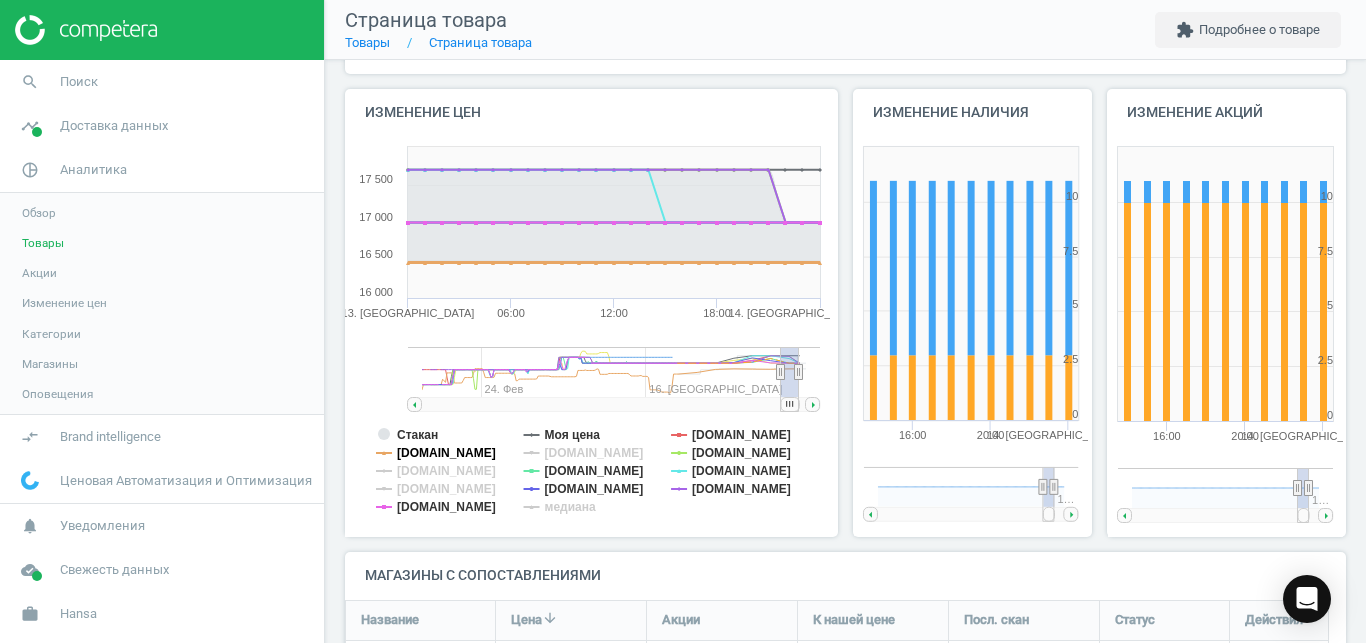 click on "[DOMAIN_NAME]" 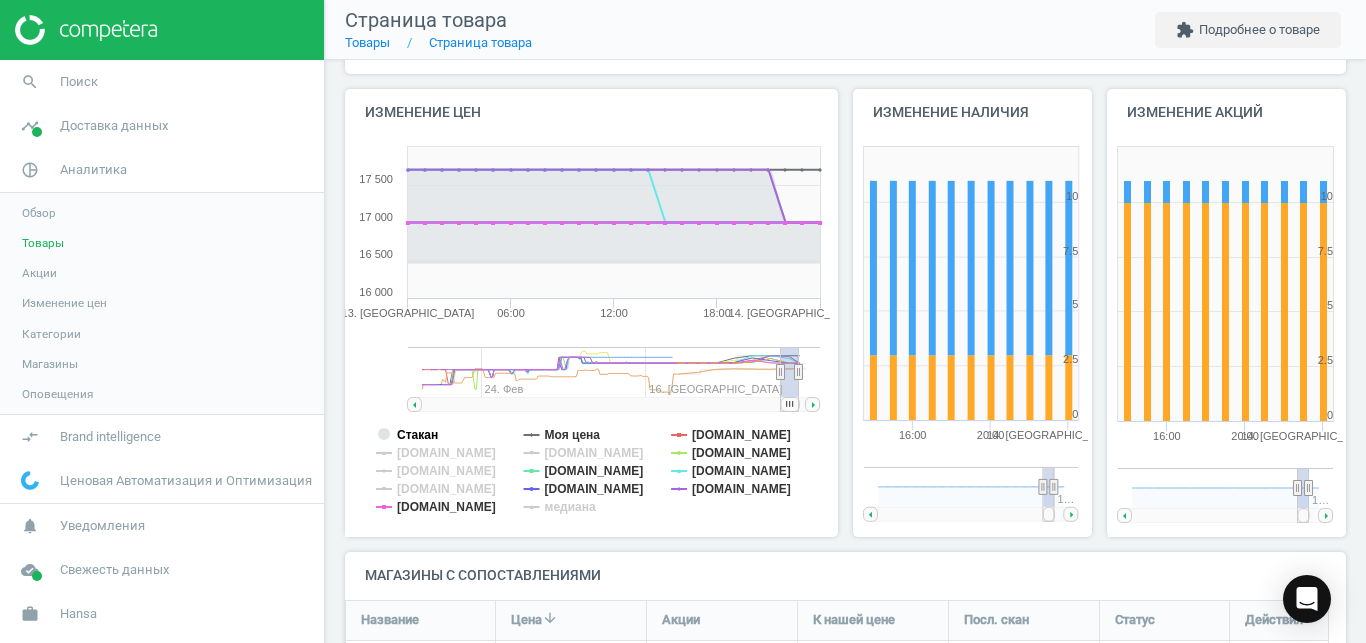 click on "Стакан" 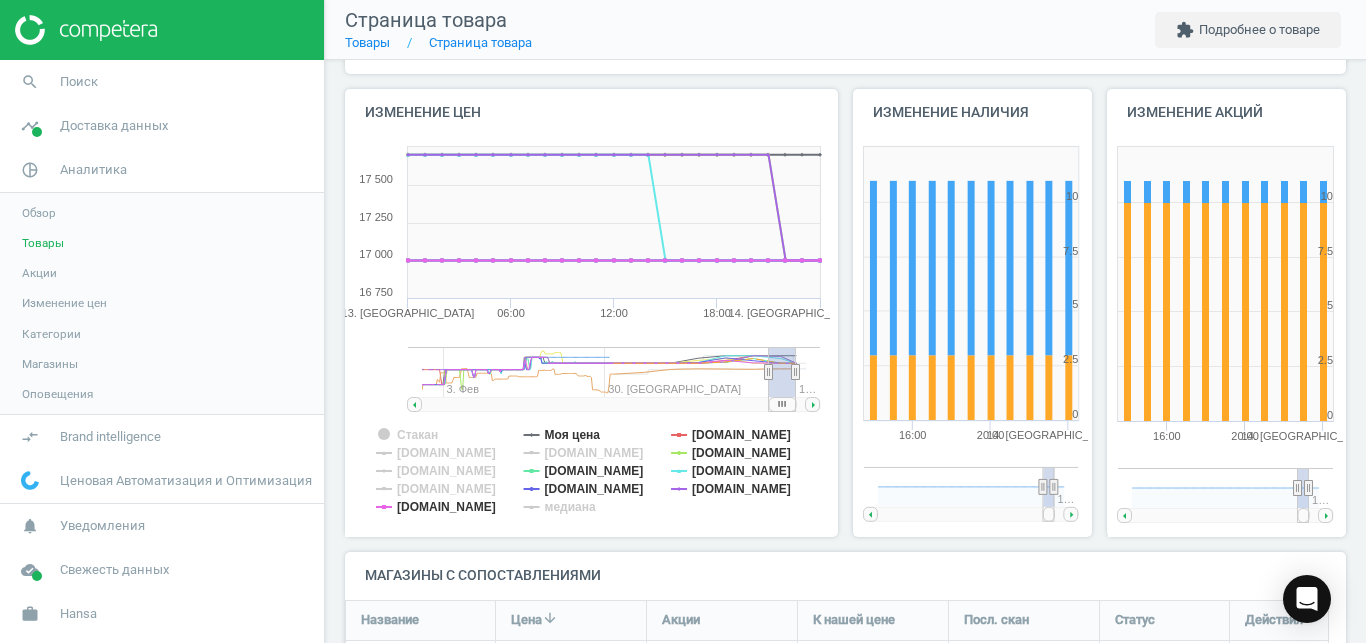drag, startPoint x: 783, startPoint y: 403, endPoint x: 814, endPoint y: 402, distance: 31.016125 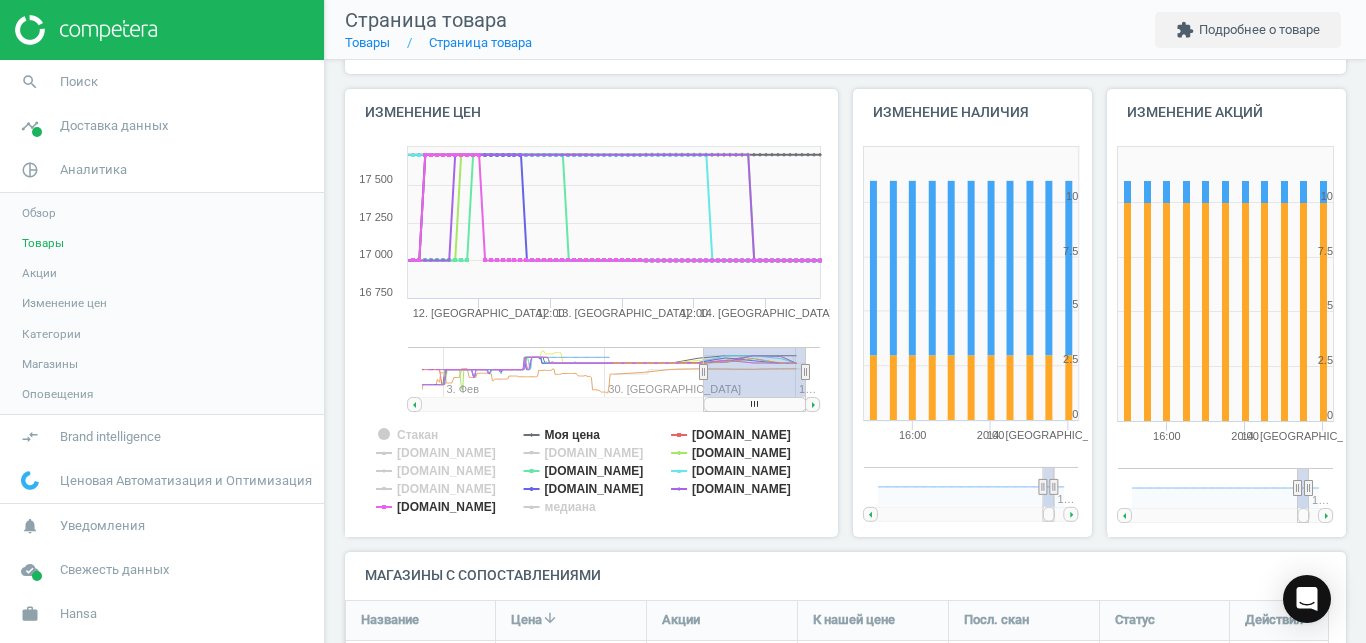 drag, startPoint x: 775, startPoint y: 376, endPoint x: 691, endPoint y: 374, distance: 84.0238 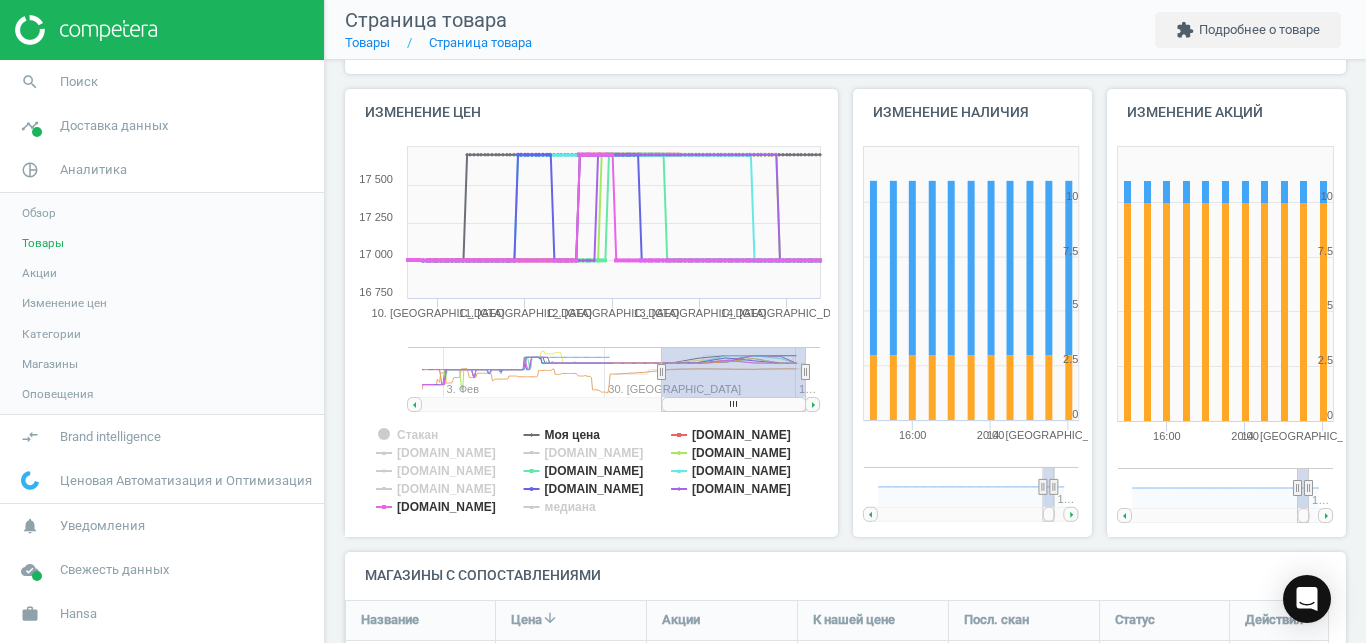 drag, startPoint x: 691, startPoint y: 374, endPoint x: 654, endPoint y: 380, distance: 37.48333 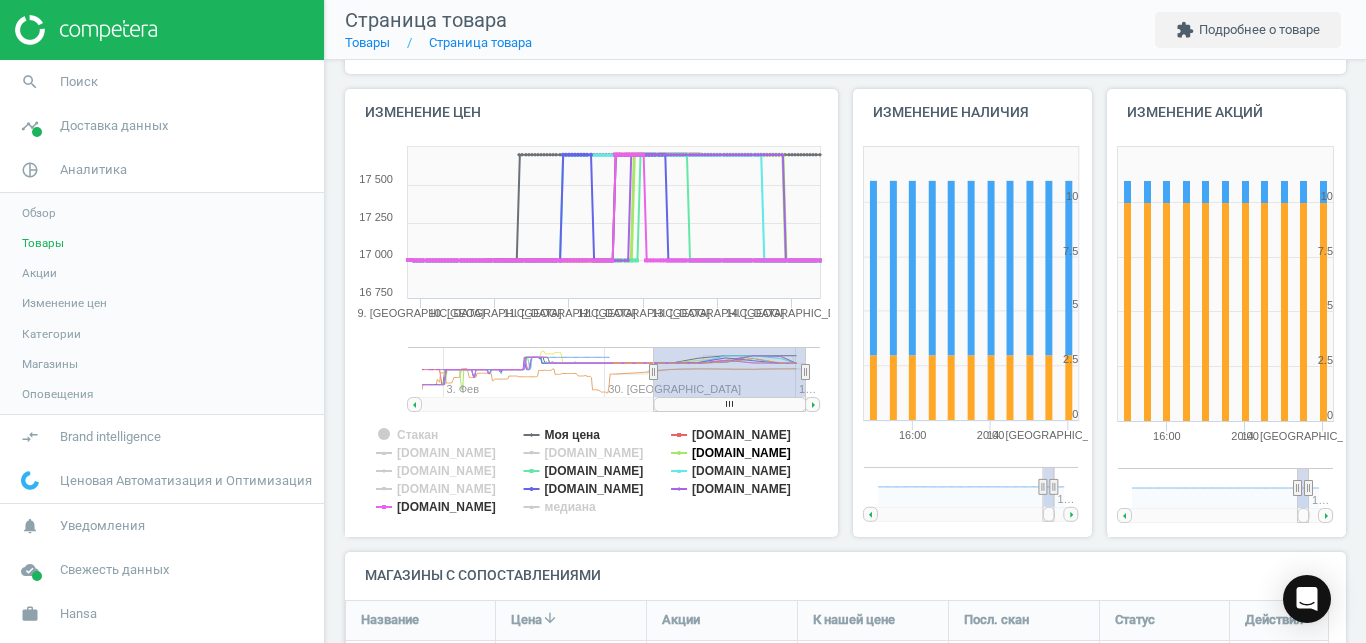 click on "[DOMAIN_NAME]" 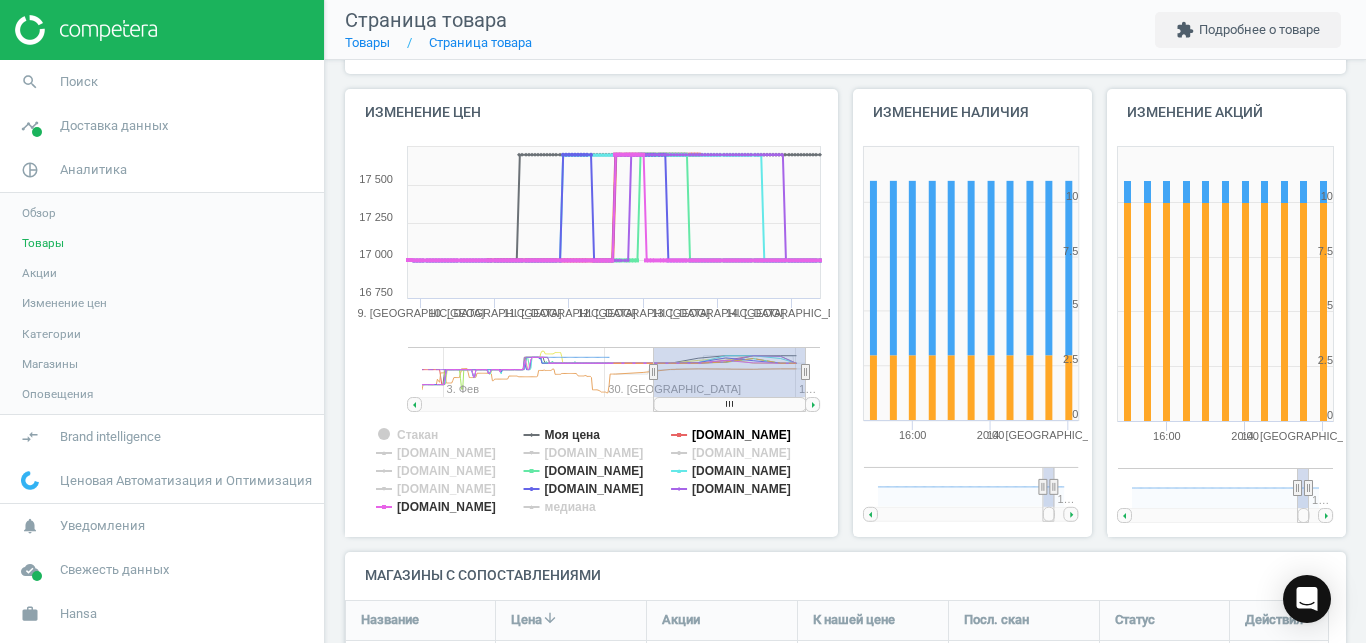 click on "[DOMAIN_NAME]" 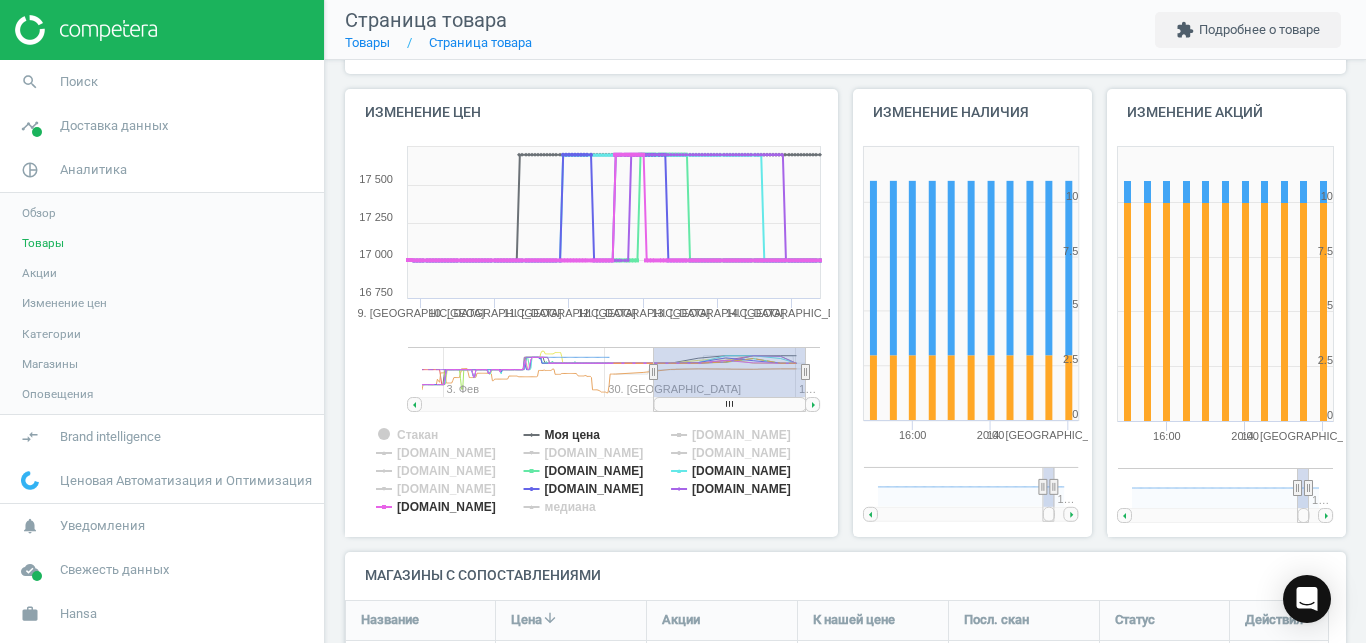 click on "[DOMAIN_NAME]" 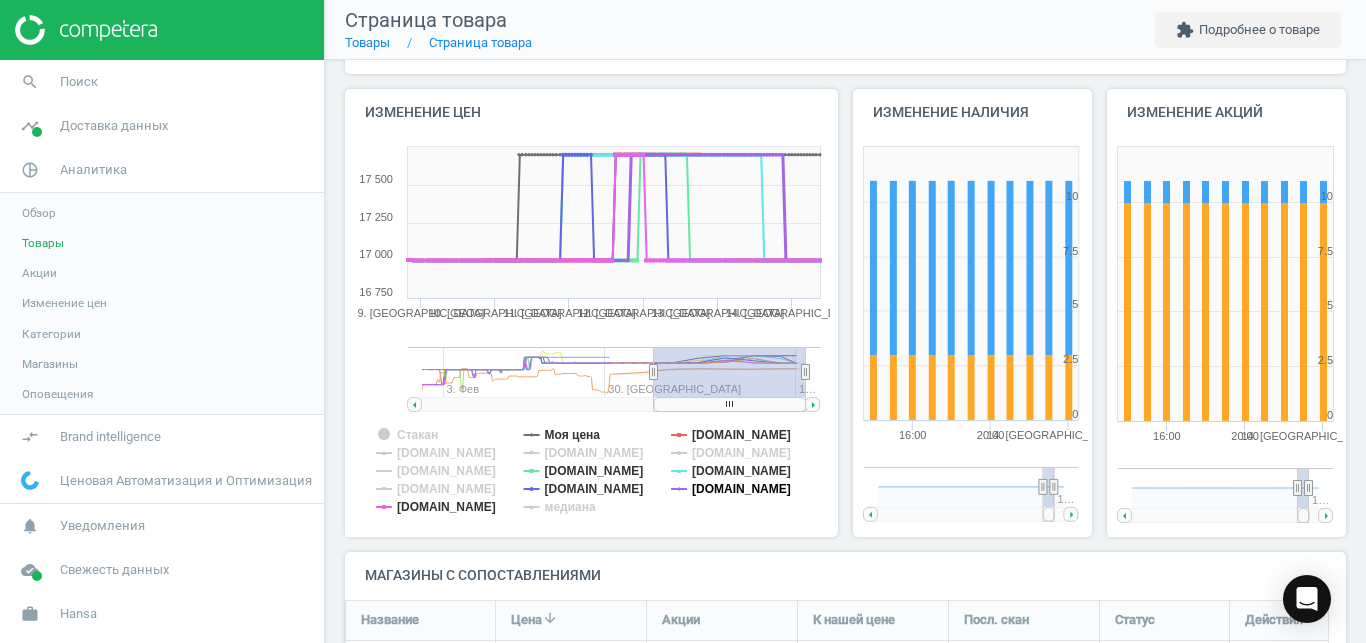 click on "[DOMAIN_NAME]" 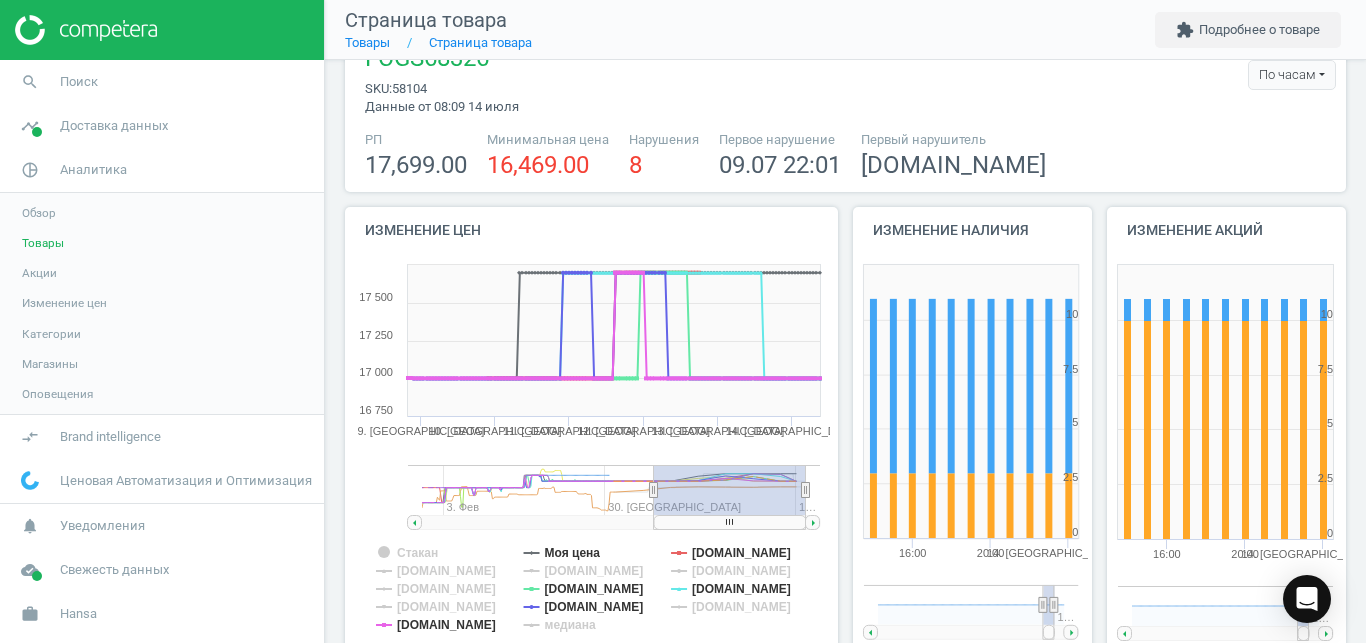 scroll, scrollTop: 0, scrollLeft: 0, axis: both 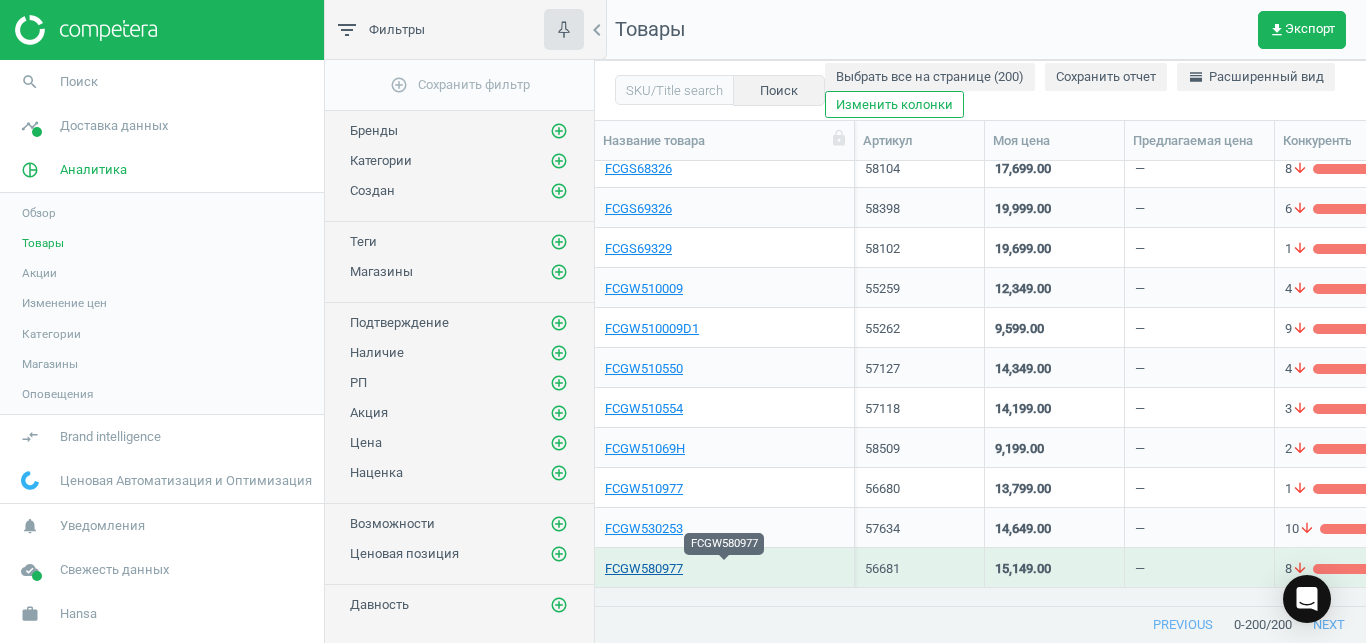 click on "FCGW580977" at bounding box center [644, 569] 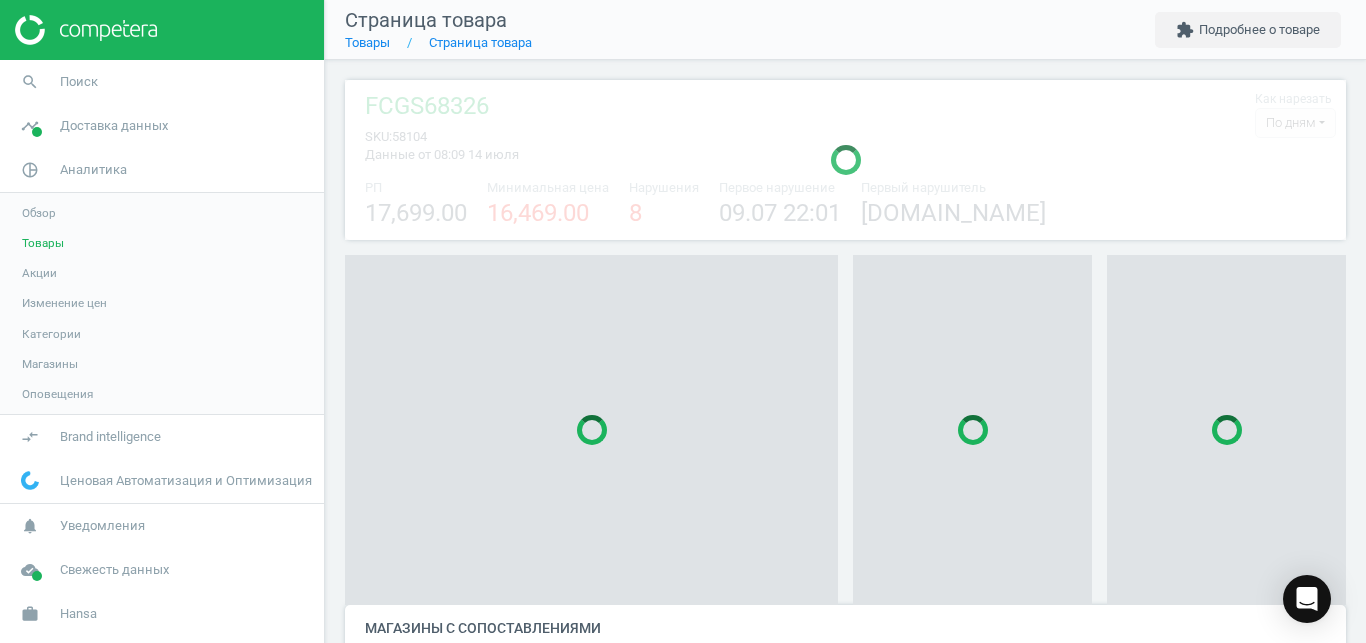 scroll, scrollTop: 27, scrollLeft: 27, axis: both 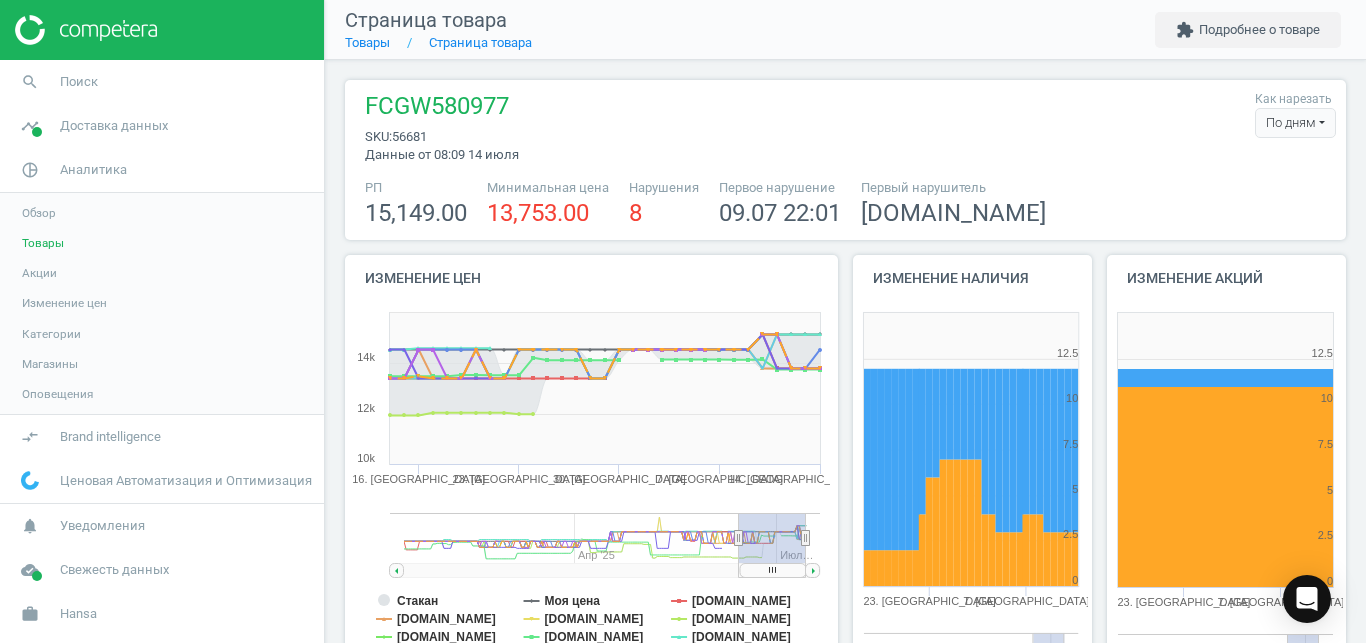 click on "По дням" at bounding box center [1295, 123] 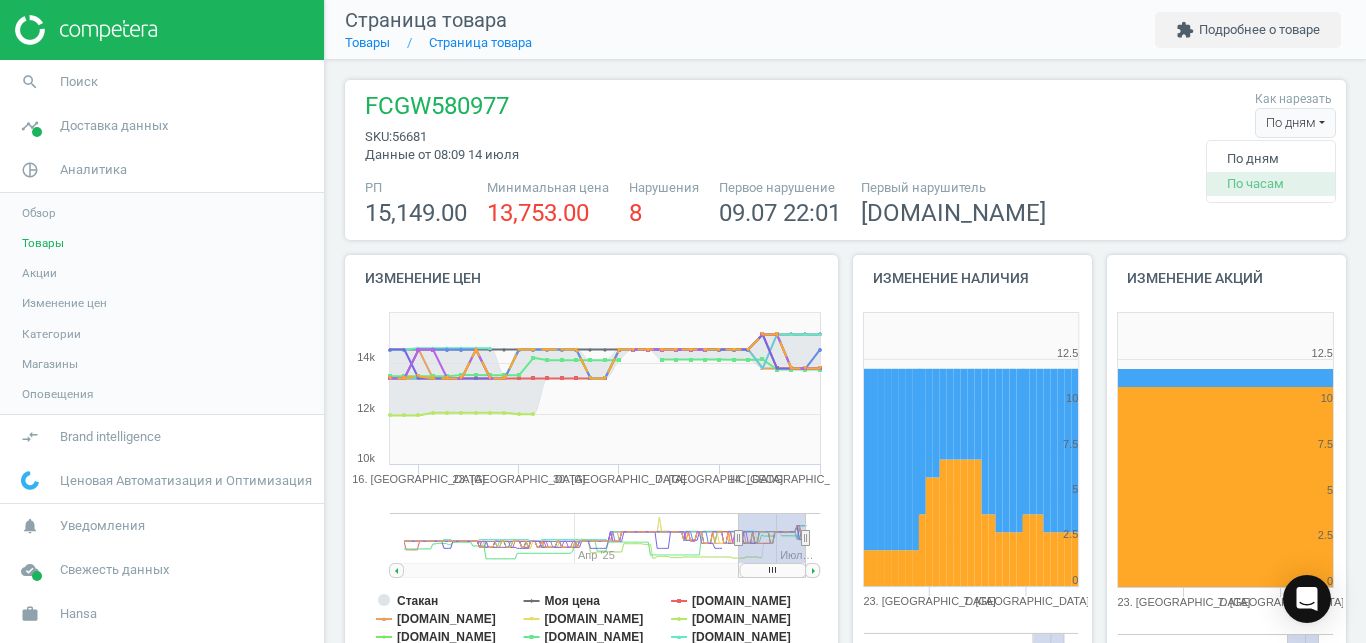 click on "По часам" at bounding box center [1271, 184] 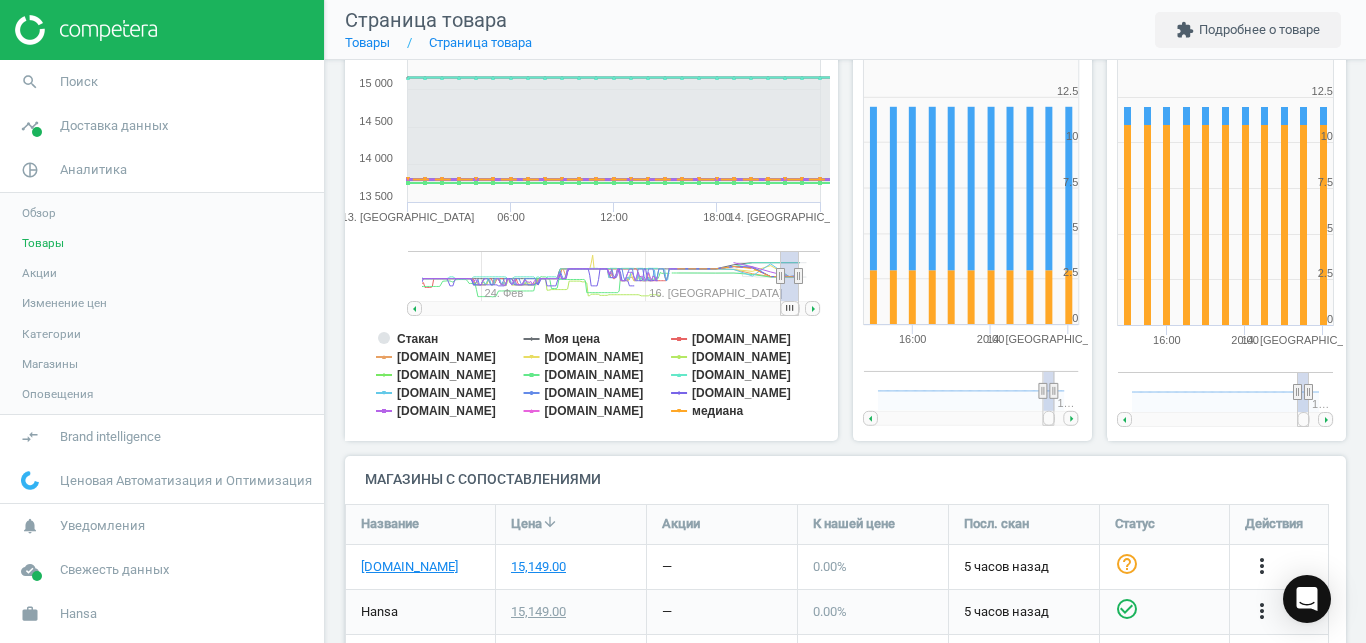 scroll, scrollTop: 290, scrollLeft: 0, axis: vertical 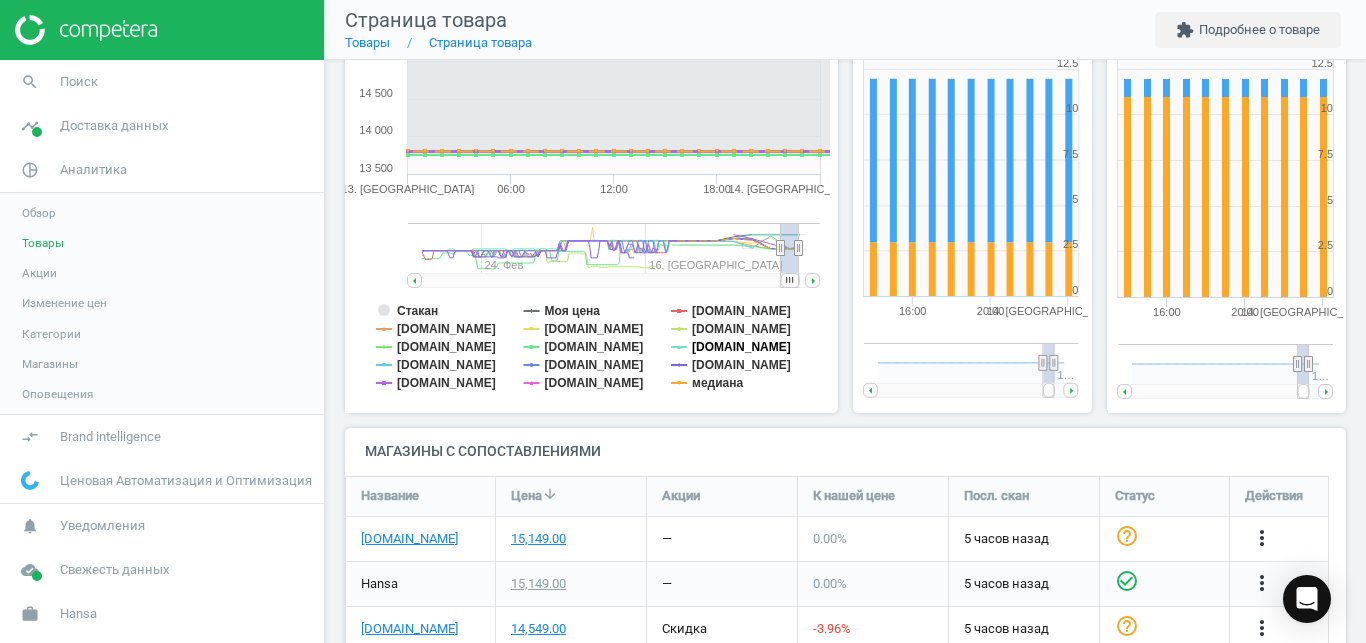 click on "[DOMAIN_NAME]" 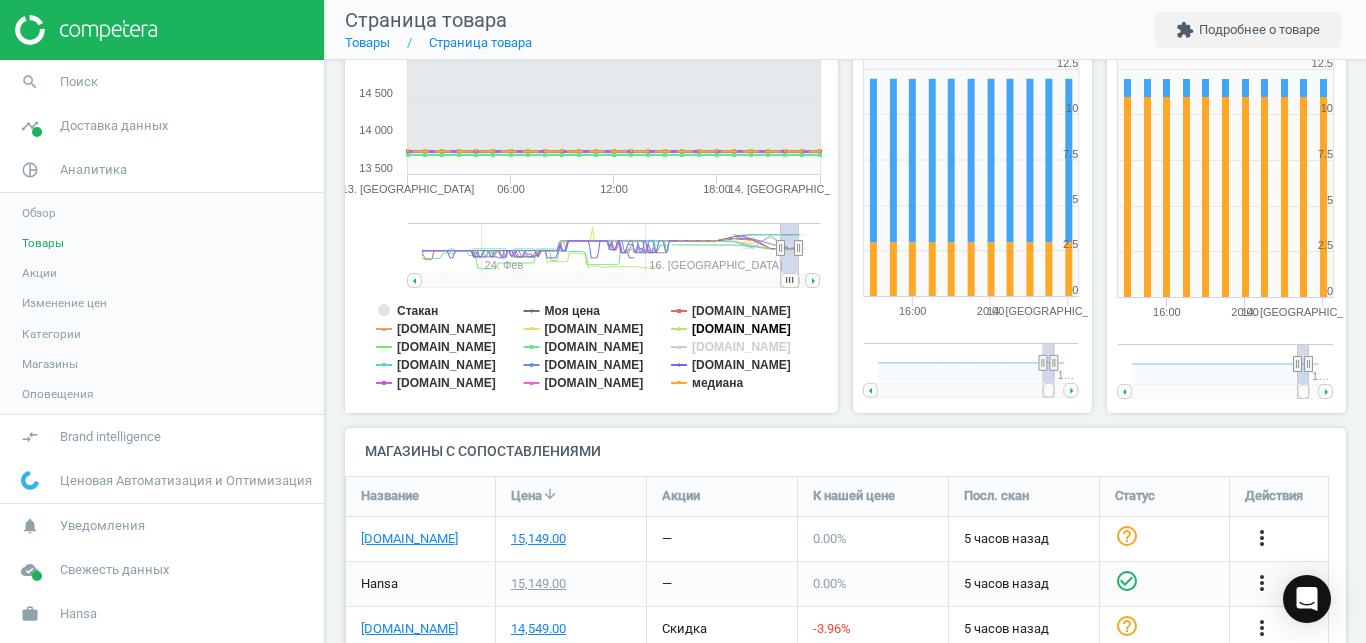 click on "[DOMAIN_NAME]" 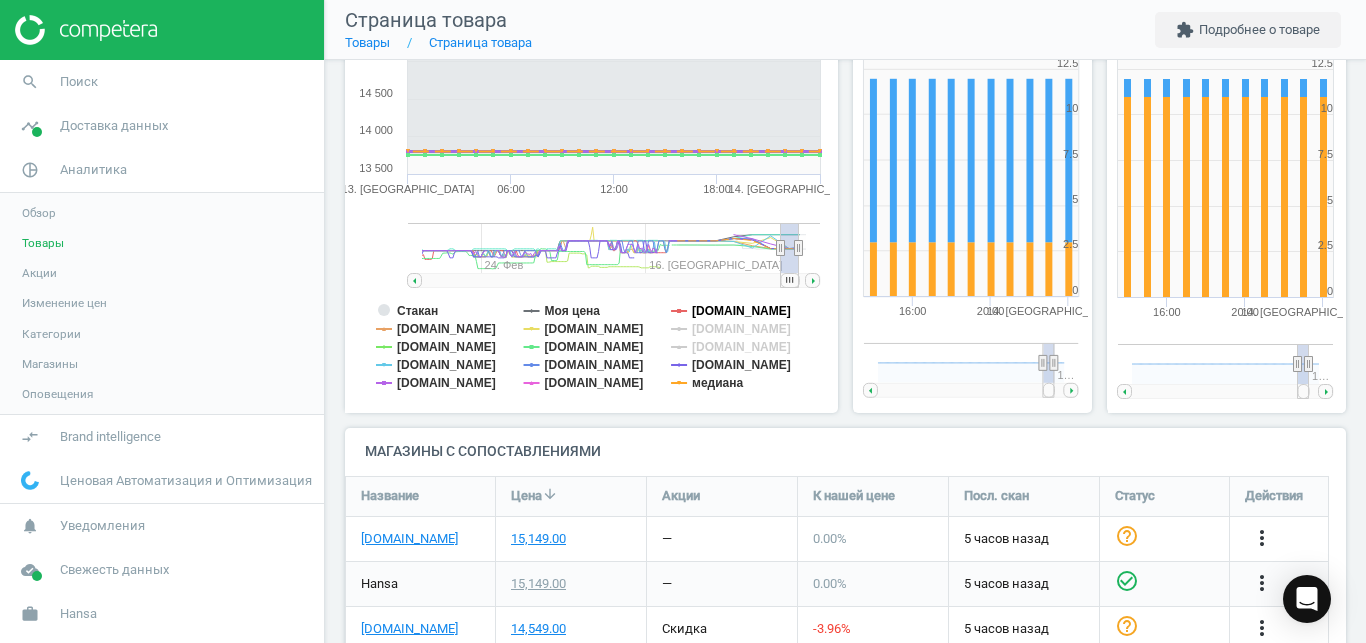 click on "[DOMAIN_NAME]" 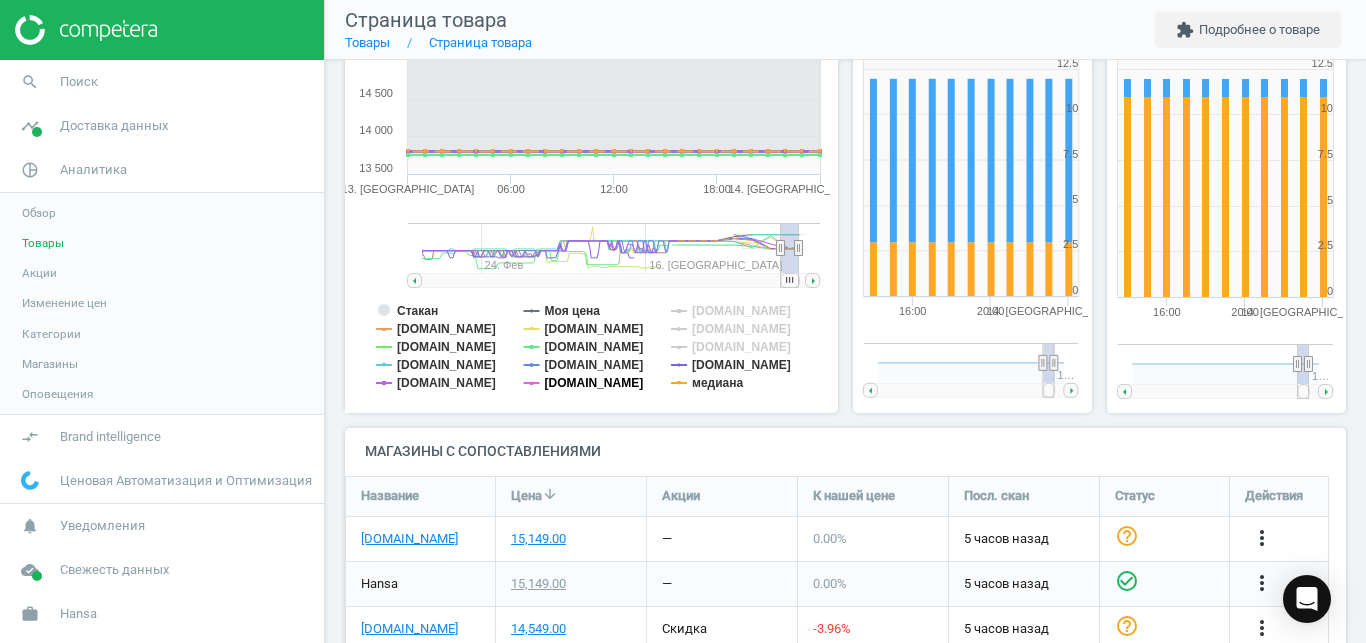 click on "[DOMAIN_NAME]" 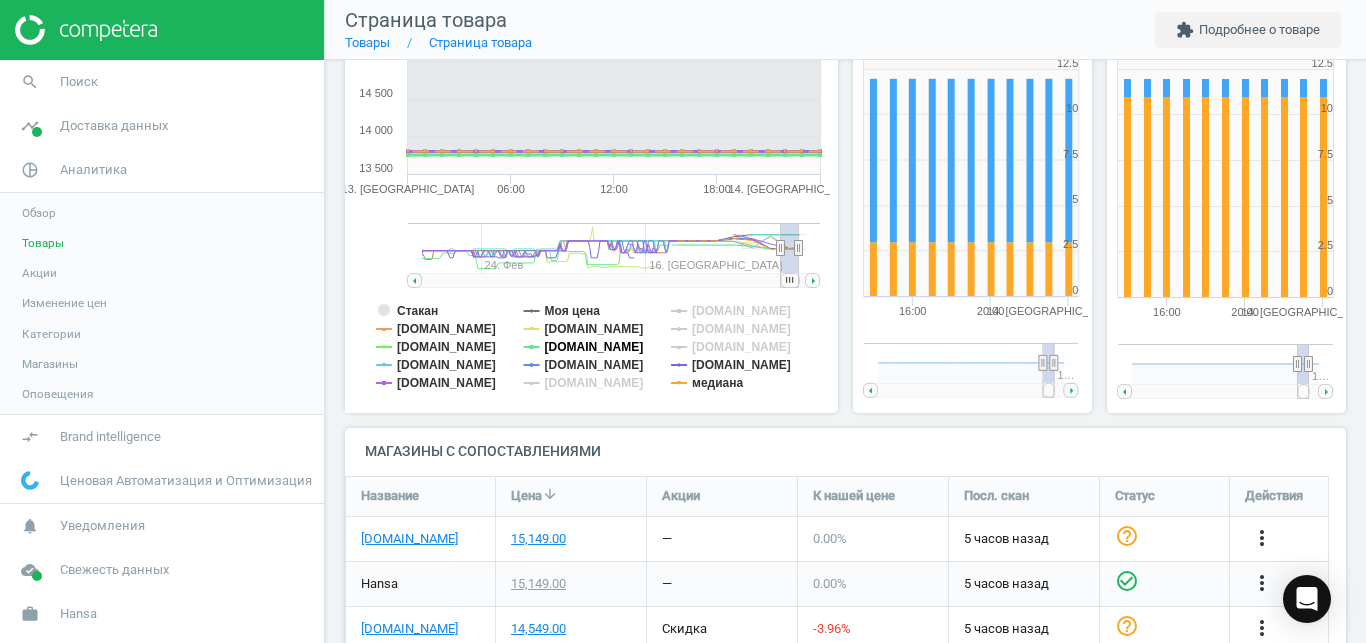 click on "[DOMAIN_NAME]" 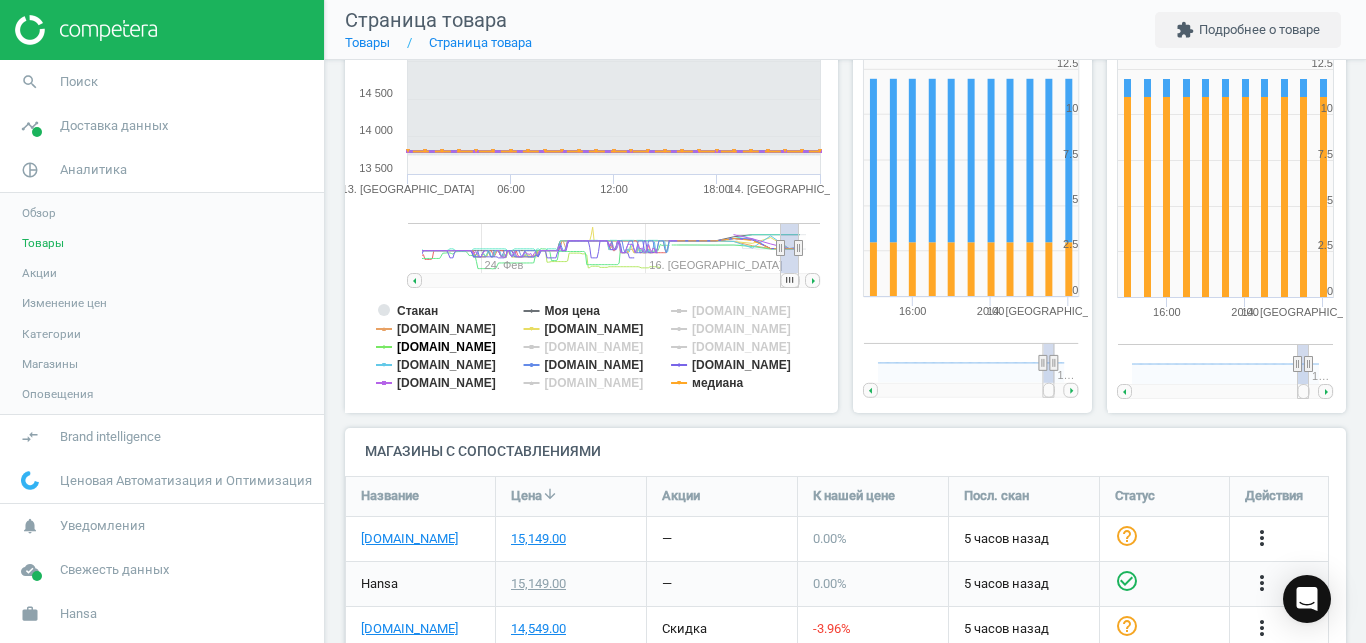 click on "[DOMAIN_NAME]" 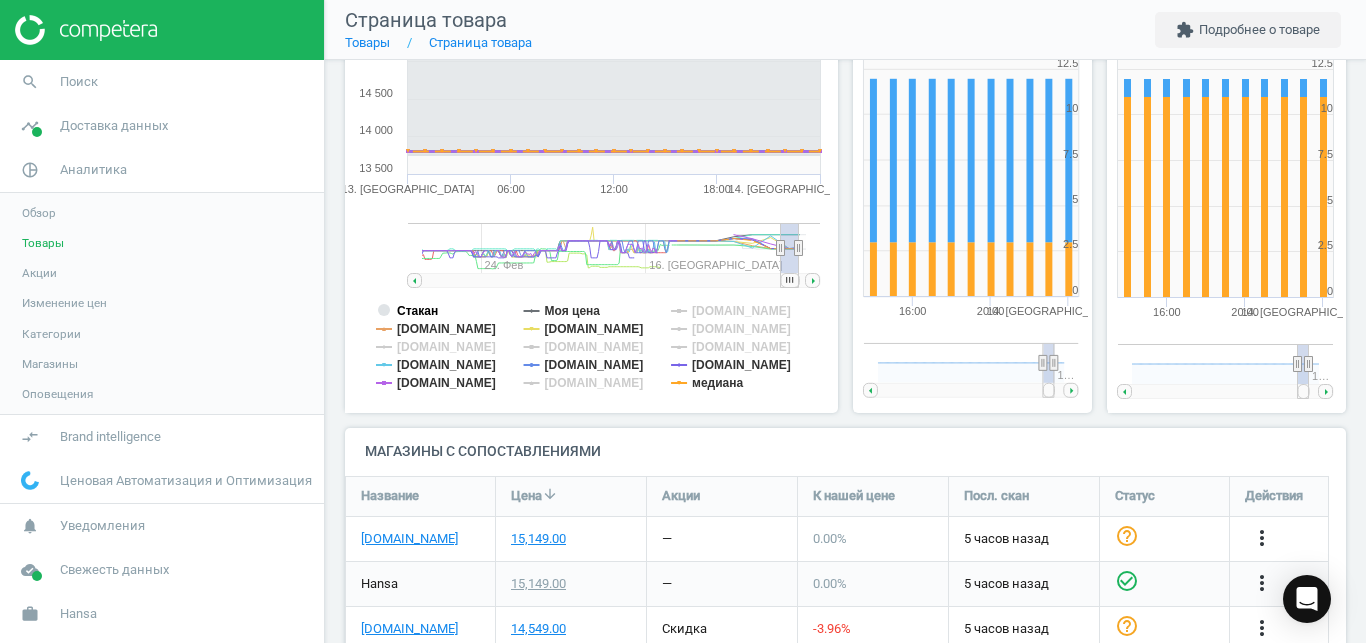 click on "Стакан" 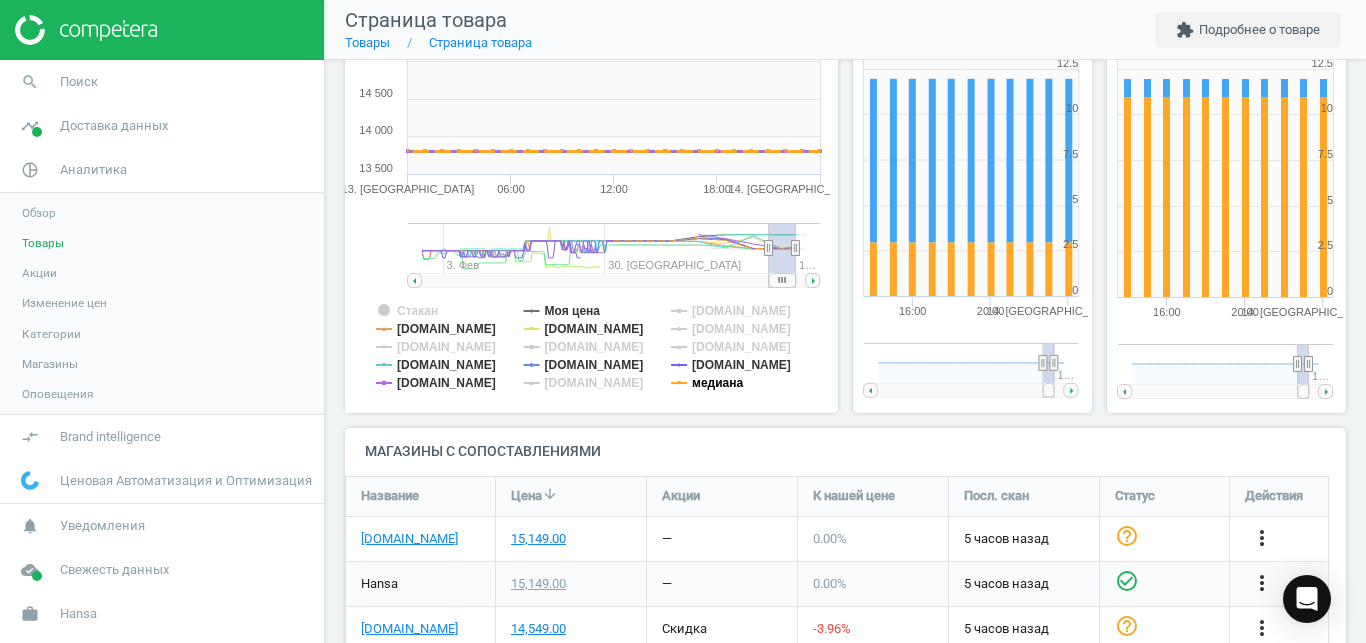 click on "медиана" 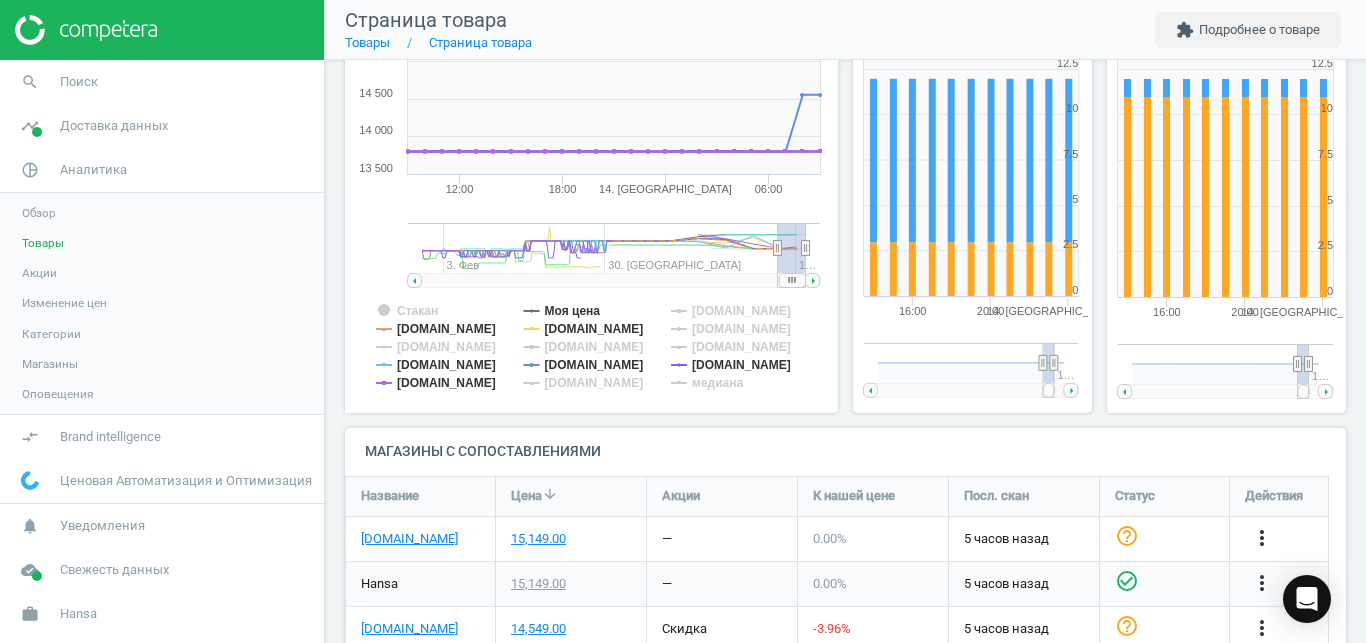 drag, startPoint x: 786, startPoint y: 276, endPoint x: 830, endPoint y: 278, distance: 44.04543 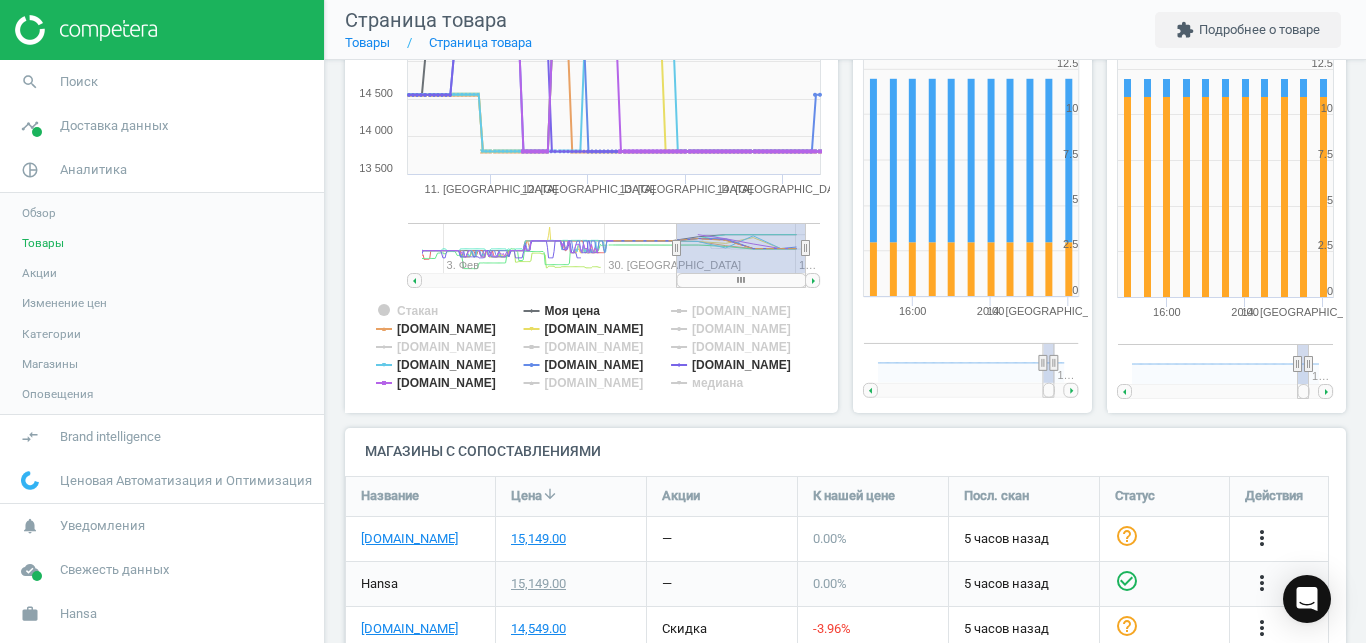 drag, startPoint x: 780, startPoint y: 245, endPoint x: 671, endPoint y: 259, distance: 109.89541 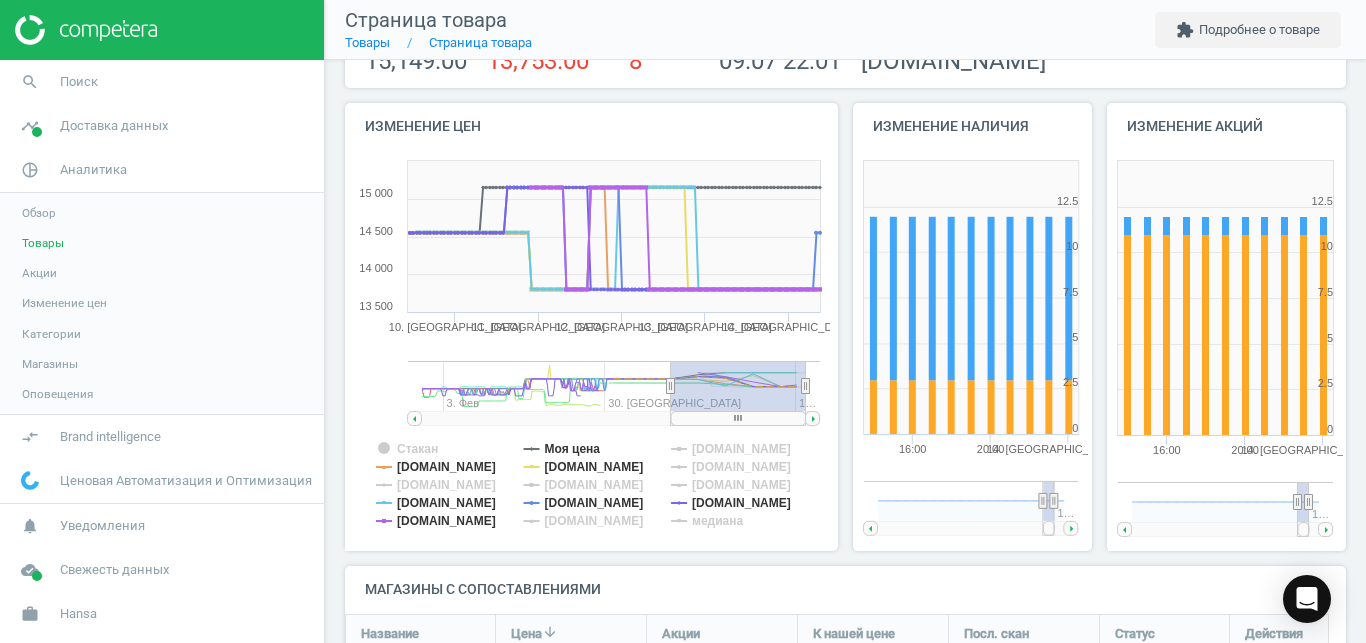 scroll, scrollTop: 175, scrollLeft: 0, axis: vertical 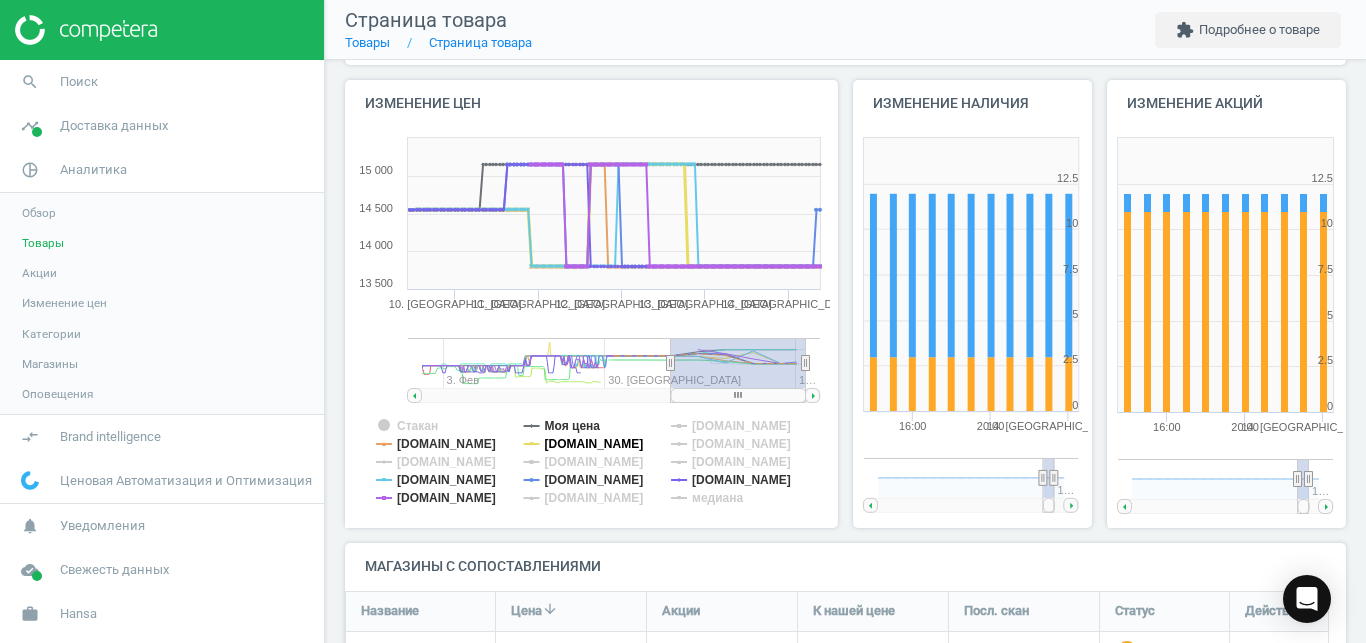 click on "[DOMAIN_NAME]" 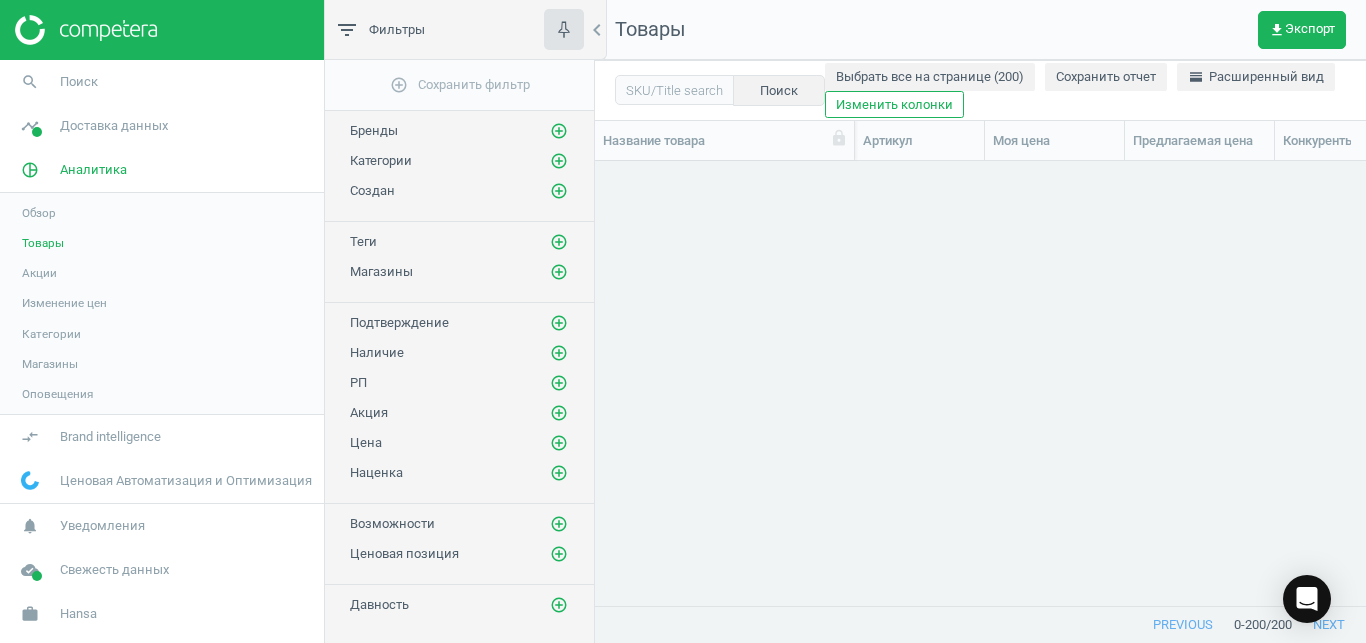 scroll, scrollTop: 3333, scrollLeft: 0, axis: vertical 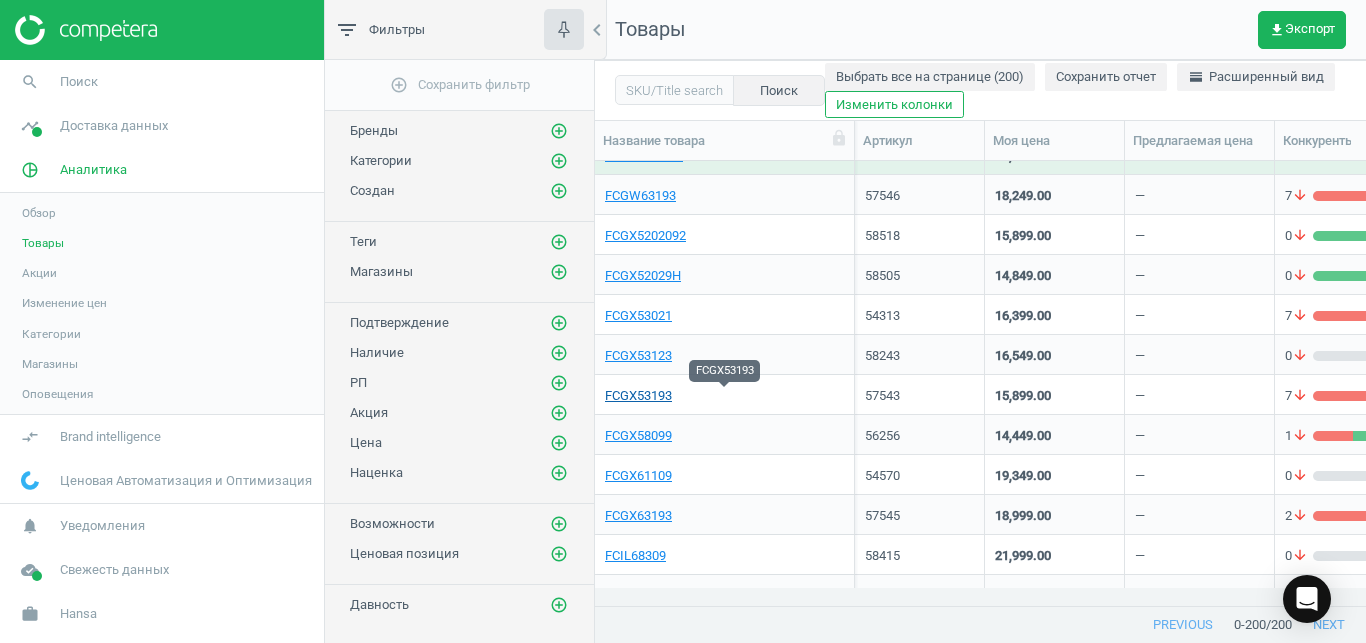 click on "FCGX53193" at bounding box center [638, 396] 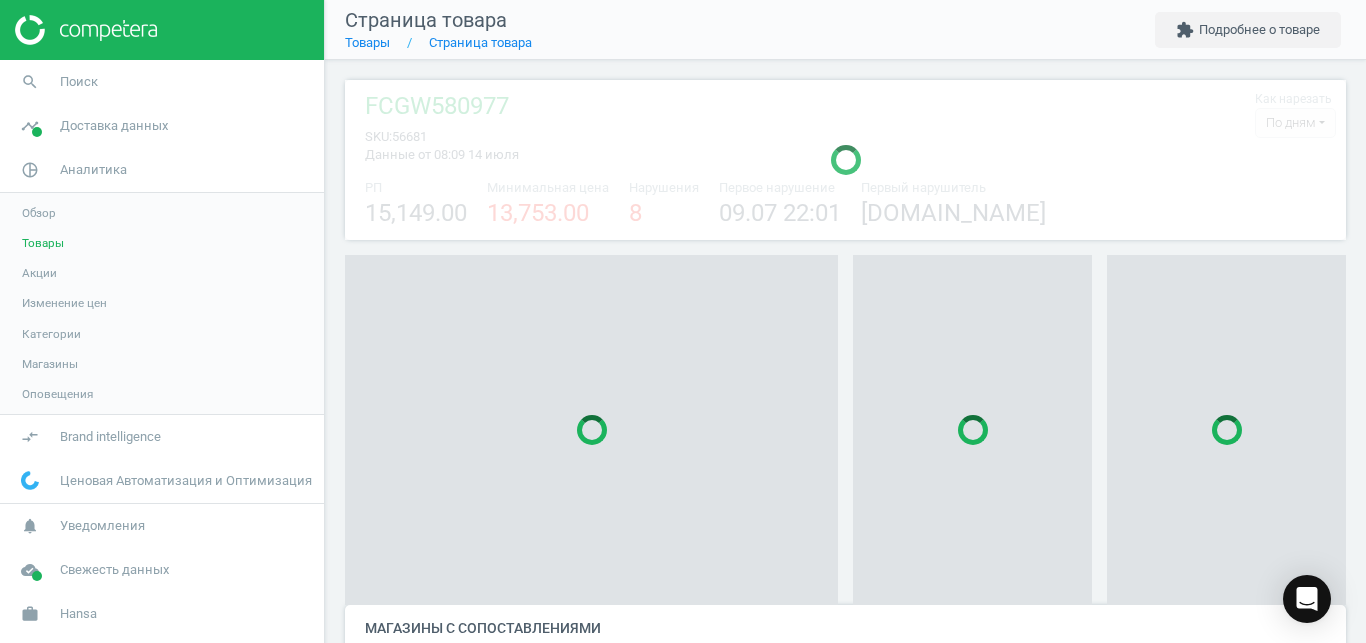 scroll, scrollTop: 27, scrollLeft: 27, axis: both 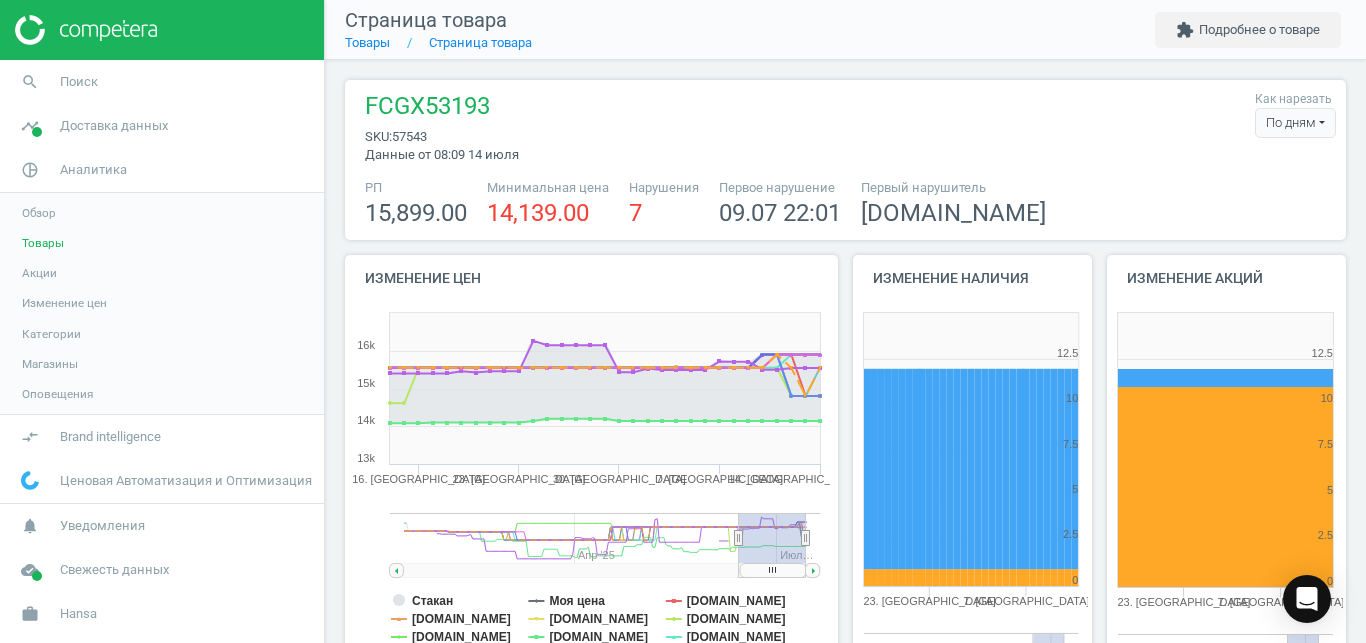 click on "По дням" at bounding box center [1295, 123] 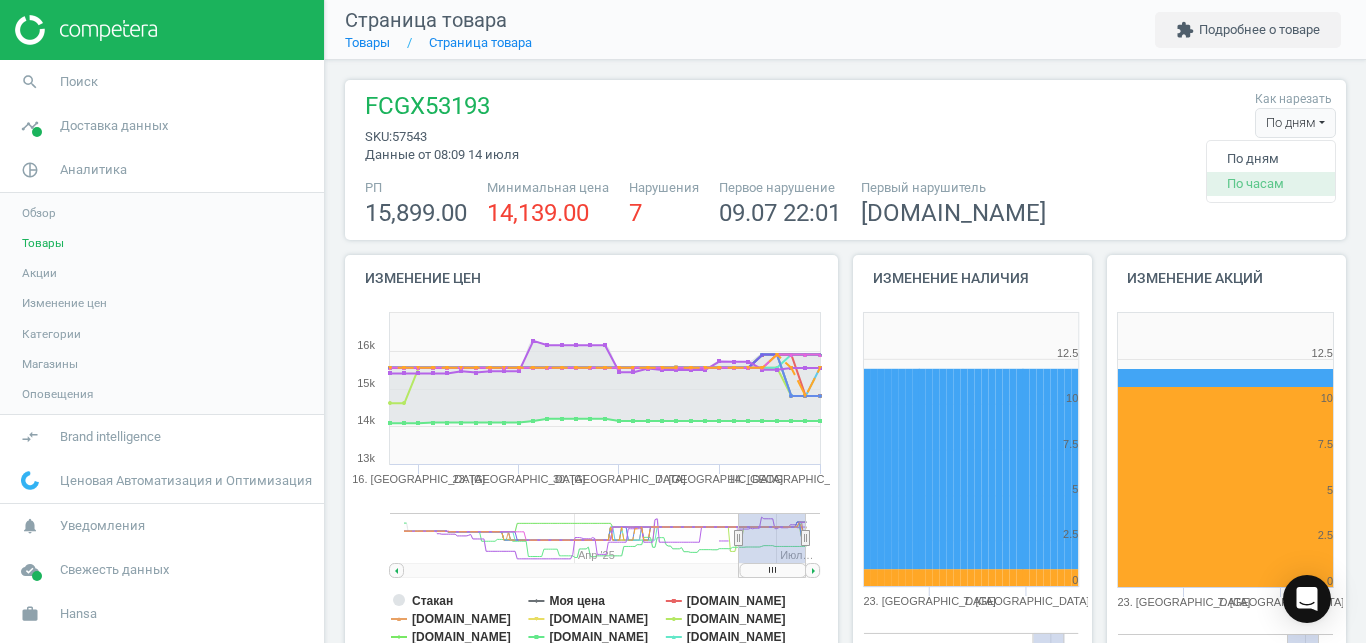 click on "По часам" at bounding box center (1271, 184) 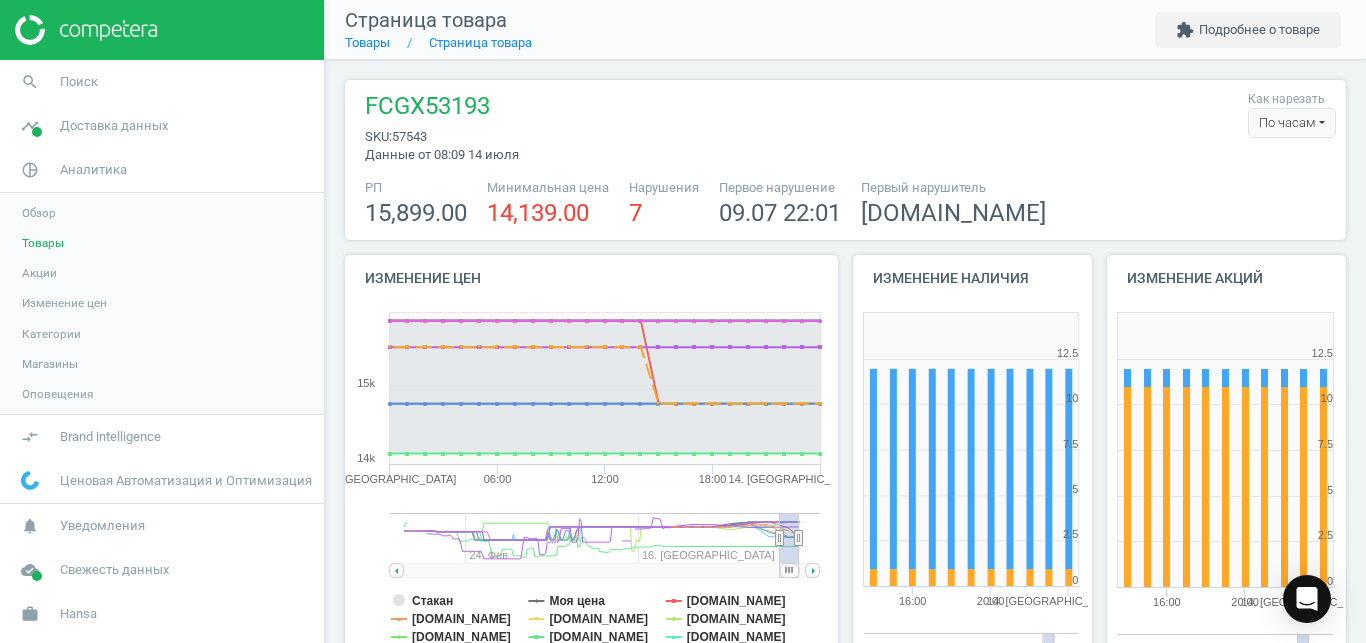 click on "РП 15,899.00 Минимальная цена 14,139.00 Нарушения 7 Первое нарушение 09.07 22:01 Первый нарушитель allo.ua" at bounding box center [845, 204] 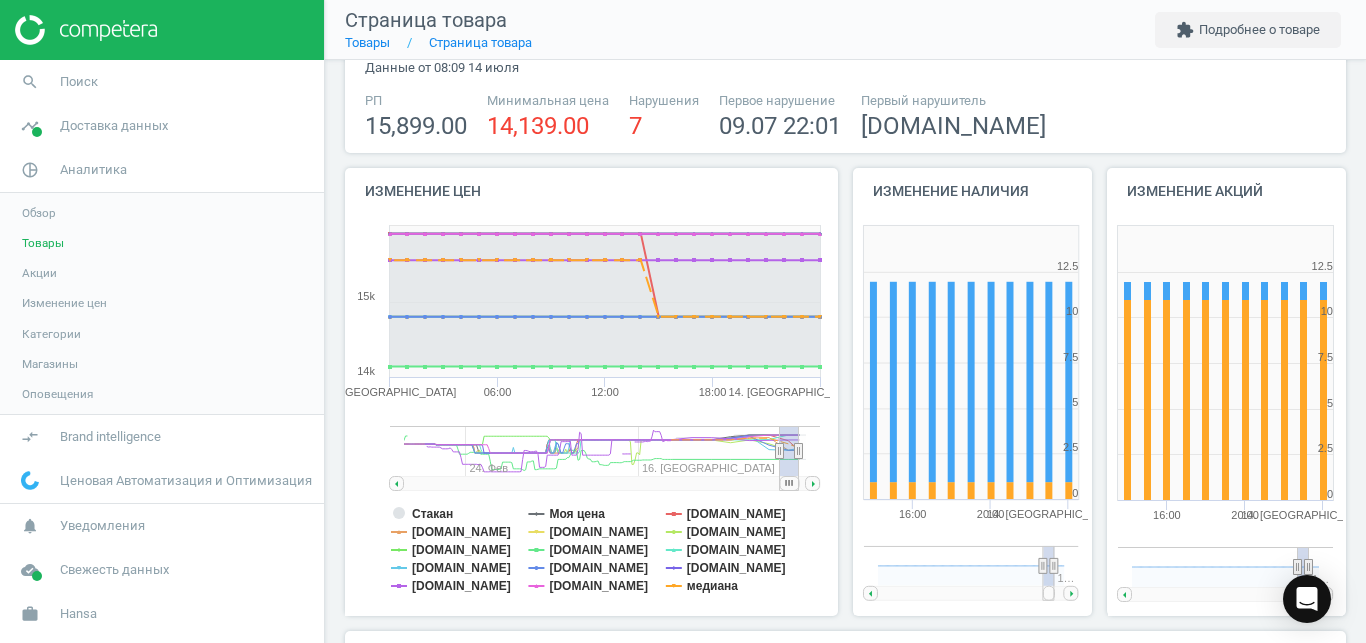 scroll, scrollTop: 99, scrollLeft: 0, axis: vertical 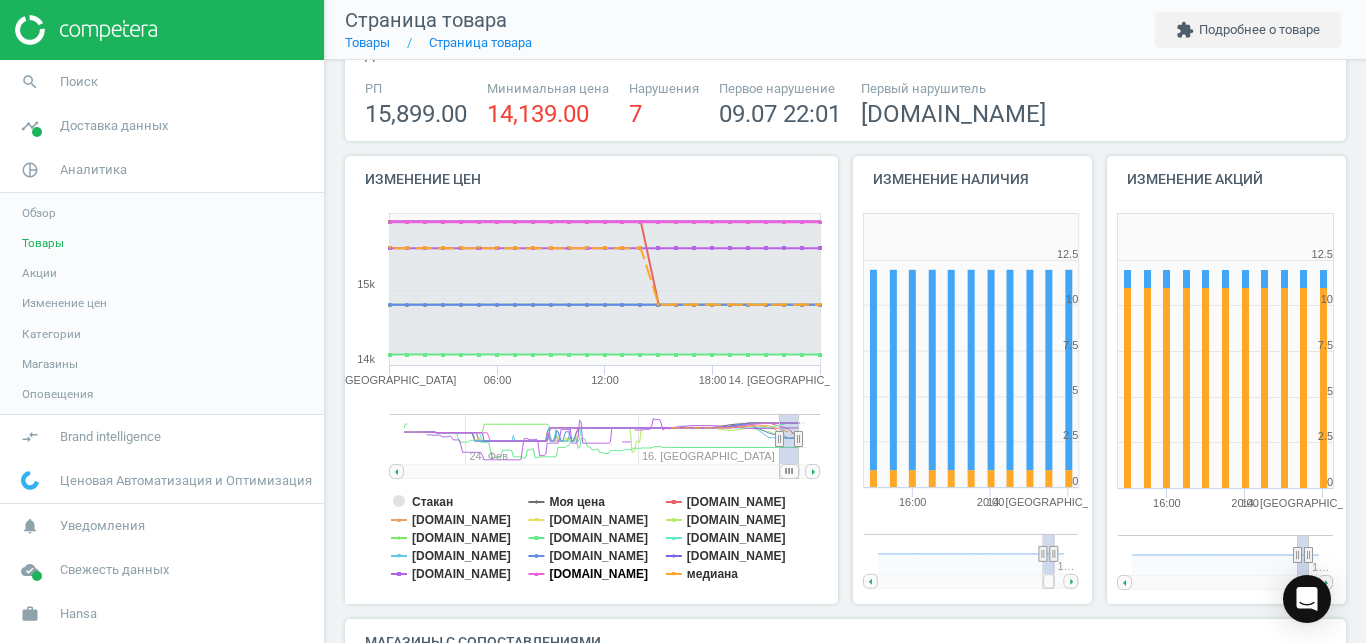 click on "[DOMAIN_NAME]" 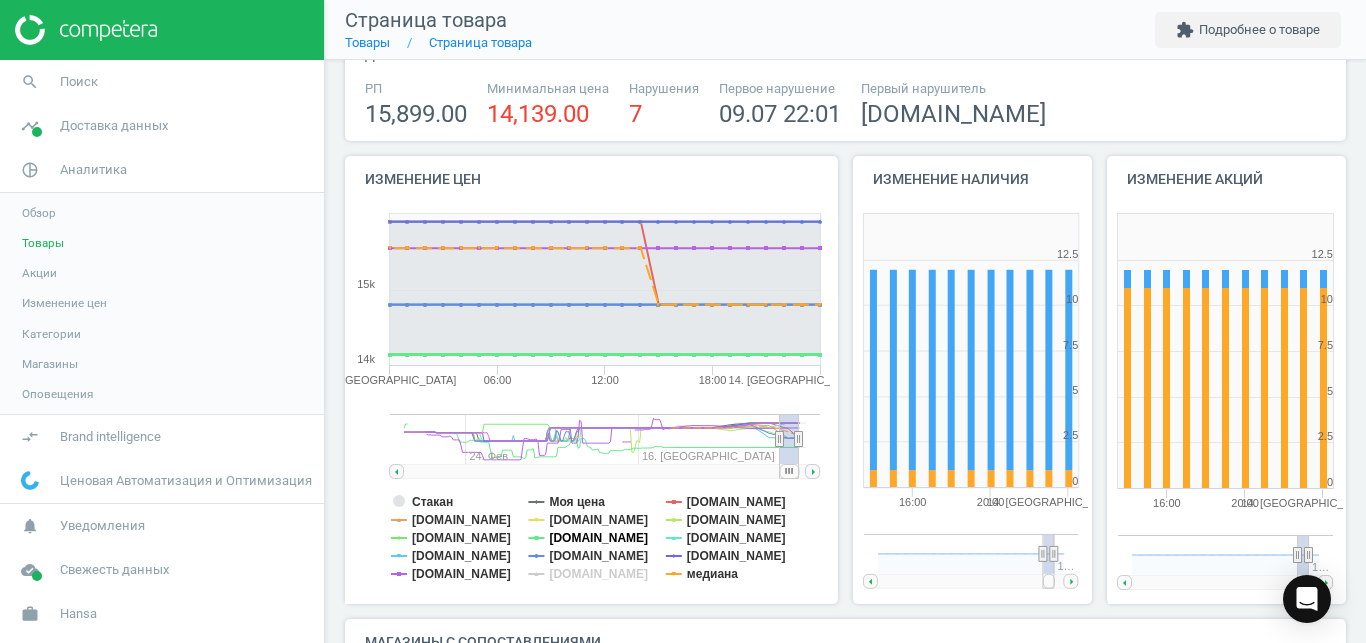 click on "[DOMAIN_NAME]" 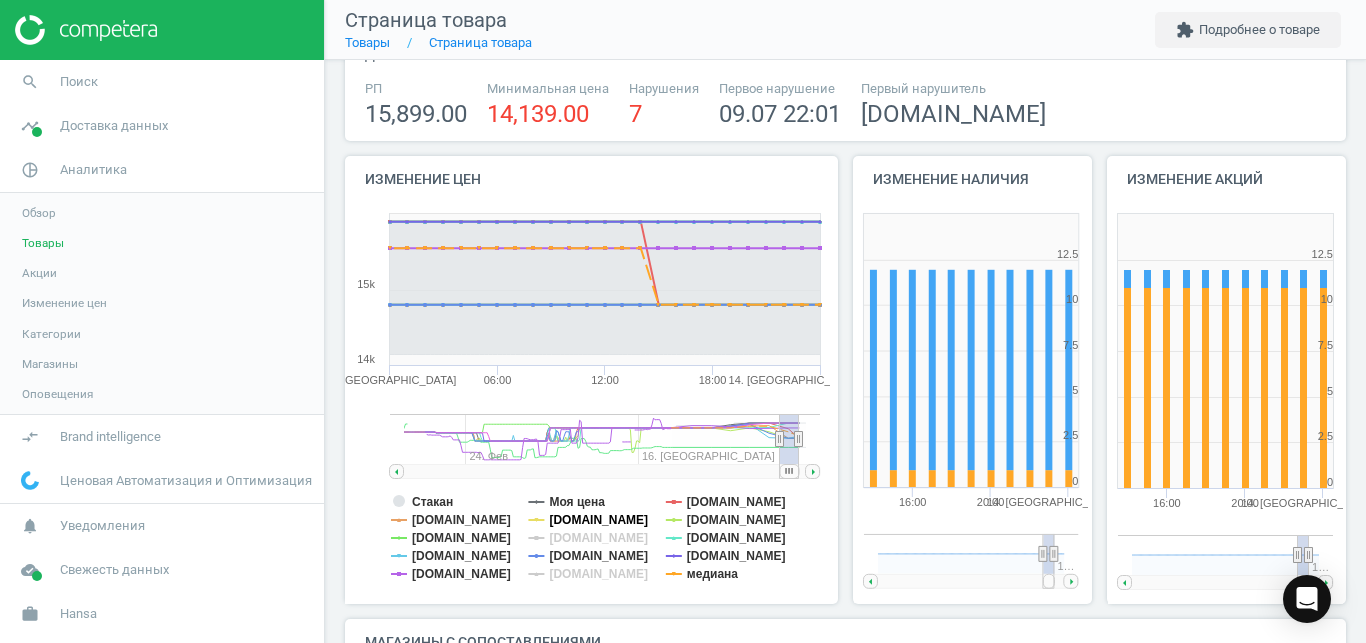 click on "[DOMAIN_NAME]" 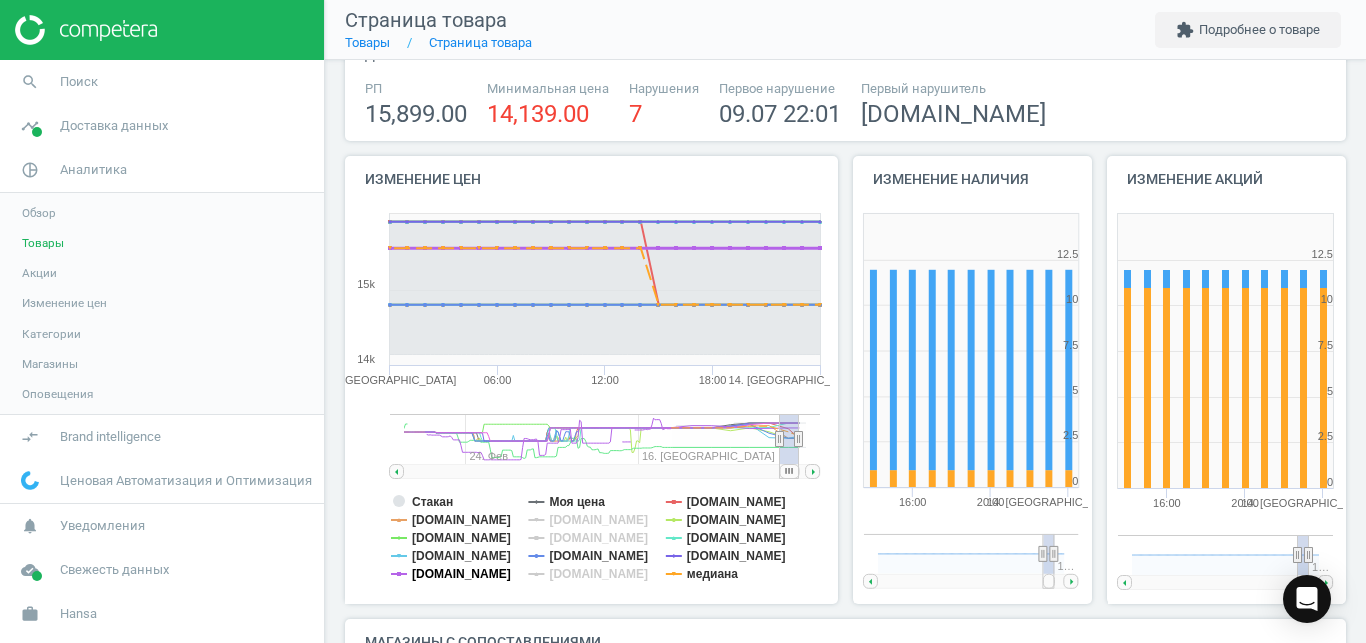 click on "[DOMAIN_NAME]" 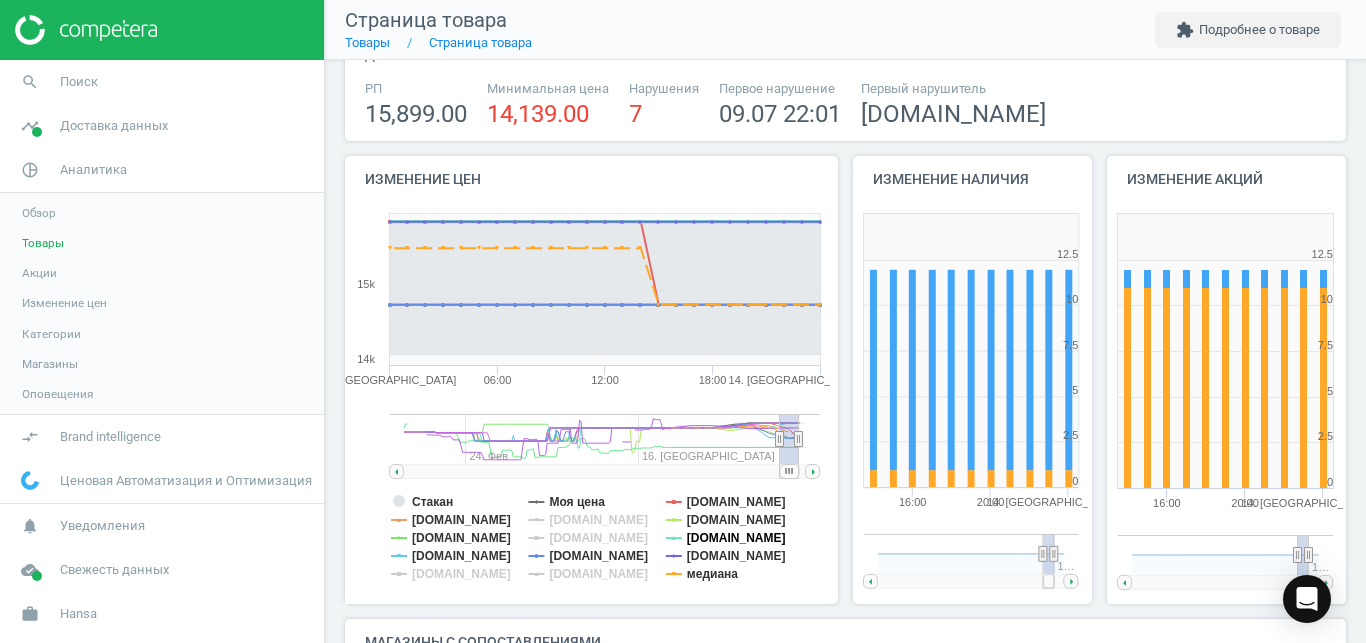 click on "[DOMAIN_NAME]" 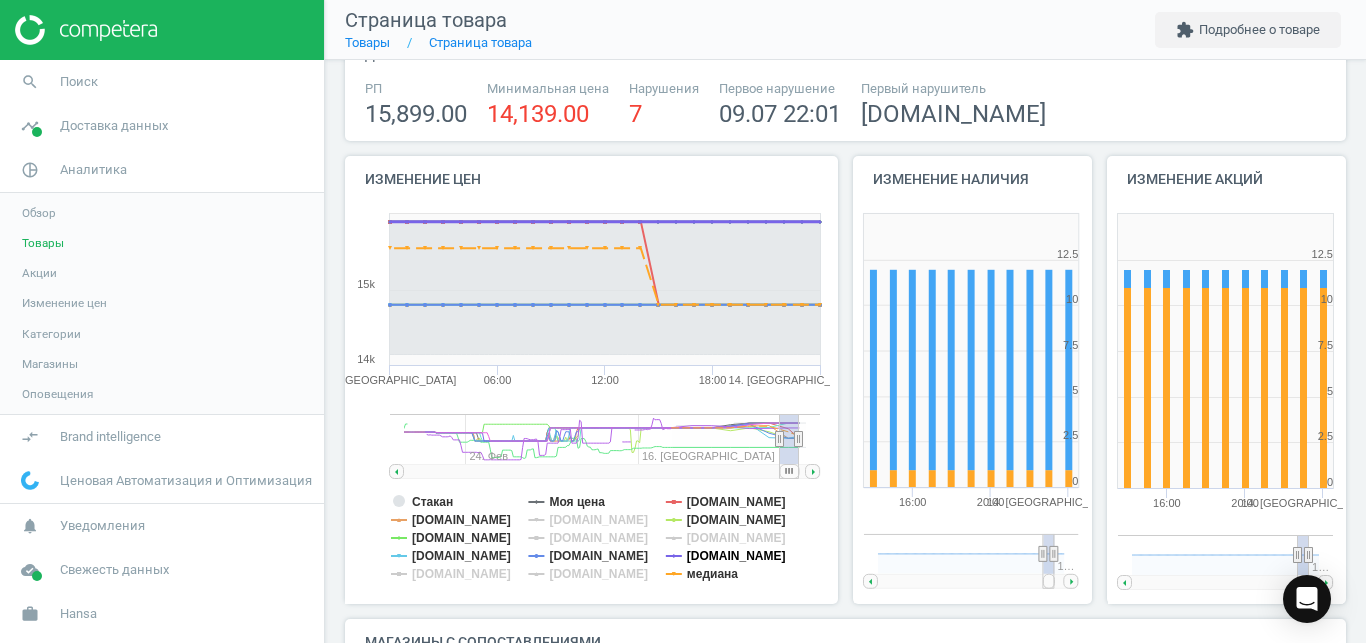 click on "[DOMAIN_NAME]" 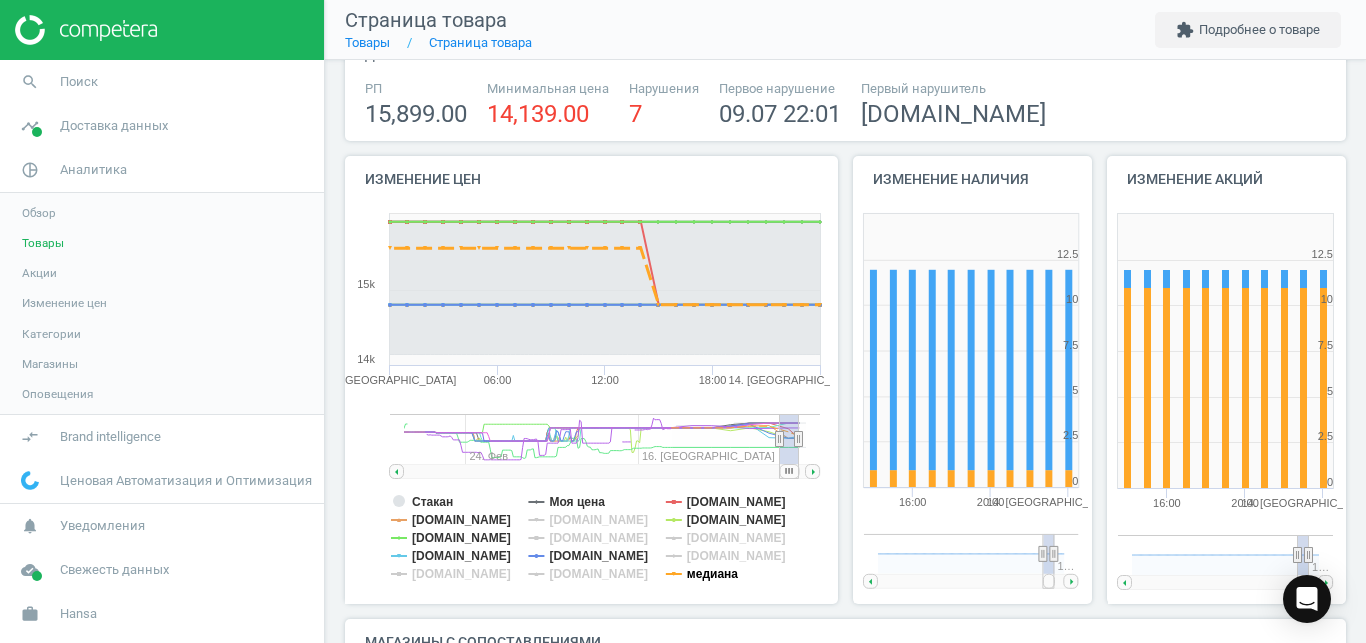 click on "медиана" 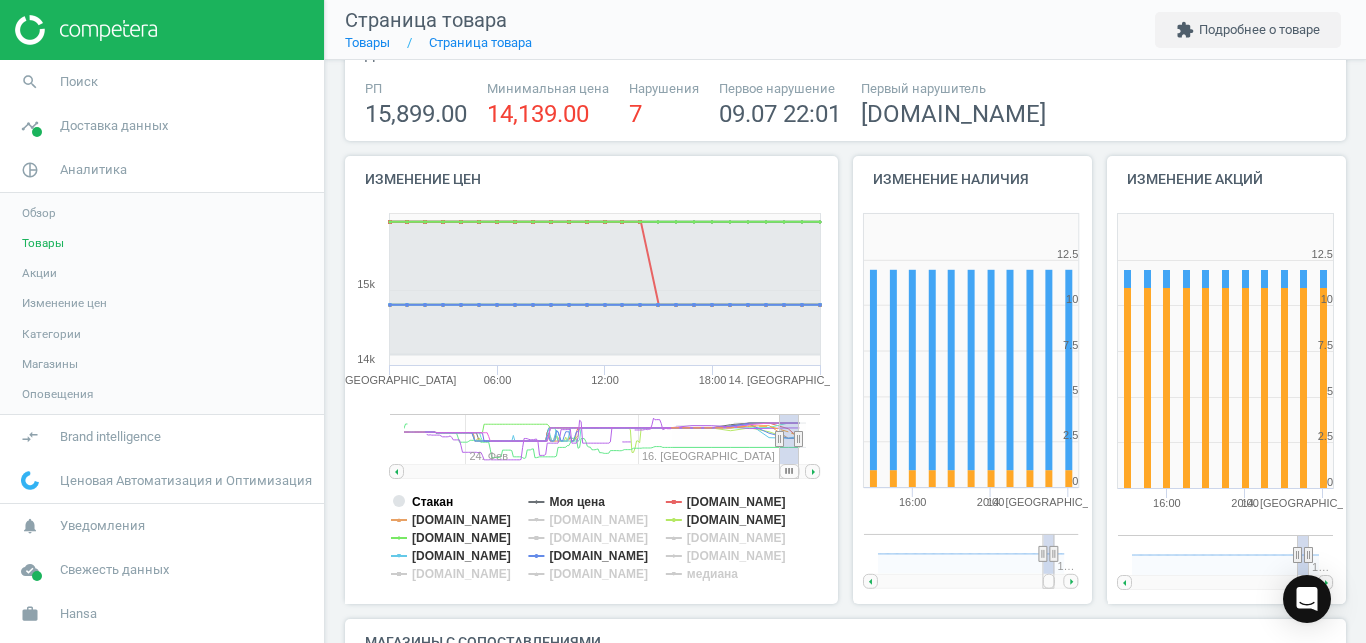 click on "Стакан" 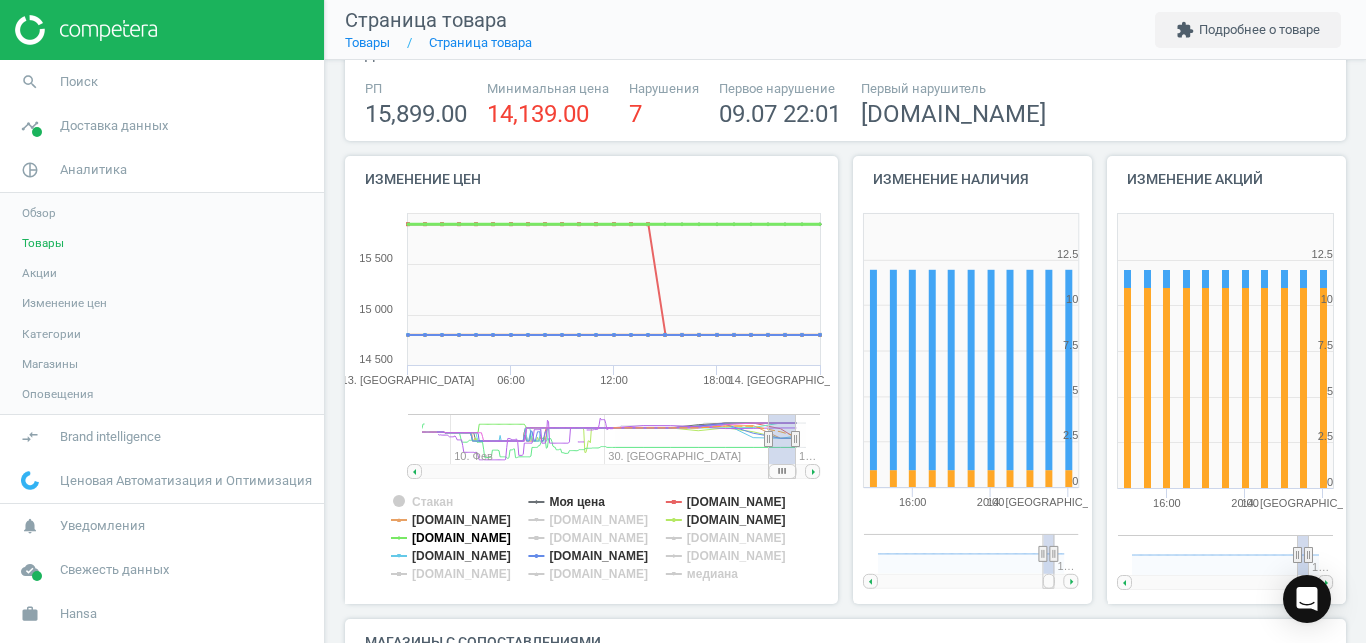 click on "[DOMAIN_NAME]" 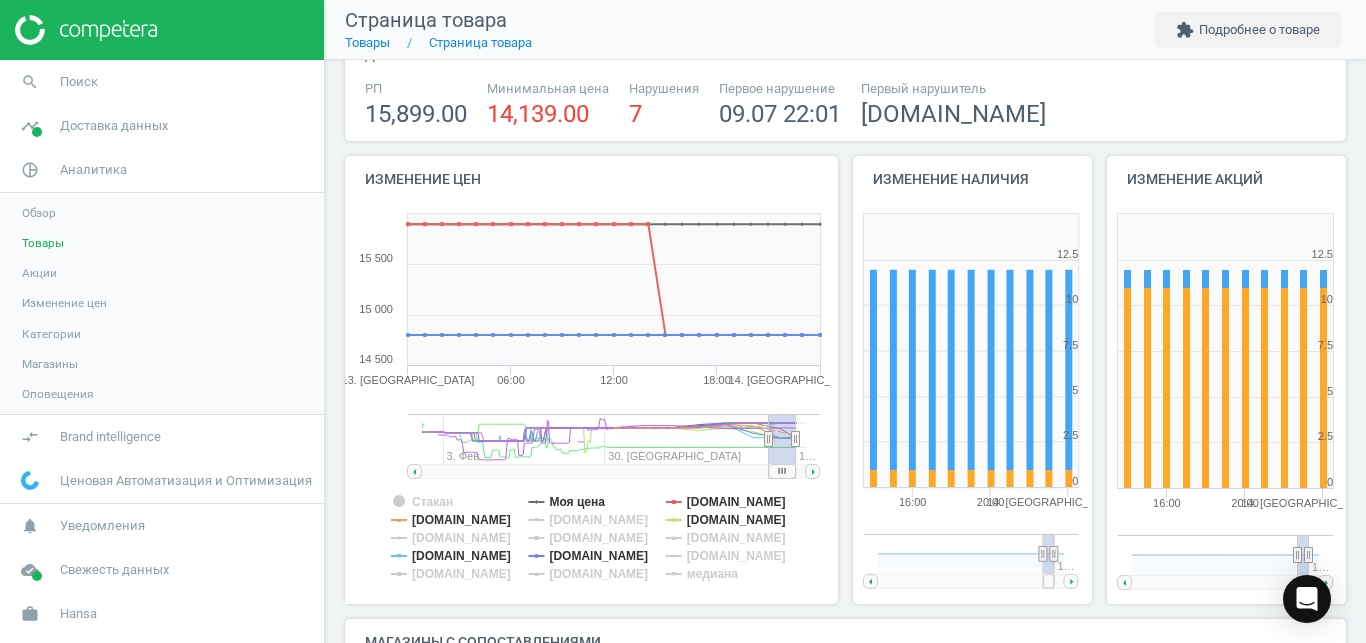 drag, startPoint x: 786, startPoint y: 476, endPoint x: 812, endPoint y: 473, distance: 26.172504 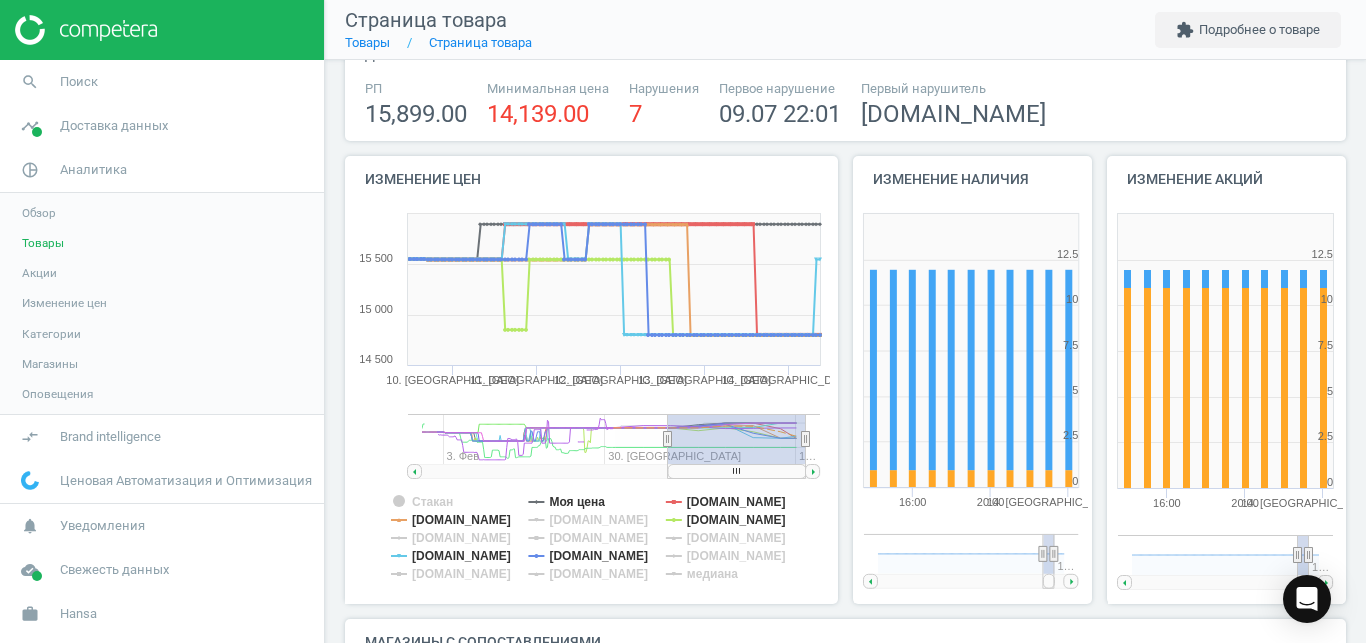 drag, startPoint x: 775, startPoint y: 441, endPoint x: 668, endPoint y: 461, distance: 108.85311 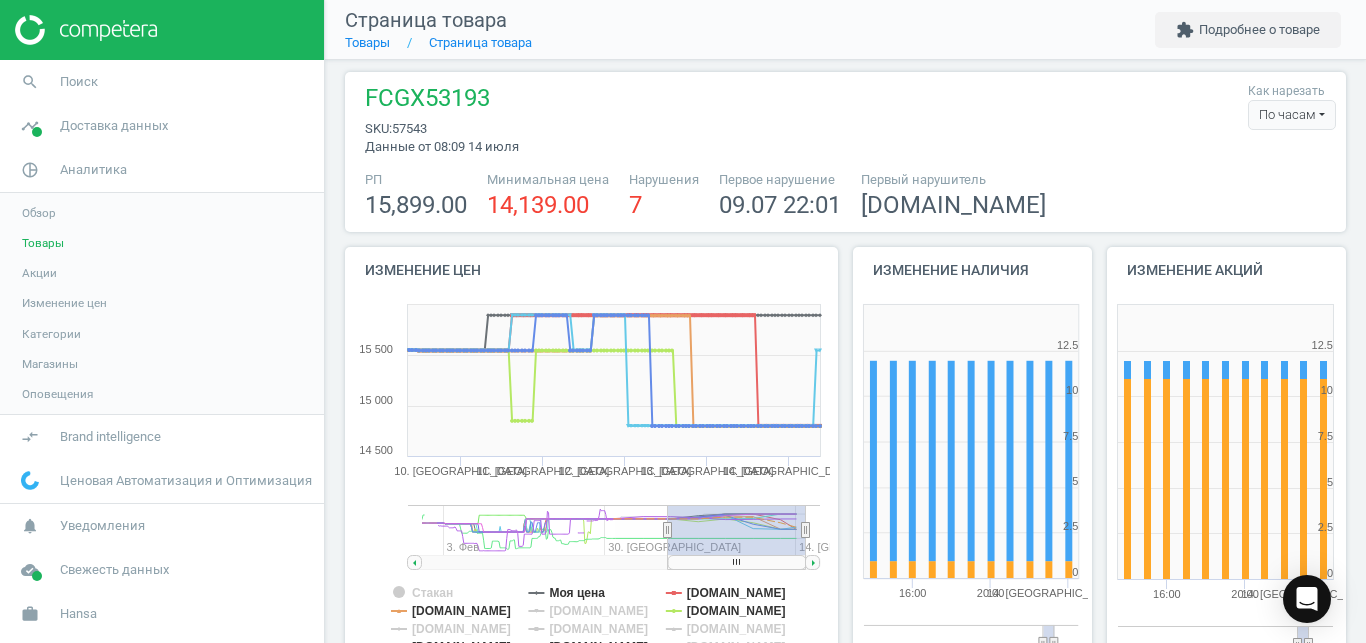scroll, scrollTop: 3, scrollLeft: 0, axis: vertical 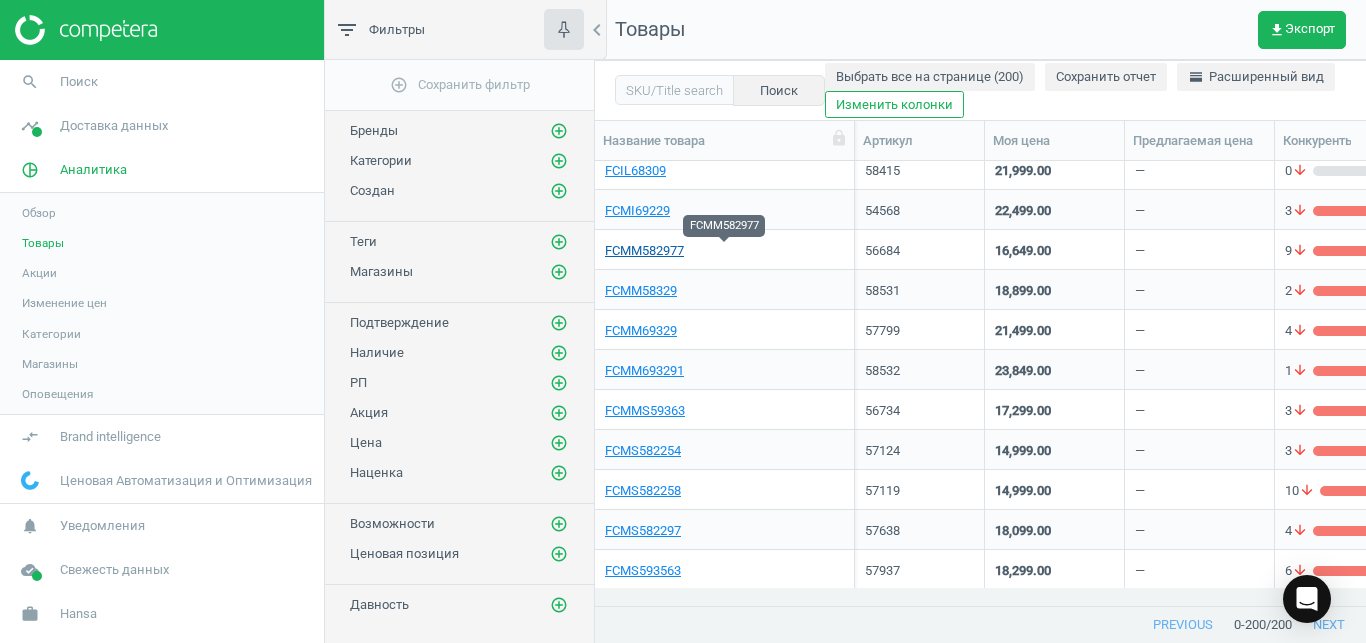 click on "FCMM582977" at bounding box center [644, 251] 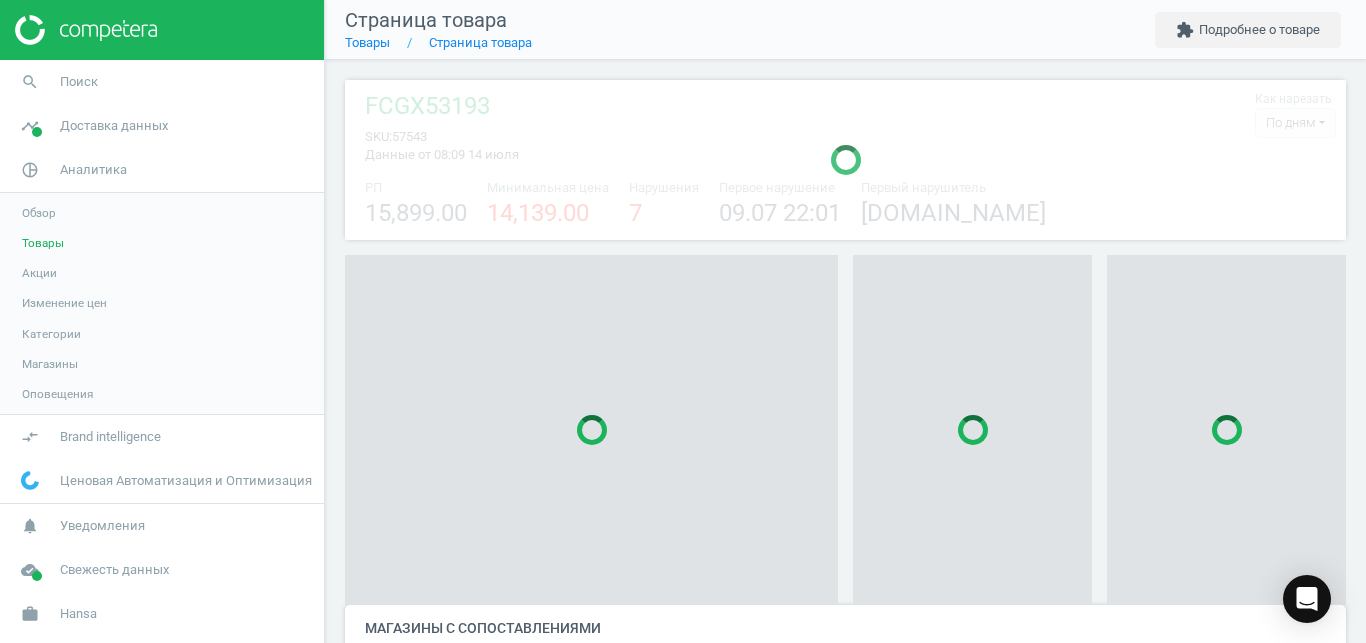 scroll, scrollTop: 27, scrollLeft: 27, axis: both 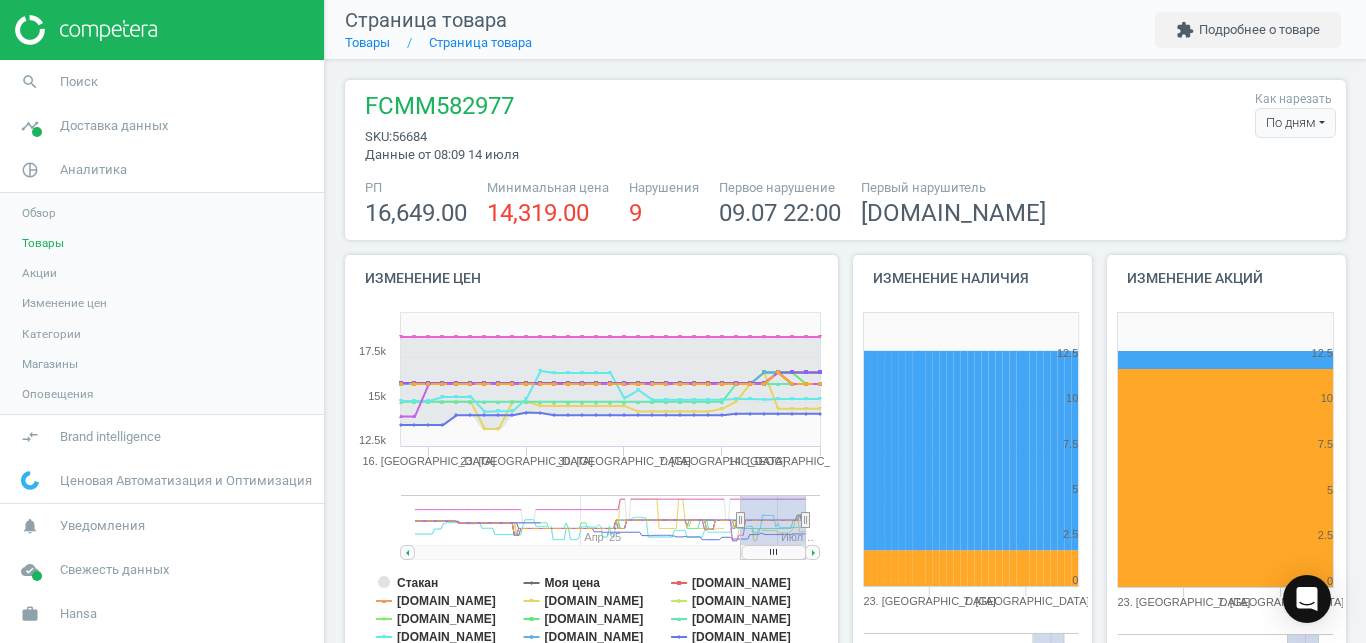 click on "По дням" at bounding box center (1295, 123) 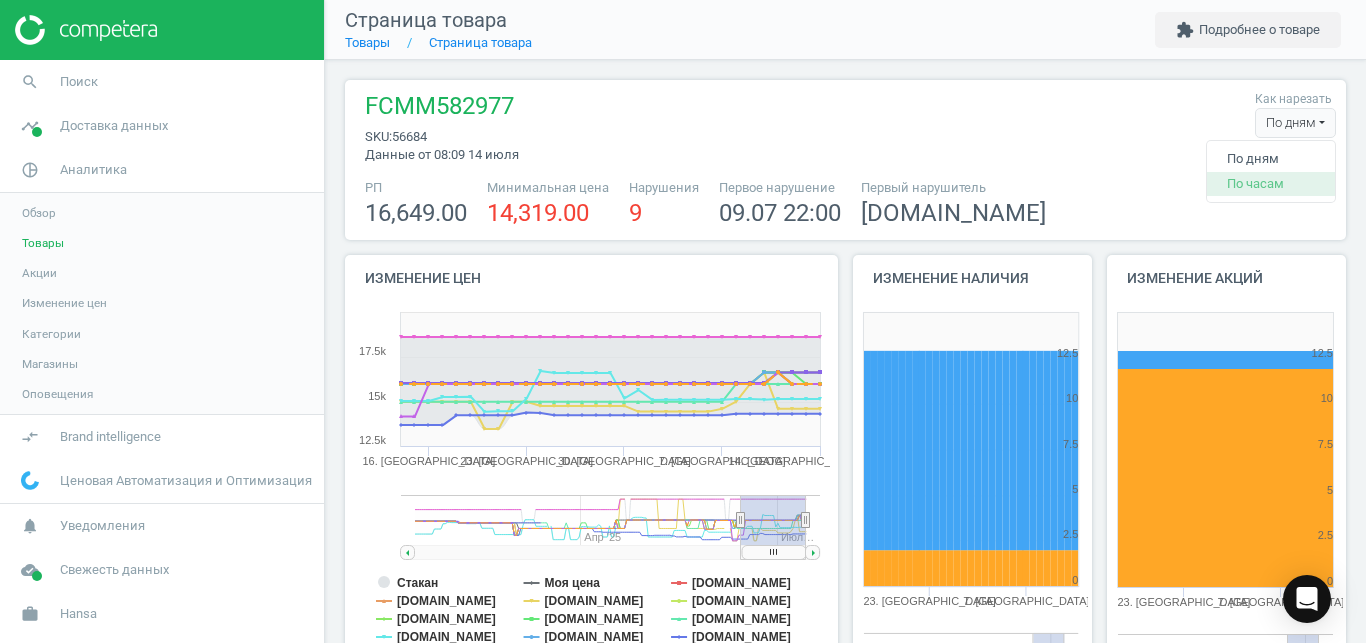 click on "По часам" at bounding box center (1271, 184) 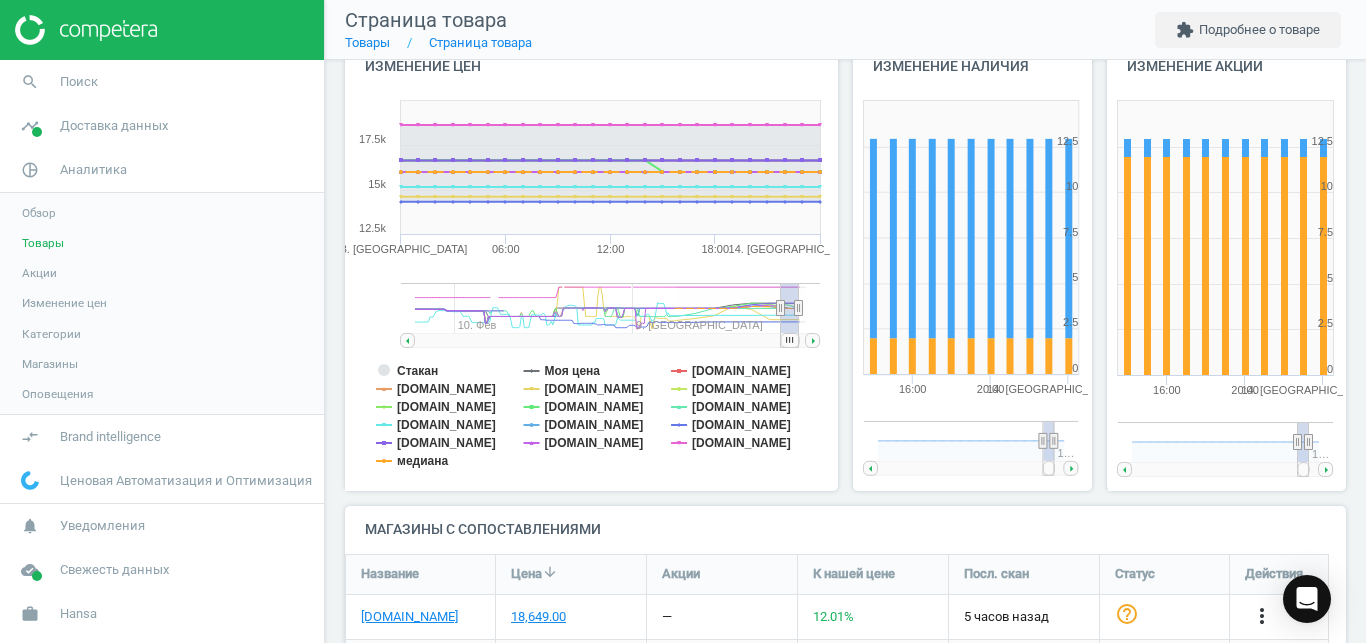scroll, scrollTop: 249, scrollLeft: 0, axis: vertical 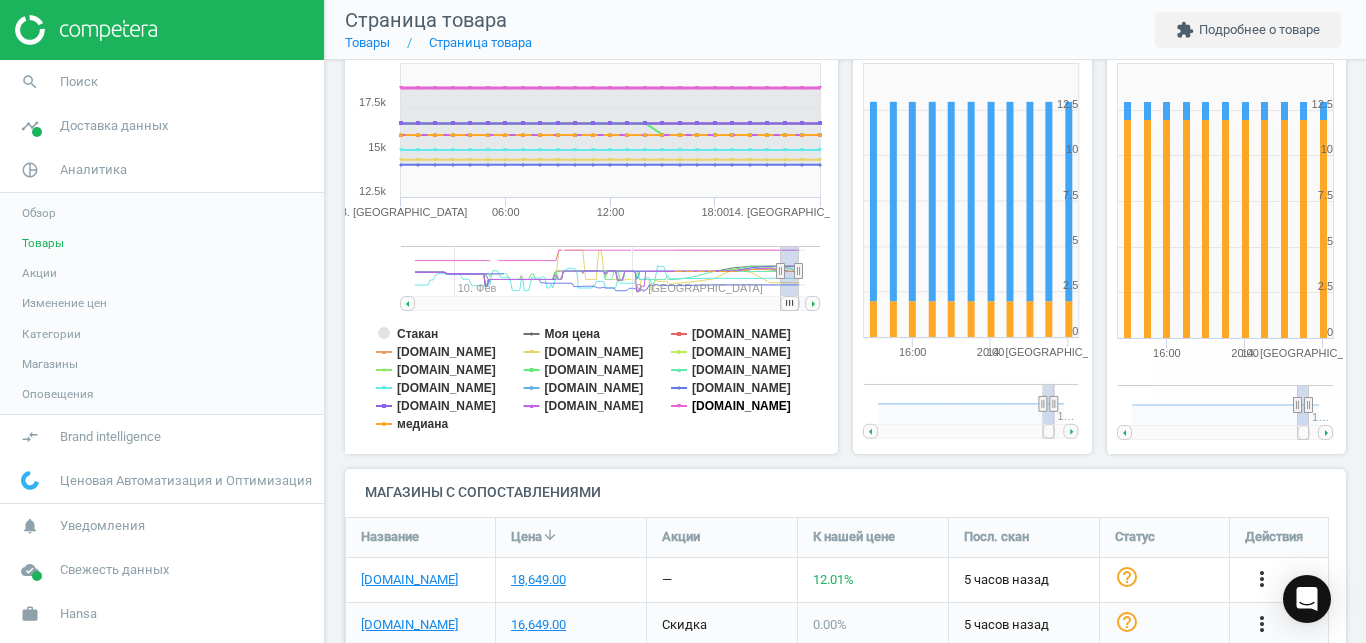 click on "[DOMAIN_NAME]" 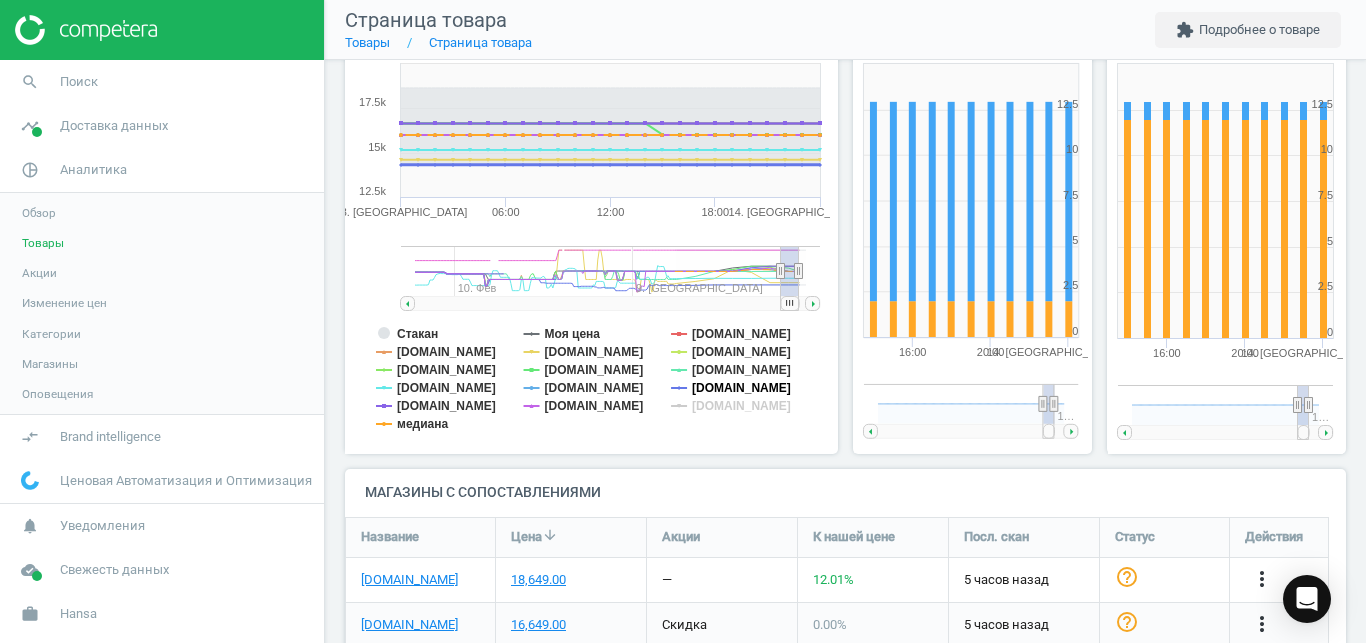 click on "[DOMAIN_NAME]" 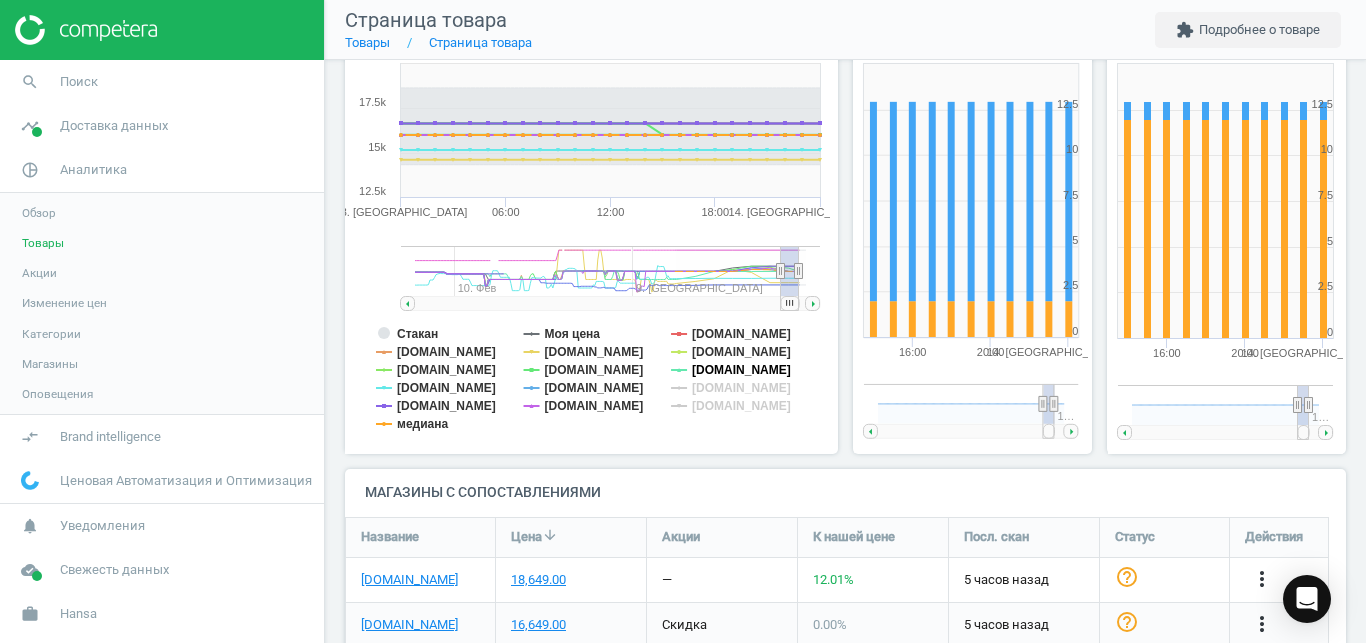 click on "[DOMAIN_NAME]" 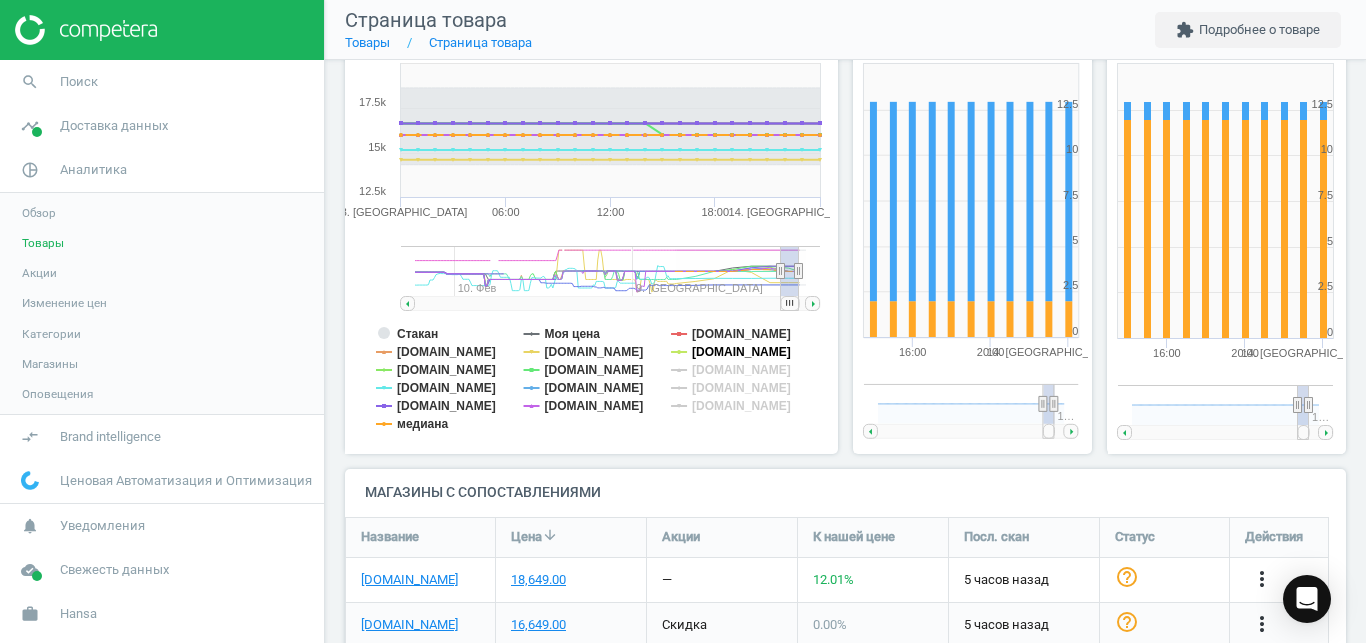 click on "[DOMAIN_NAME]" 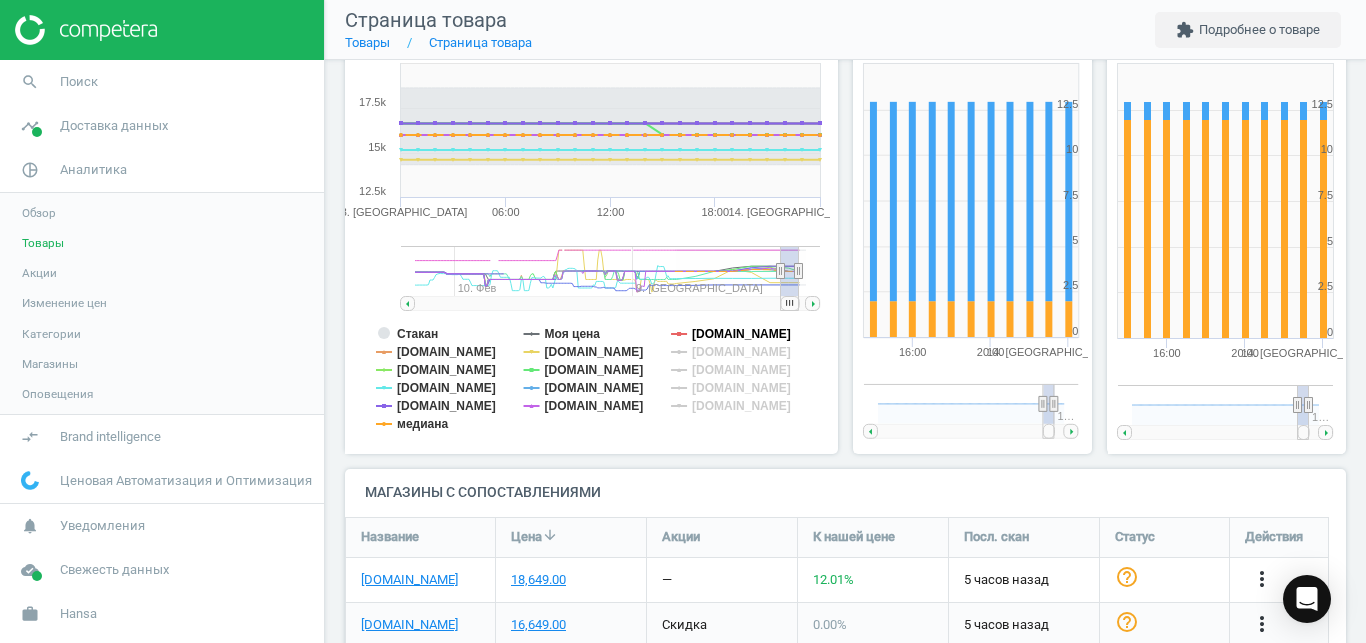 click on "[DOMAIN_NAME]" 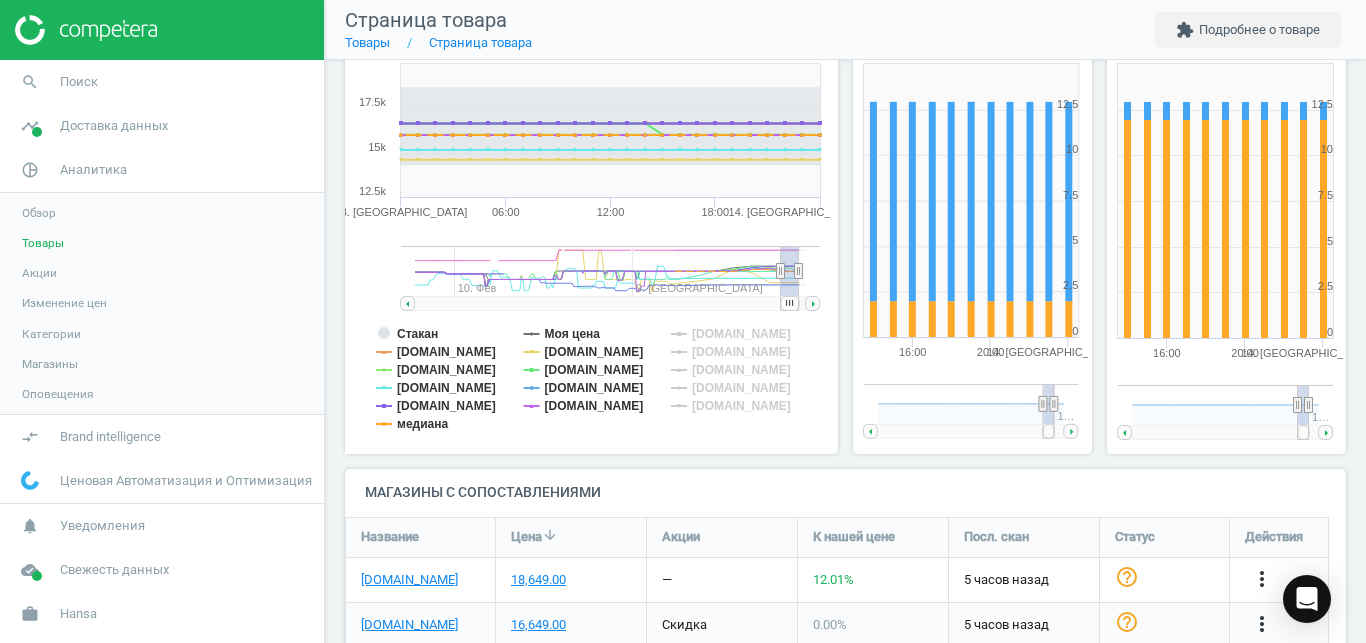 click 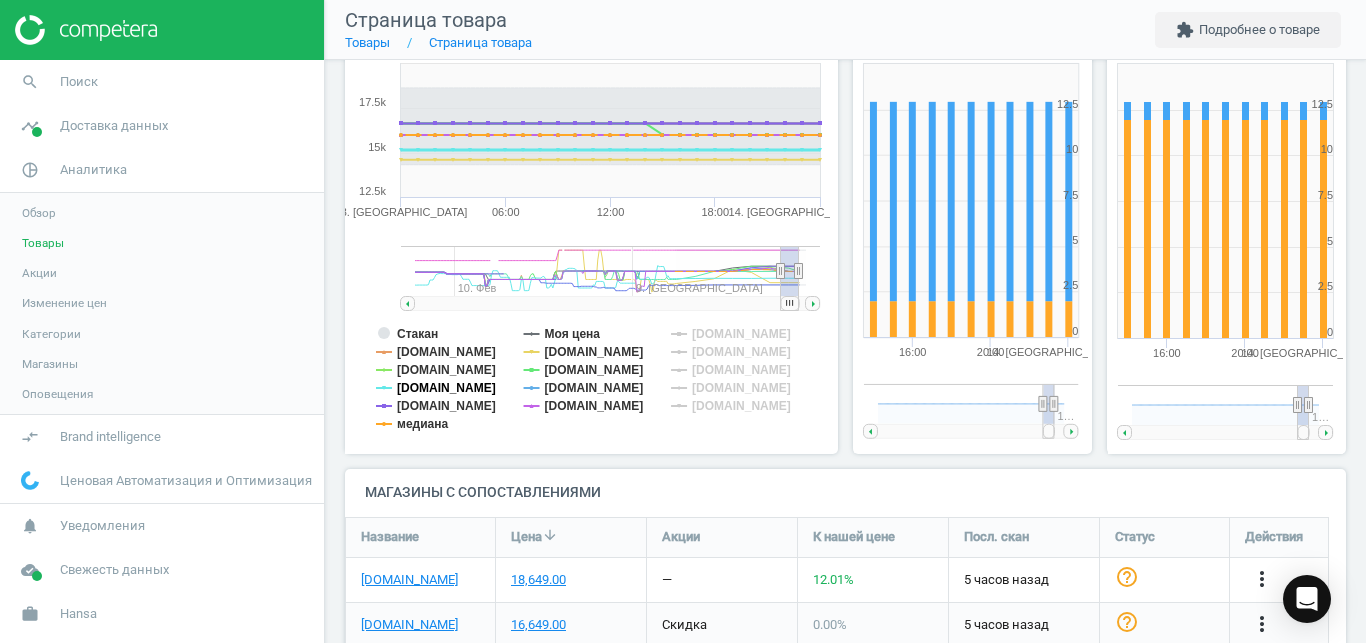 click on "[DOMAIN_NAME]" 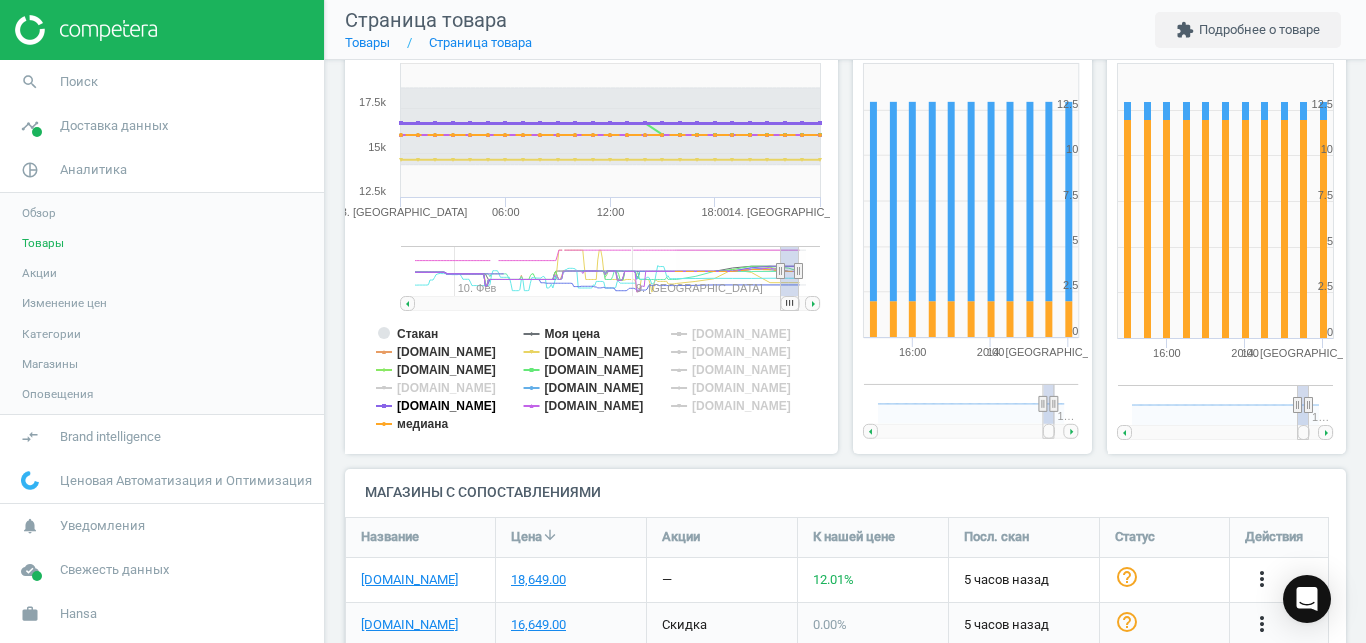 drag, startPoint x: 441, startPoint y: 406, endPoint x: 435, endPoint y: 421, distance: 16.155495 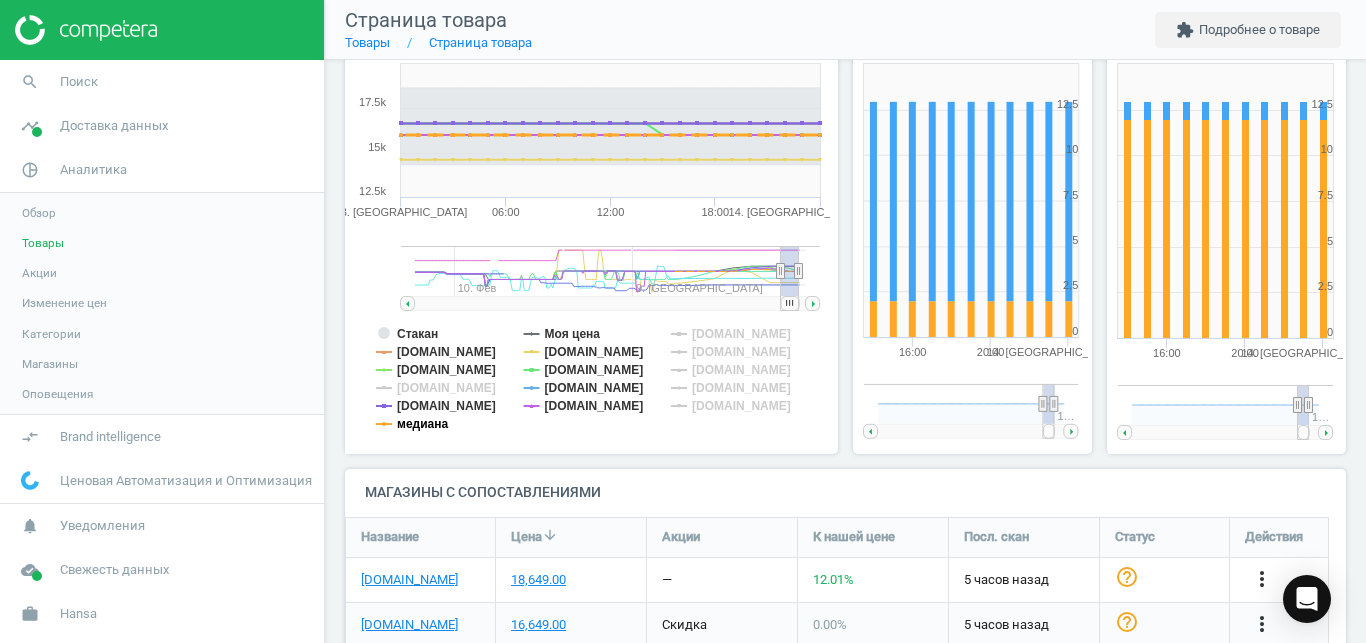 click on "медиана" 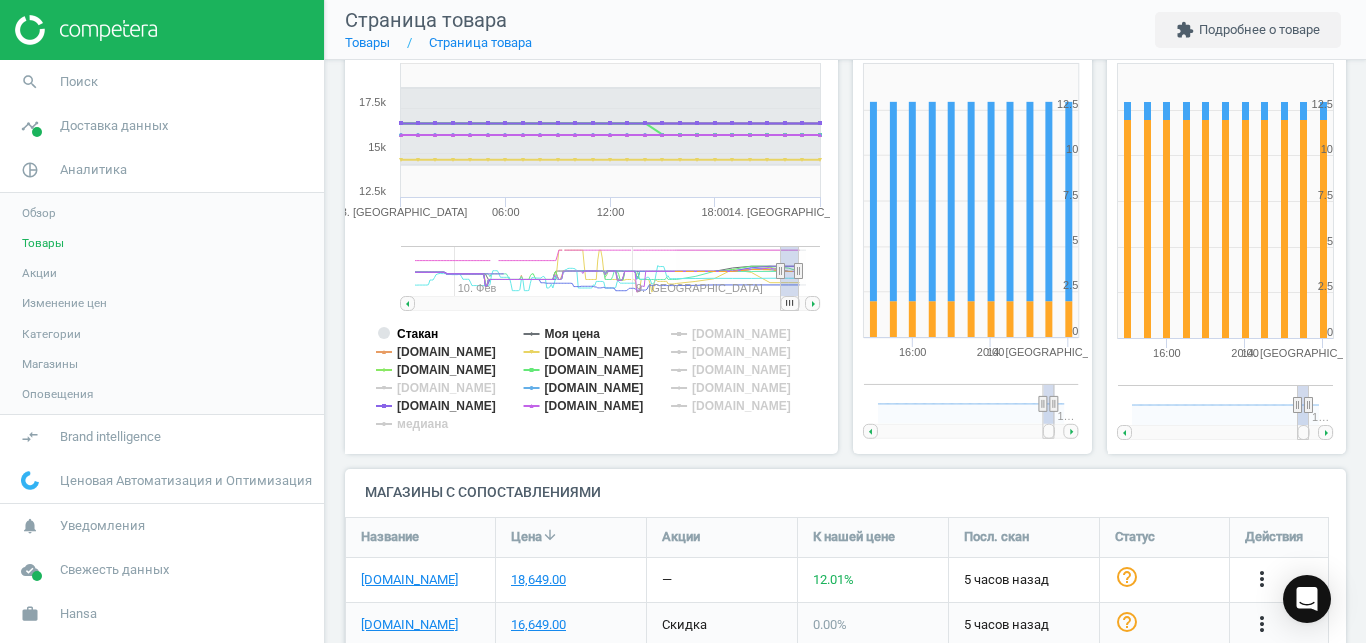 click on "Стакан" 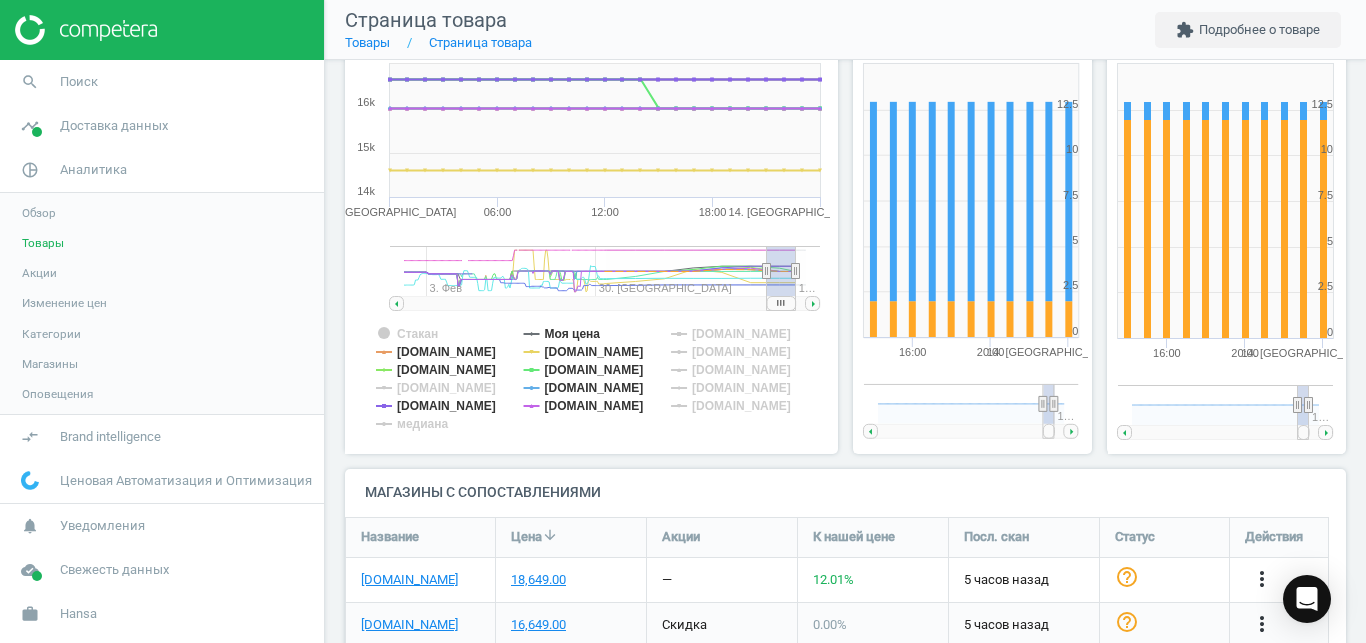 scroll, scrollTop: 57, scrollLeft: 0, axis: vertical 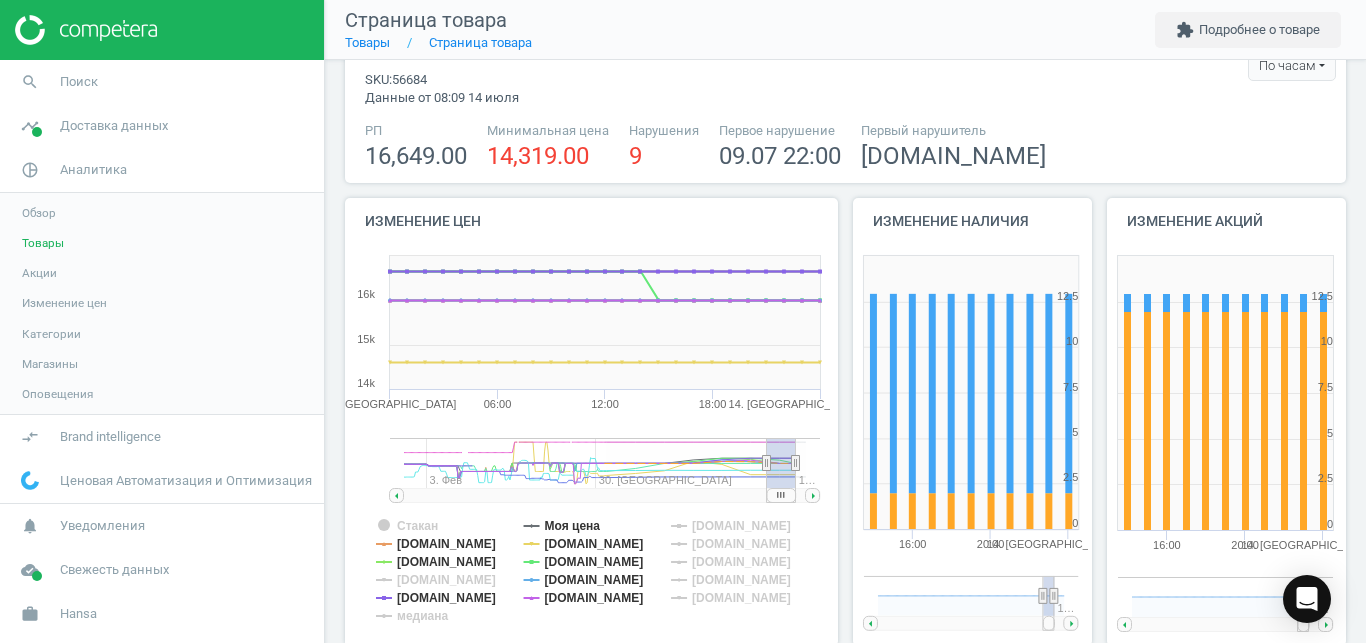 drag, startPoint x: 783, startPoint y: 497, endPoint x: 806, endPoint y: 492, distance: 23.537205 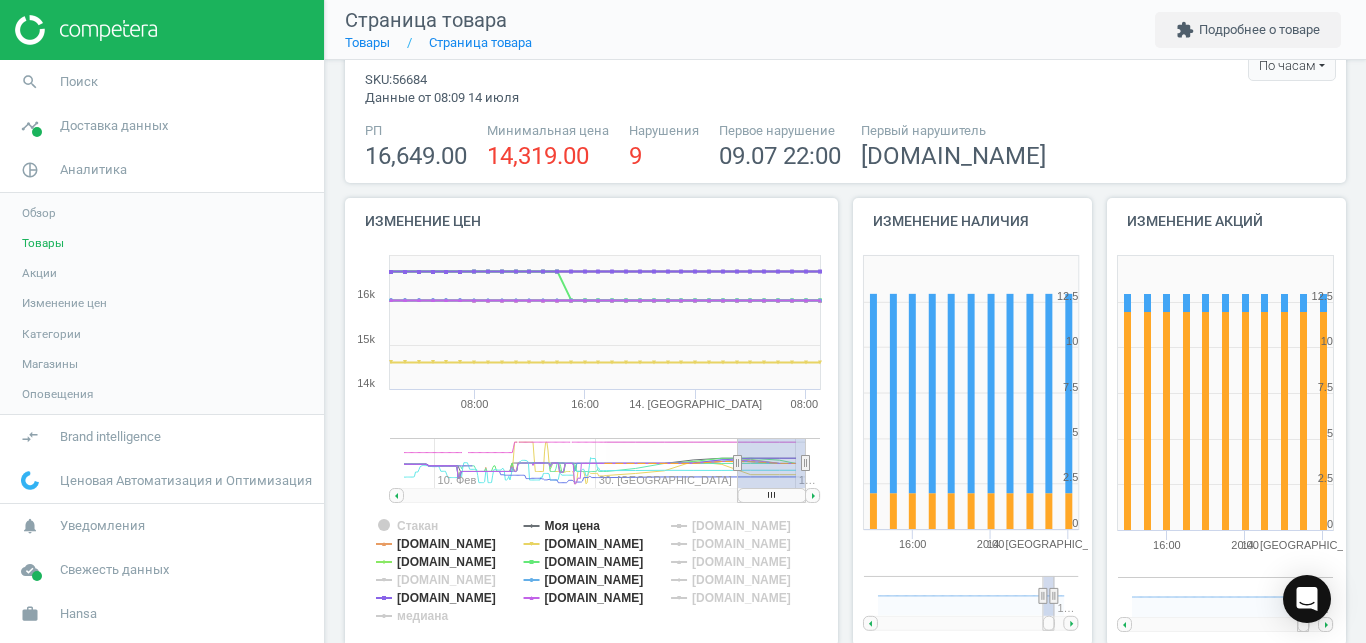 drag, startPoint x: 776, startPoint y: 462, endPoint x: 695, endPoint y: 463, distance: 81.00617 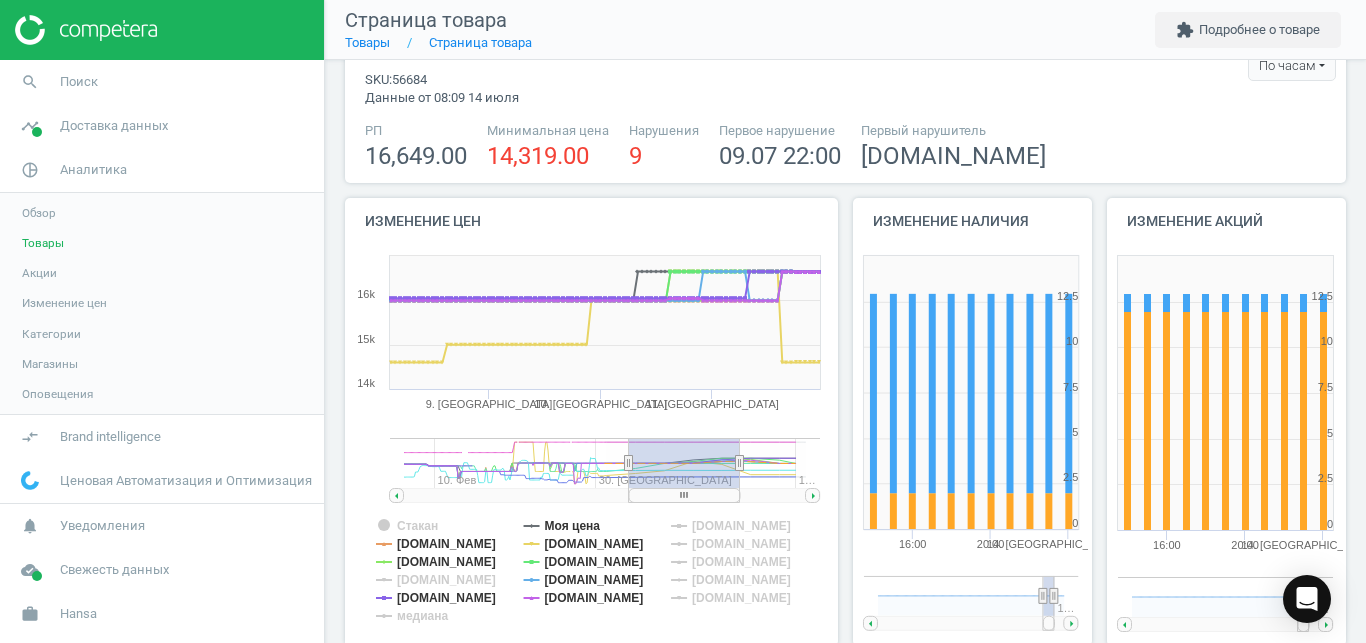 drag, startPoint x: 728, startPoint y: 495, endPoint x: 666, endPoint y: 491, distance: 62.1289 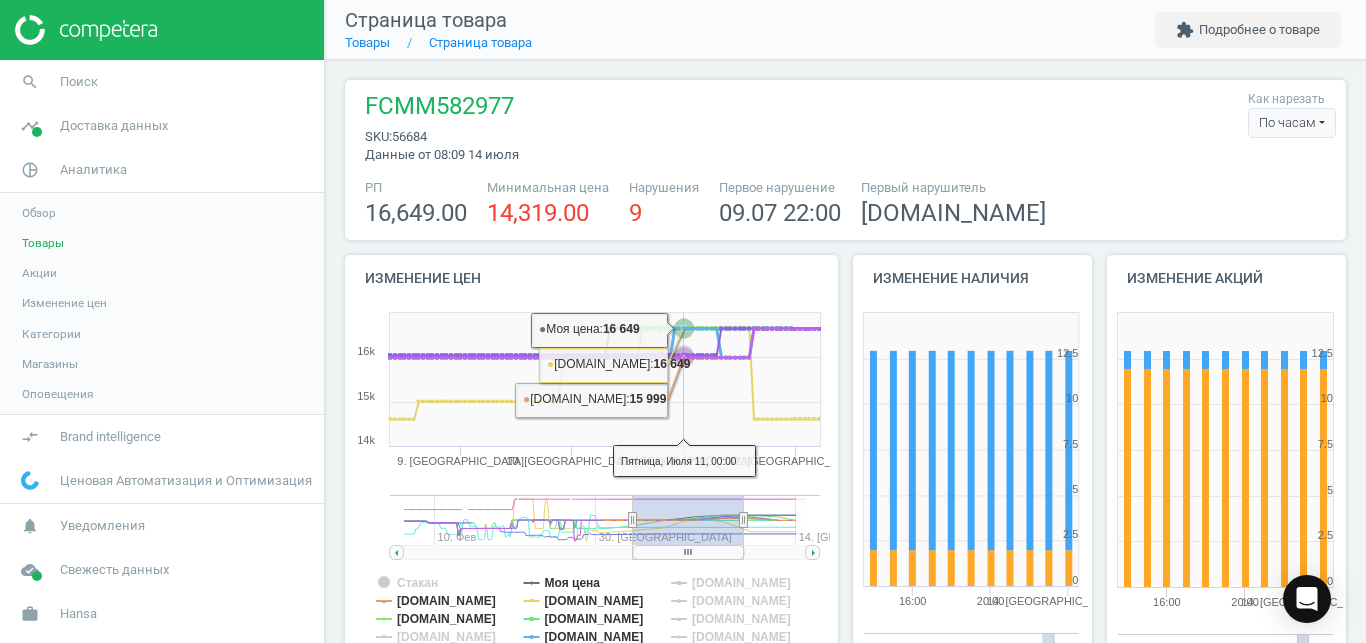 scroll, scrollTop: 0, scrollLeft: 0, axis: both 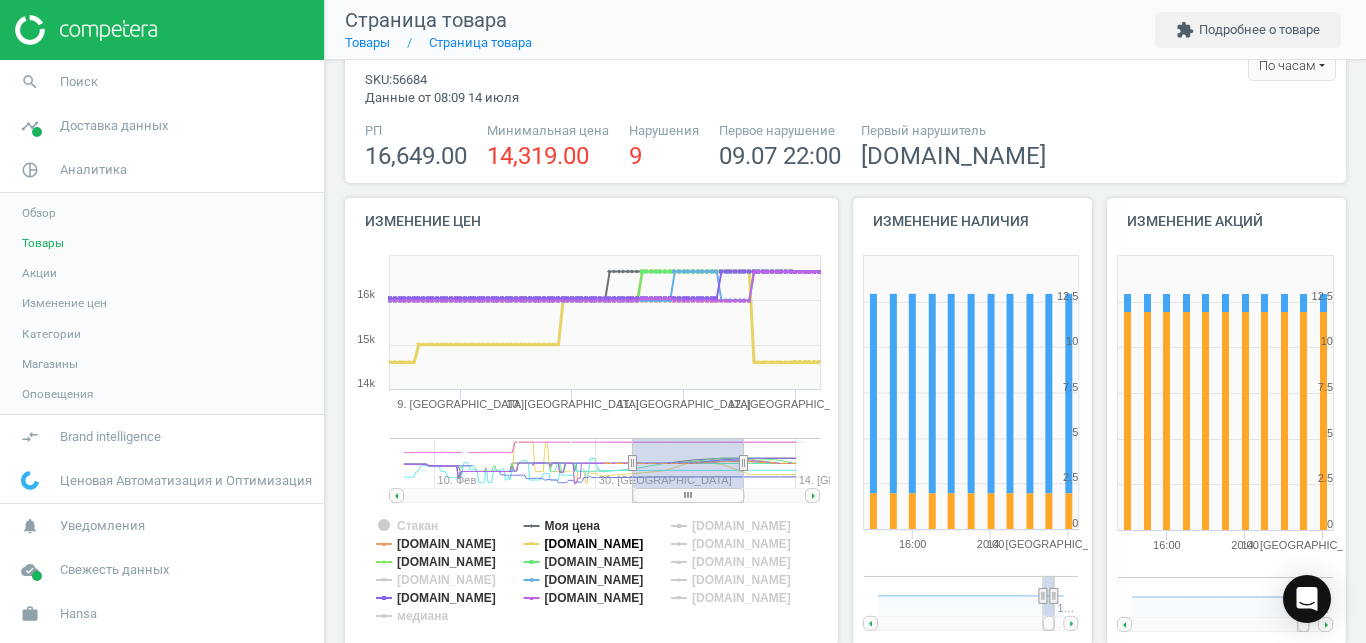click on "[DOMAIN_NAME]" 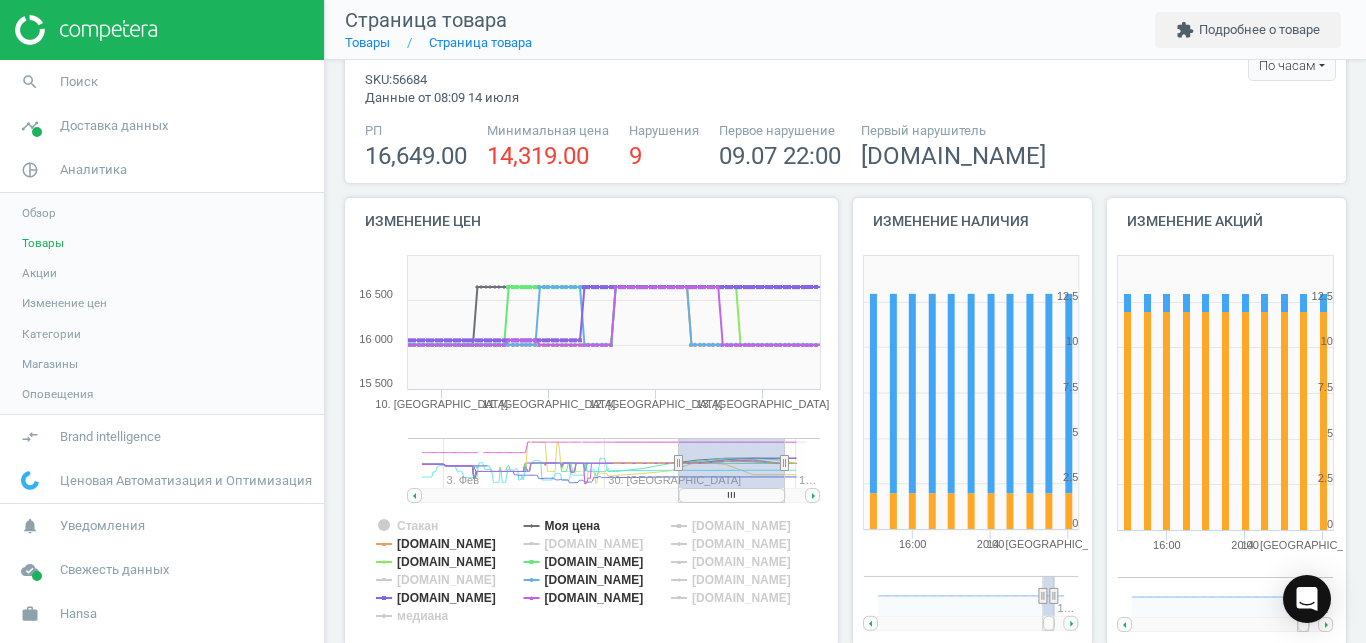 drag, startPoint x: 696, startPoint y: 493, endPoint x: 734, endPoint y: 493, distance: 38 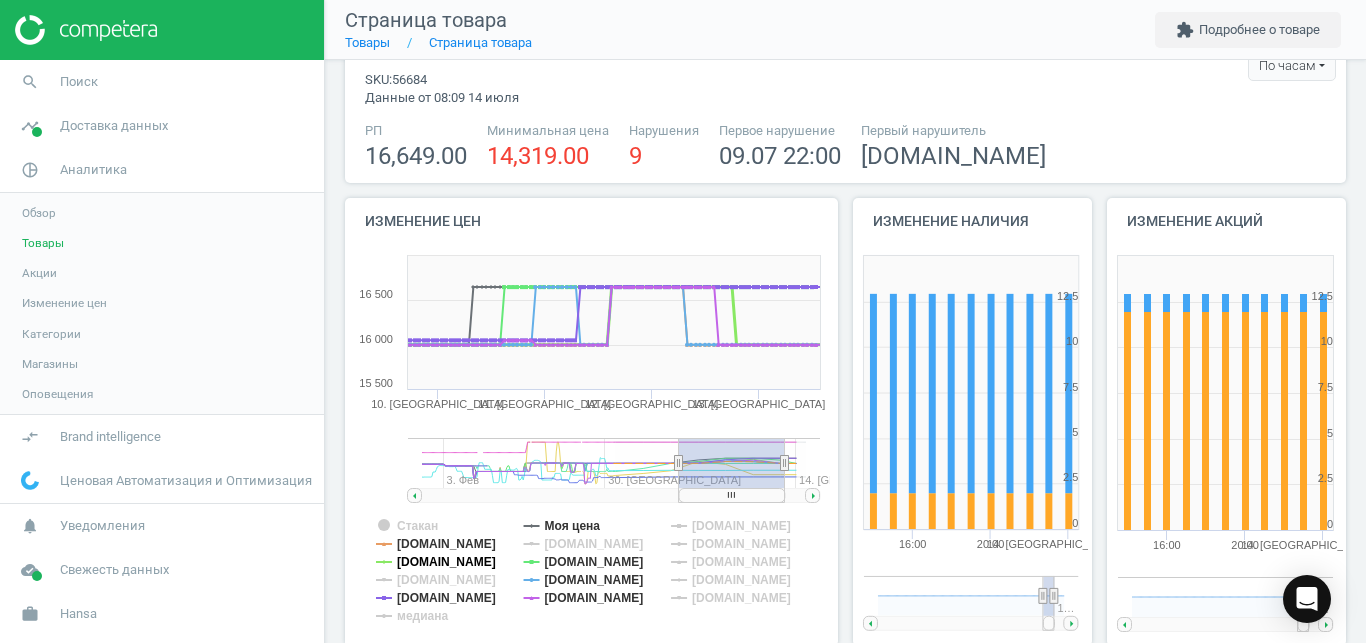 click on "[DOMAIN_NAME]" 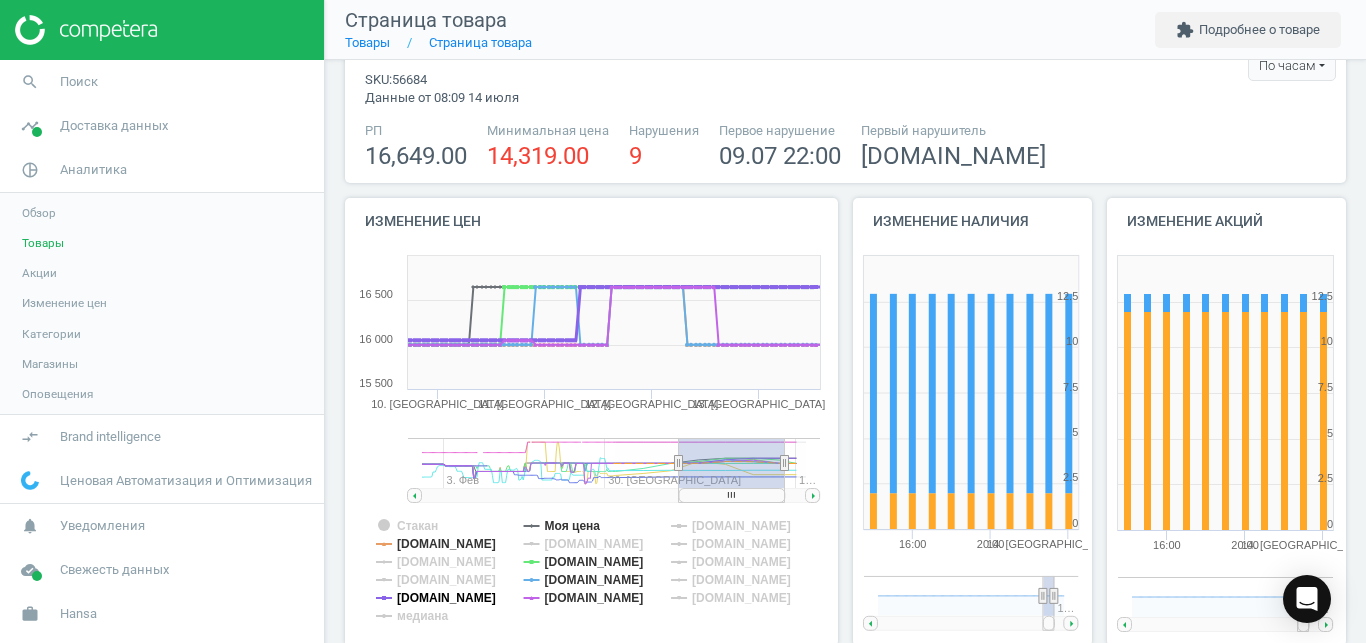 click on "[DOMAIN_NAME]" 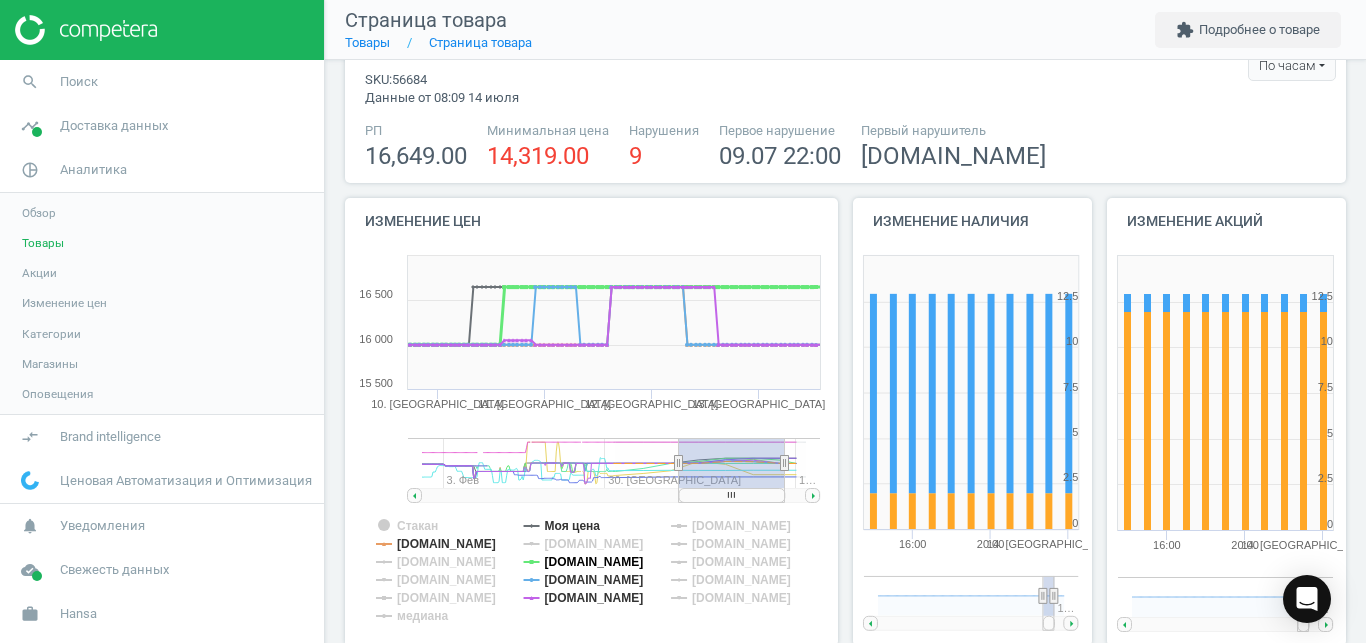 click on "[DOMAIN_NAME]" 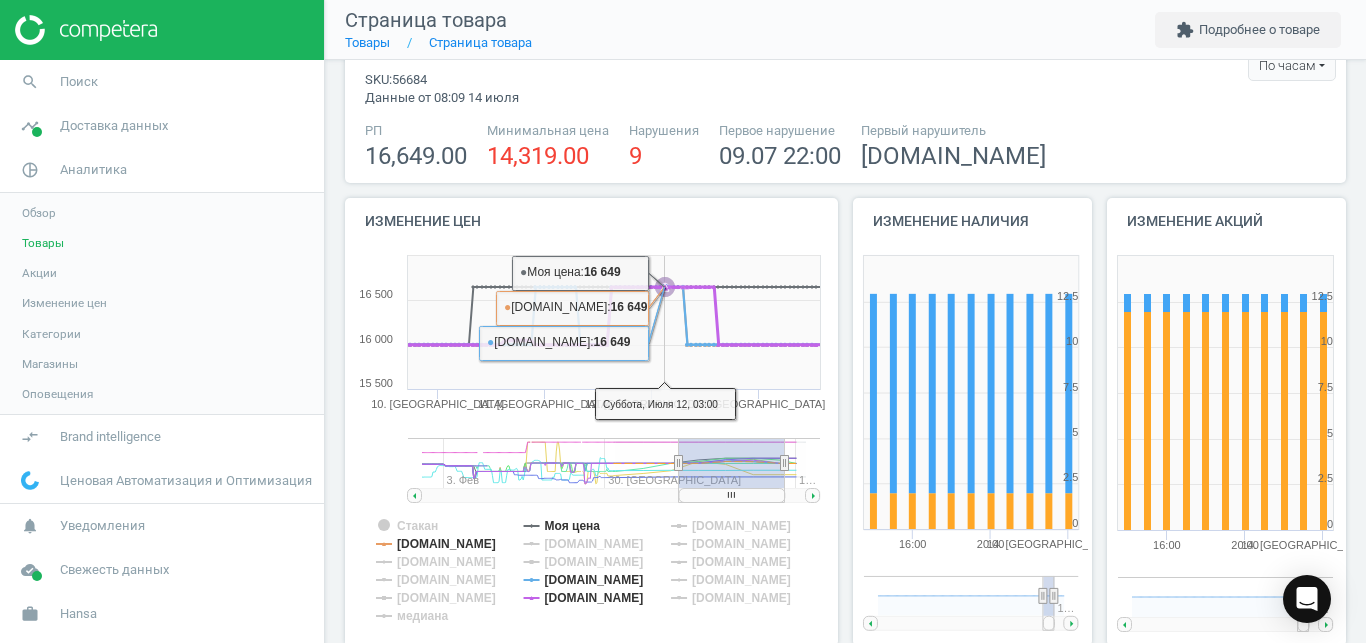click 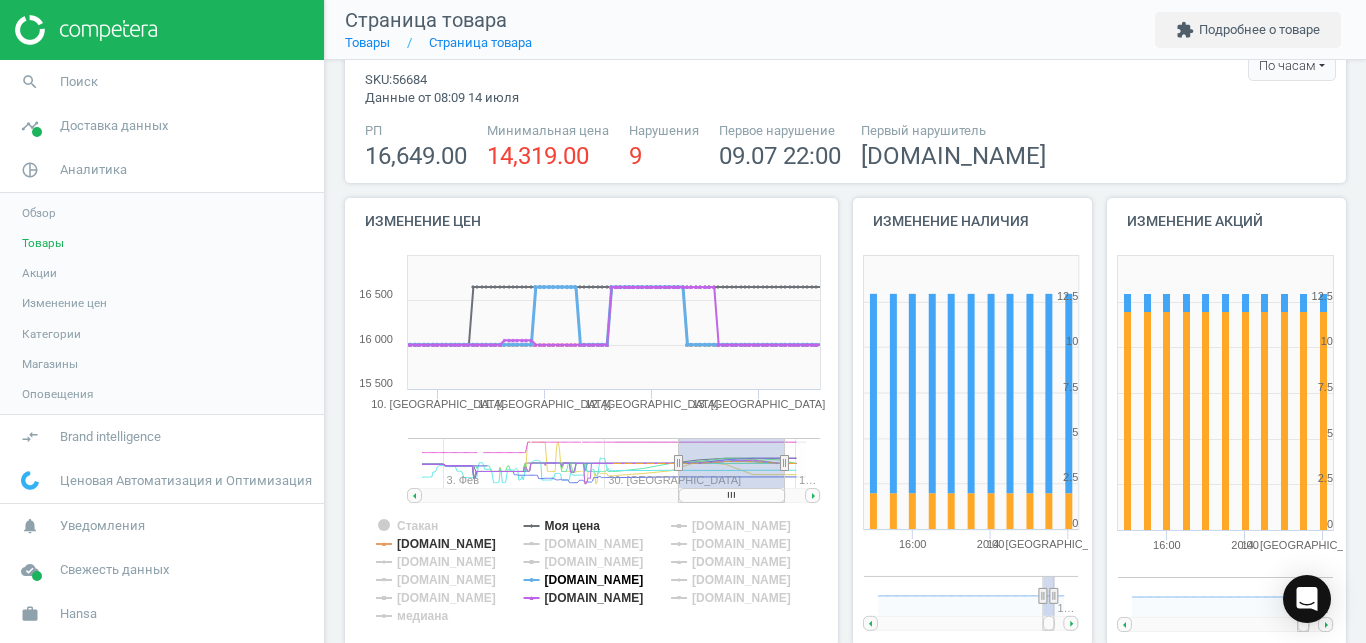 click on "[DOMAIN_NAME]" 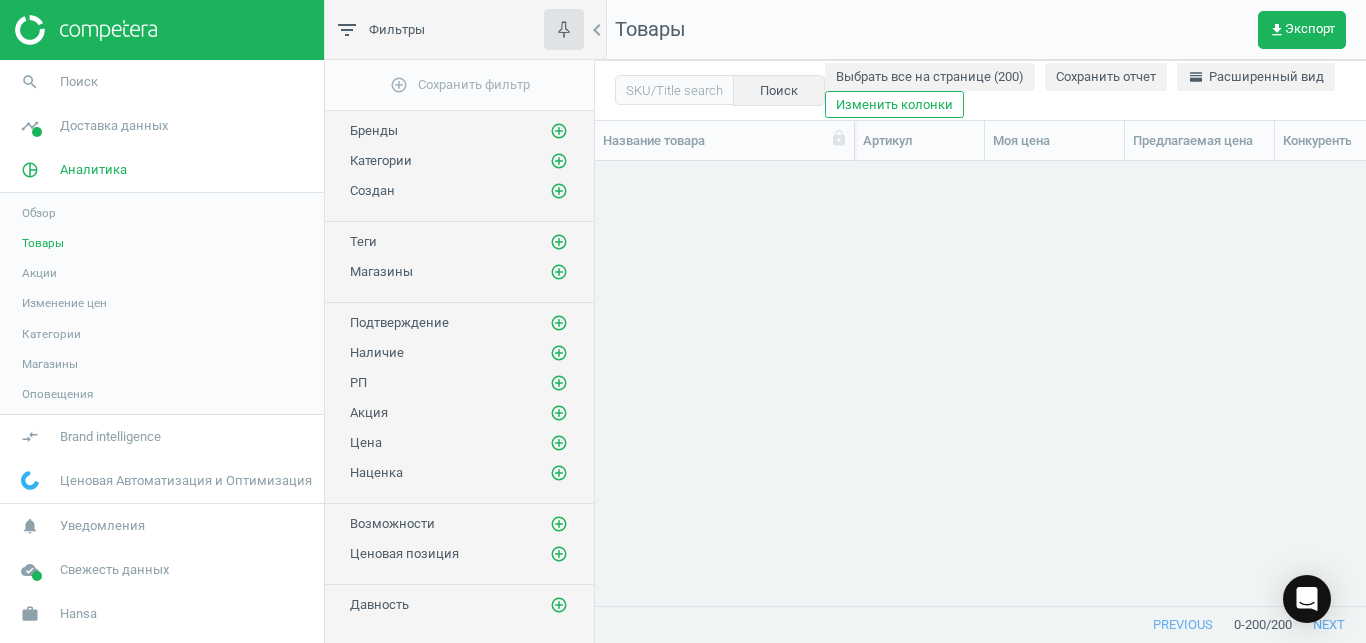 scroll, scrollTop: 3813, scrollLeft: 0, axis: vertical 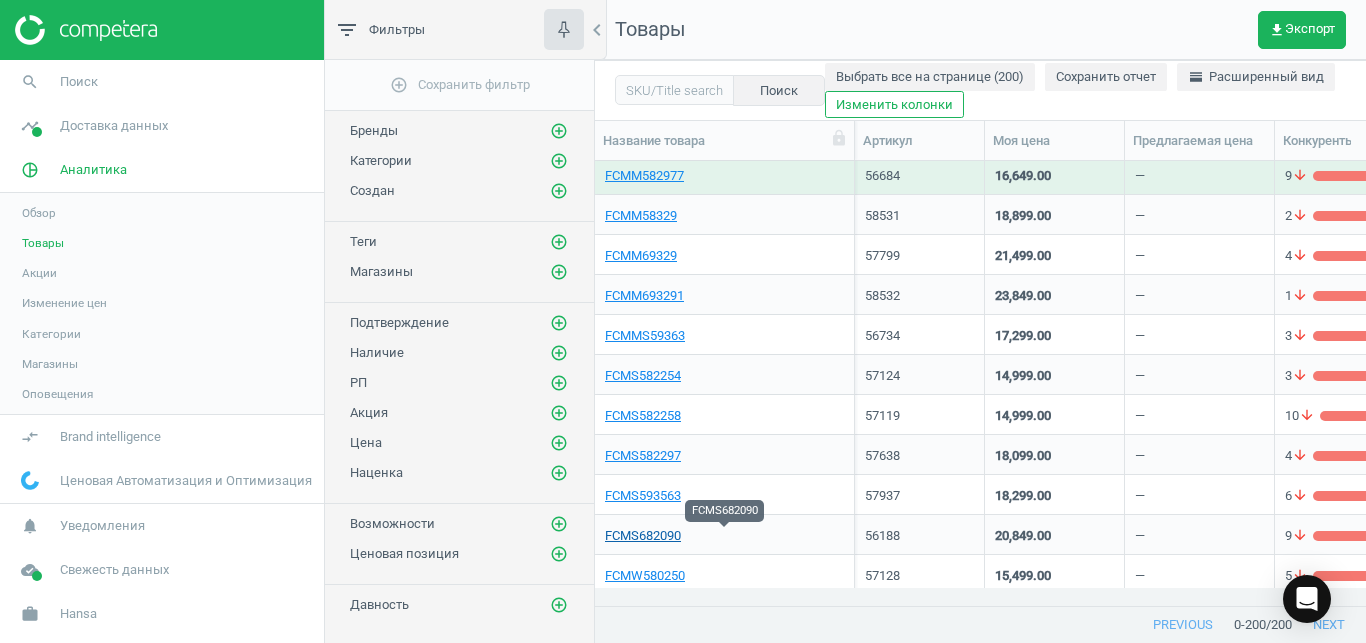 click on "FCMS682090" at bounding box center (643, 536) 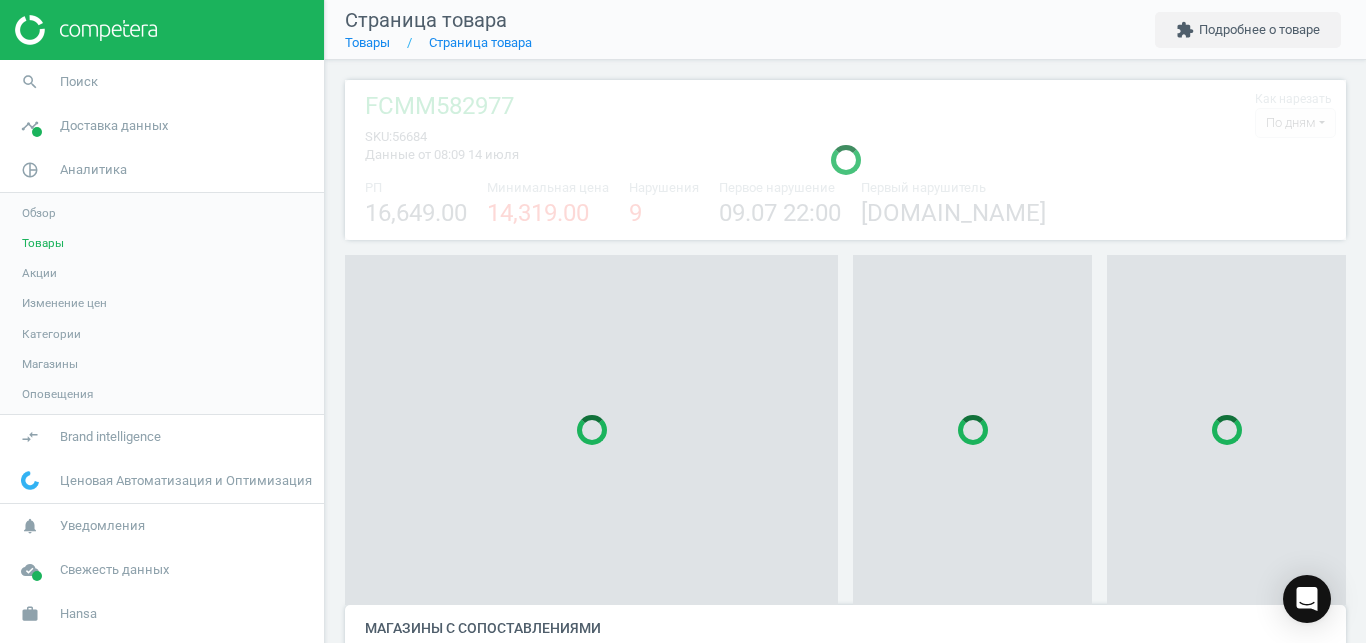 scroll, scrollTop: 27, scrollLeft: 27, axis: both 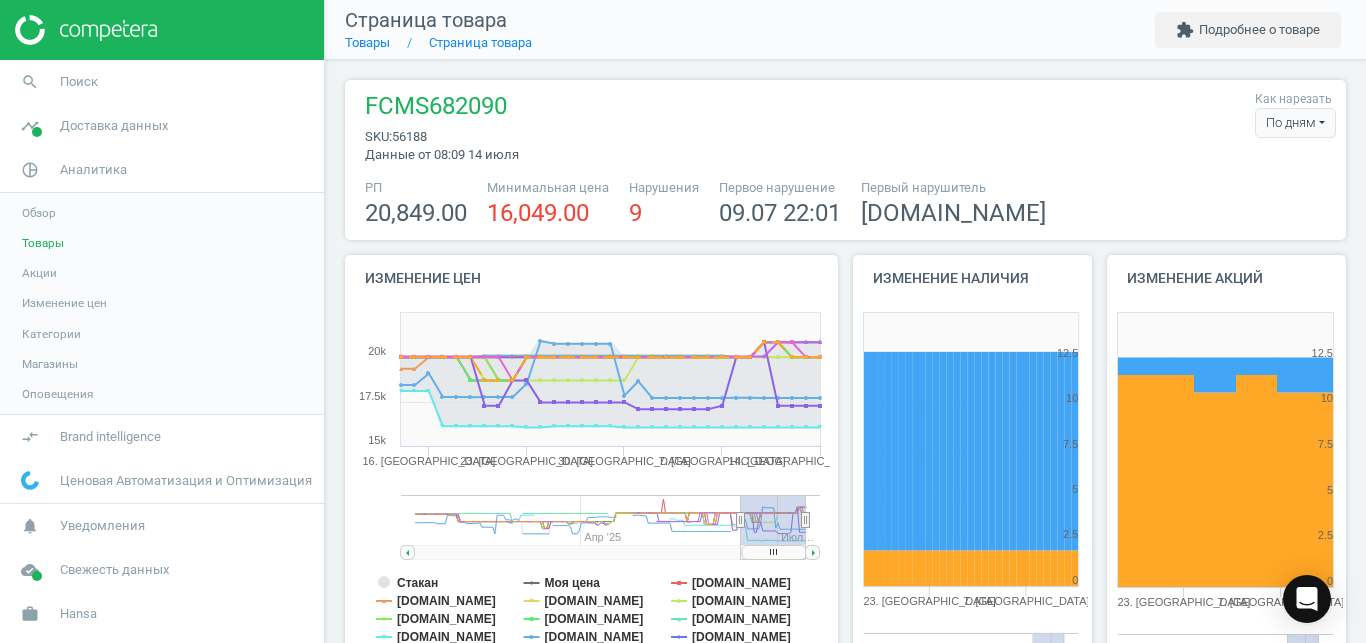 click on "По дням" at bounding box center [1295, 123] 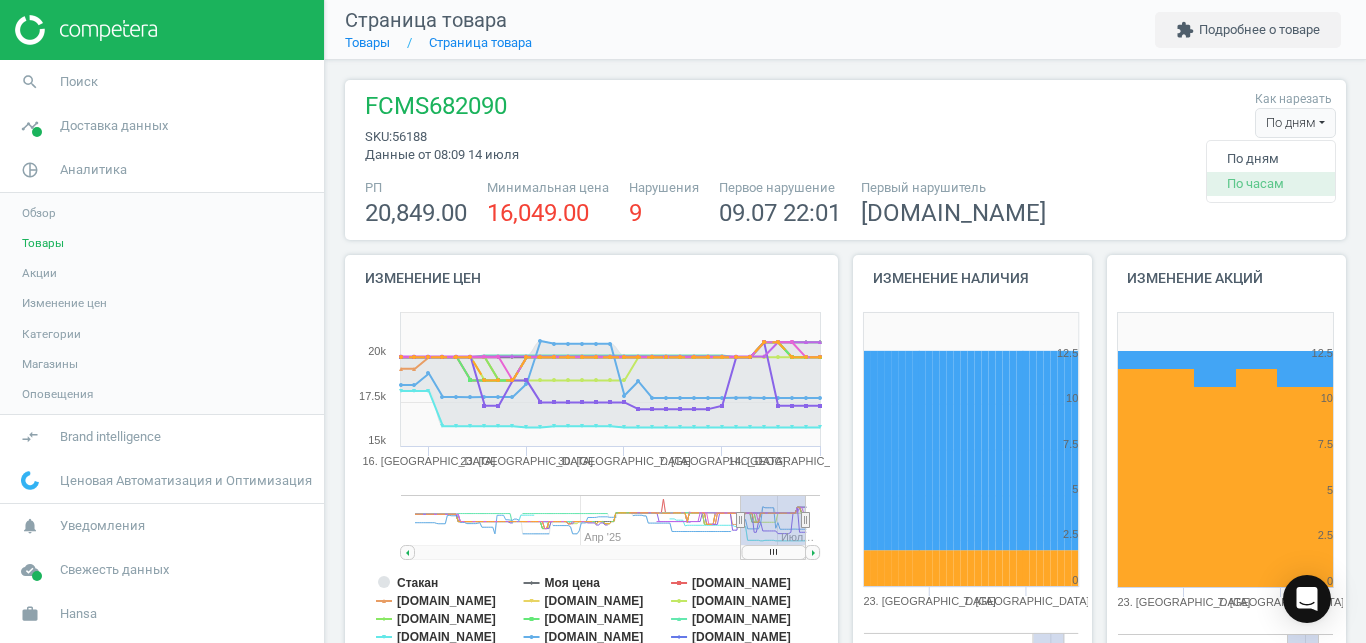 click on "По часам" at bounding box center [1271, 184] 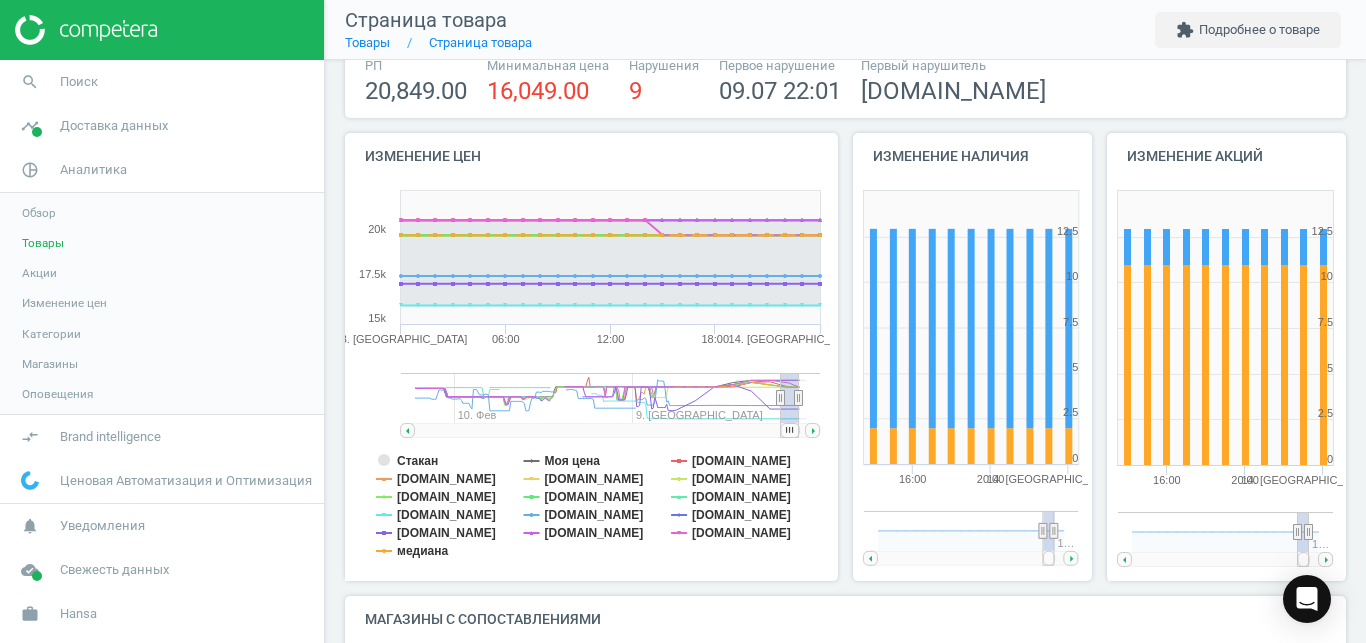 scroll, scrollTop: 170, scrollLeft: 0, axis: vertical 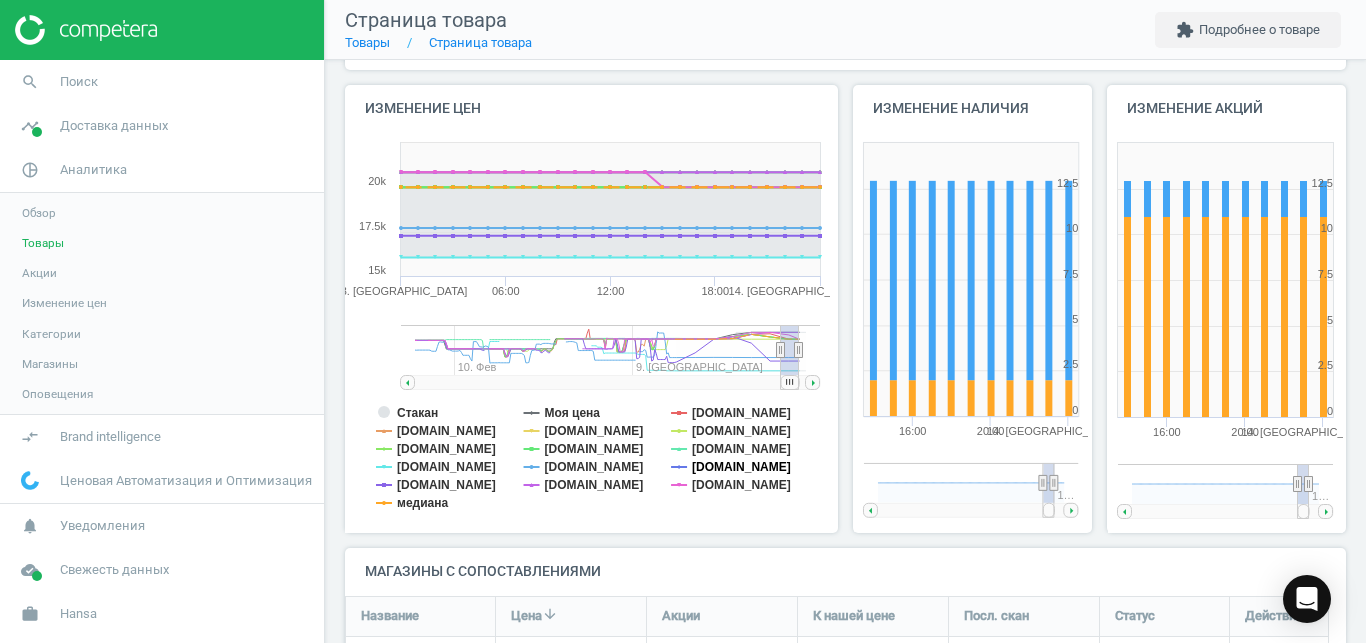 click on "[DOMAIN_NAME]" 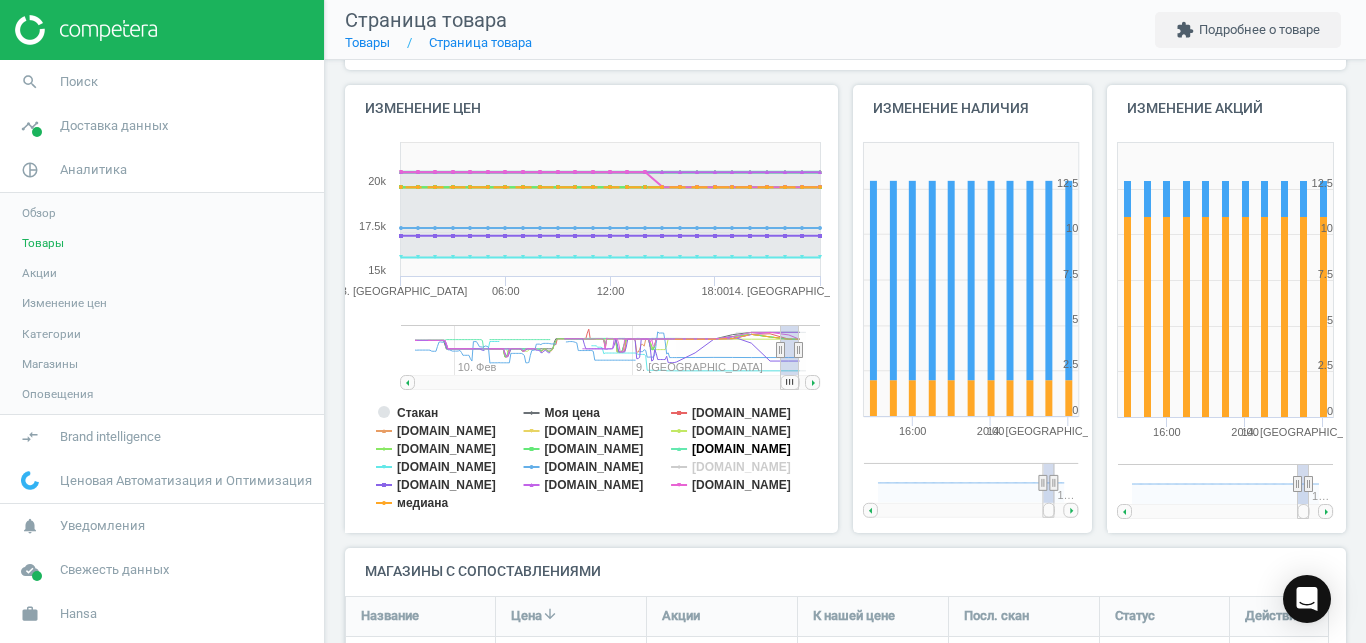 click on "[DOMAIN_NAME]" 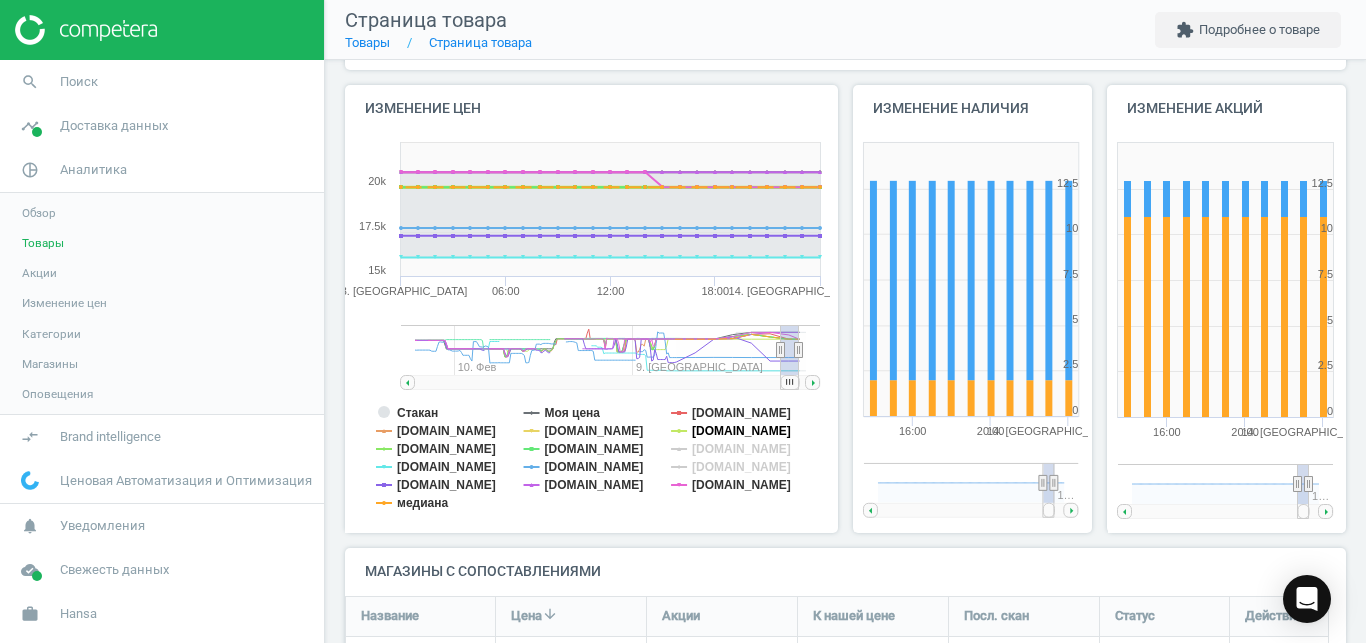 click on "[DOMAIN_NAME]" 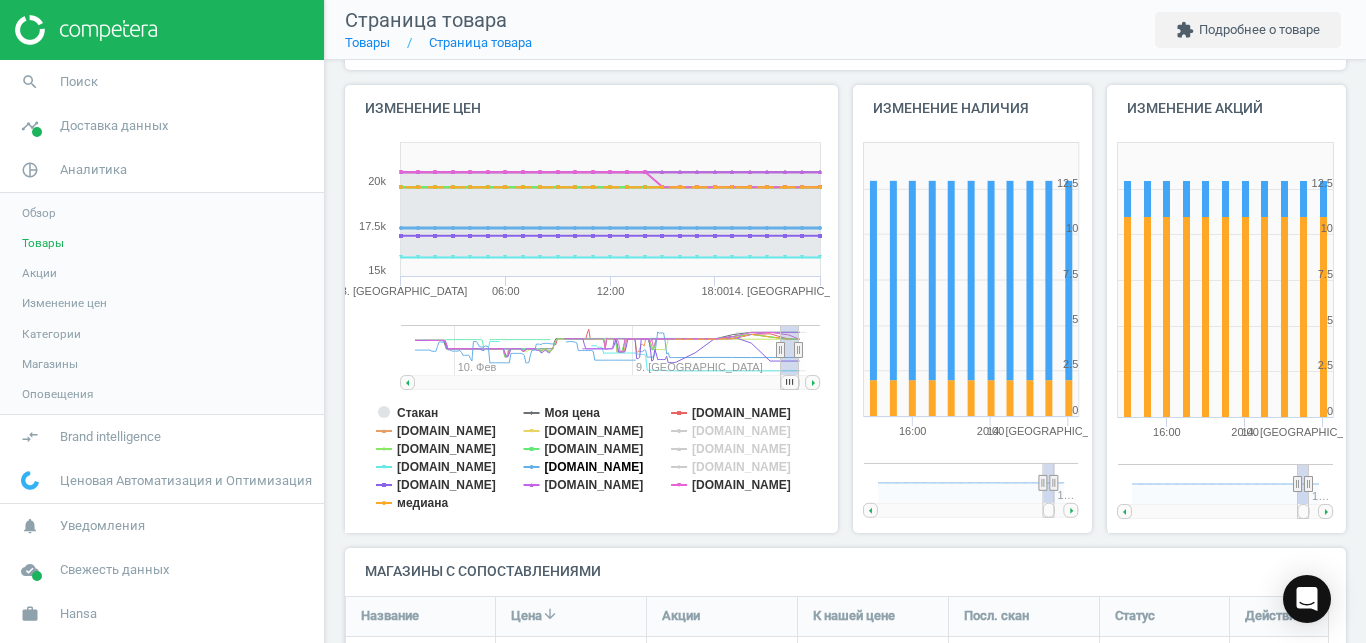 click on "[DOMAIN_NAME]" 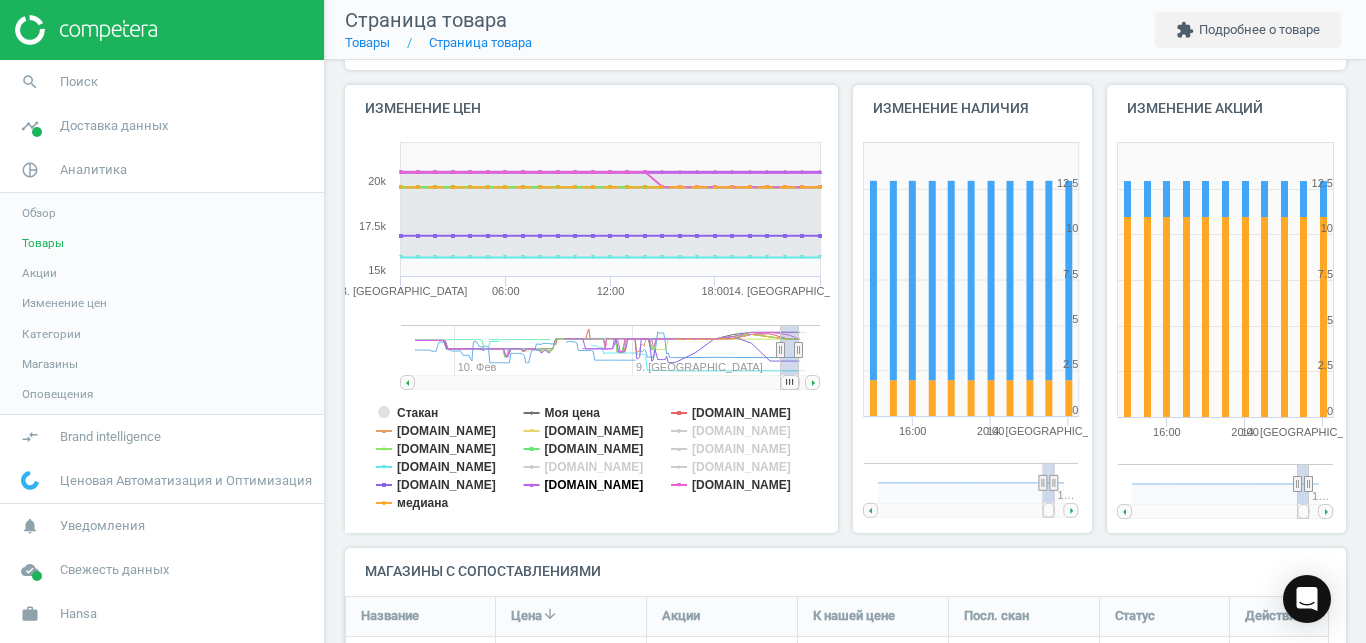 click on "[DOMAIN_NAME]" 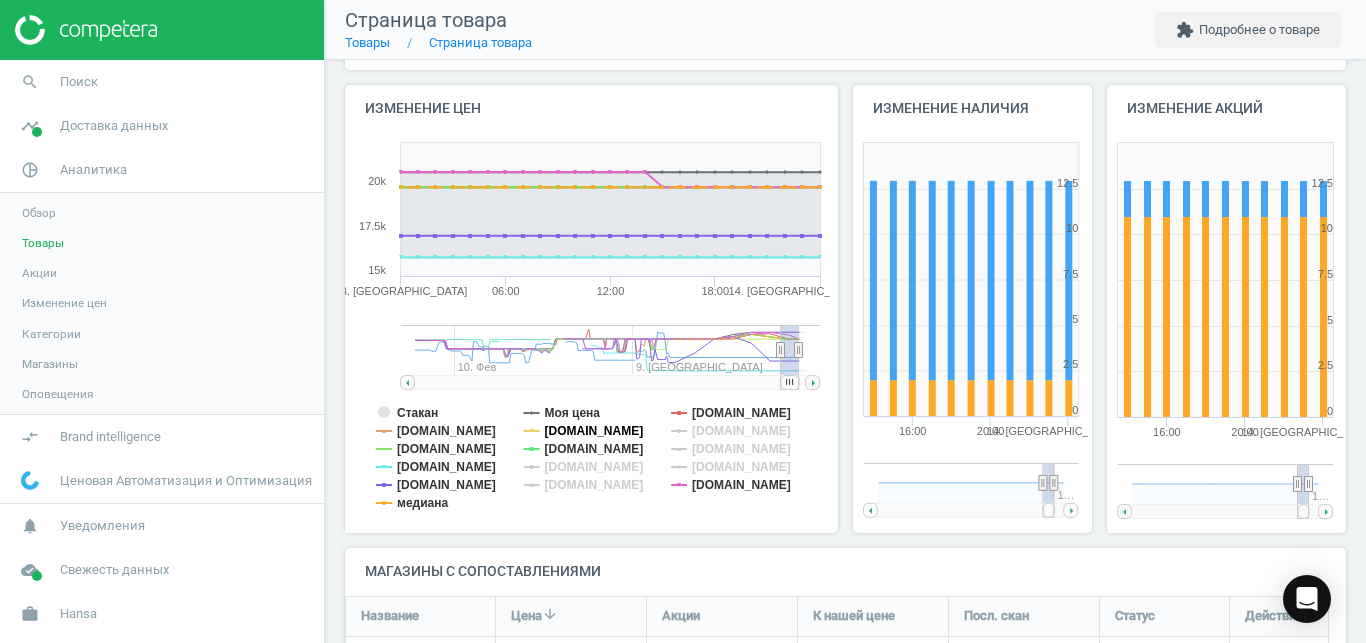 click on "[DOMAIN_NAME]" 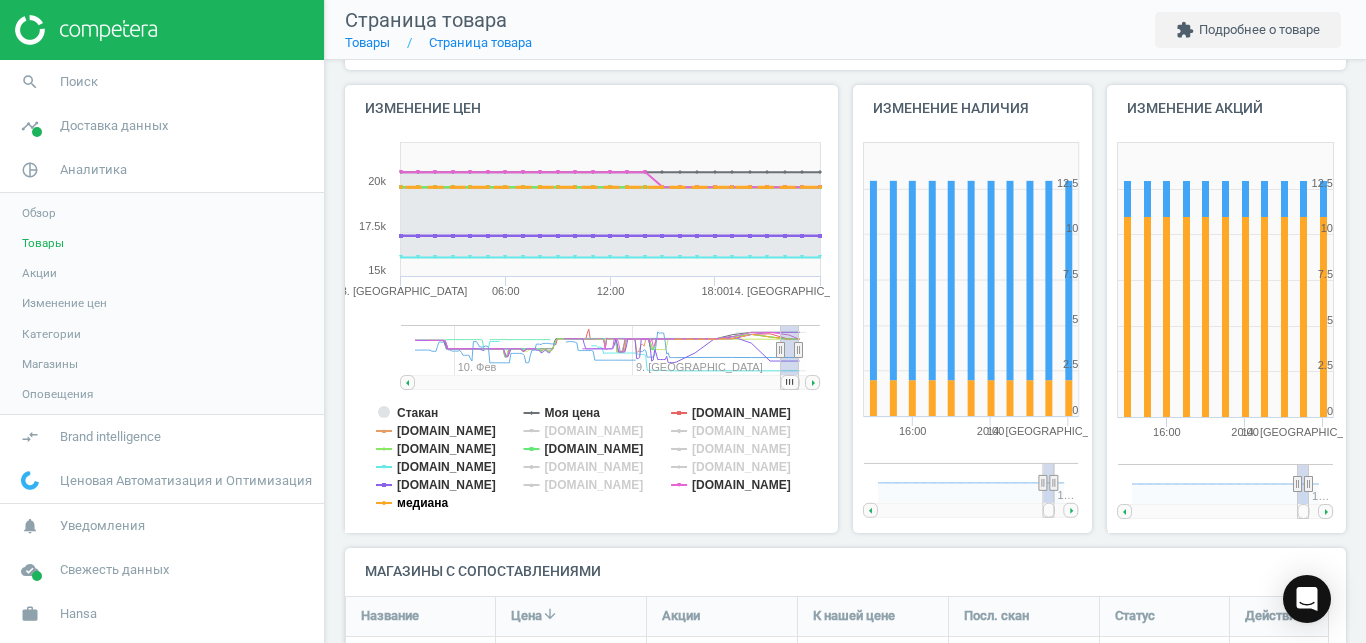 click on "медиана" 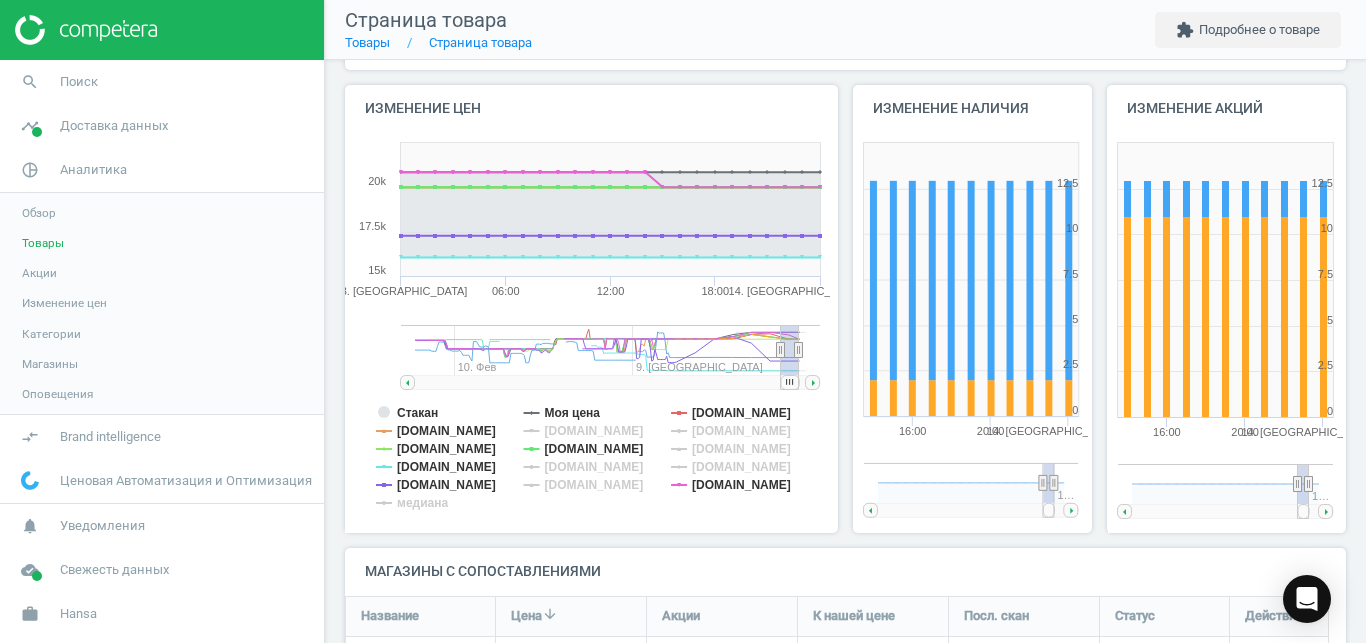 click on "[DOMAIN_NAME]" 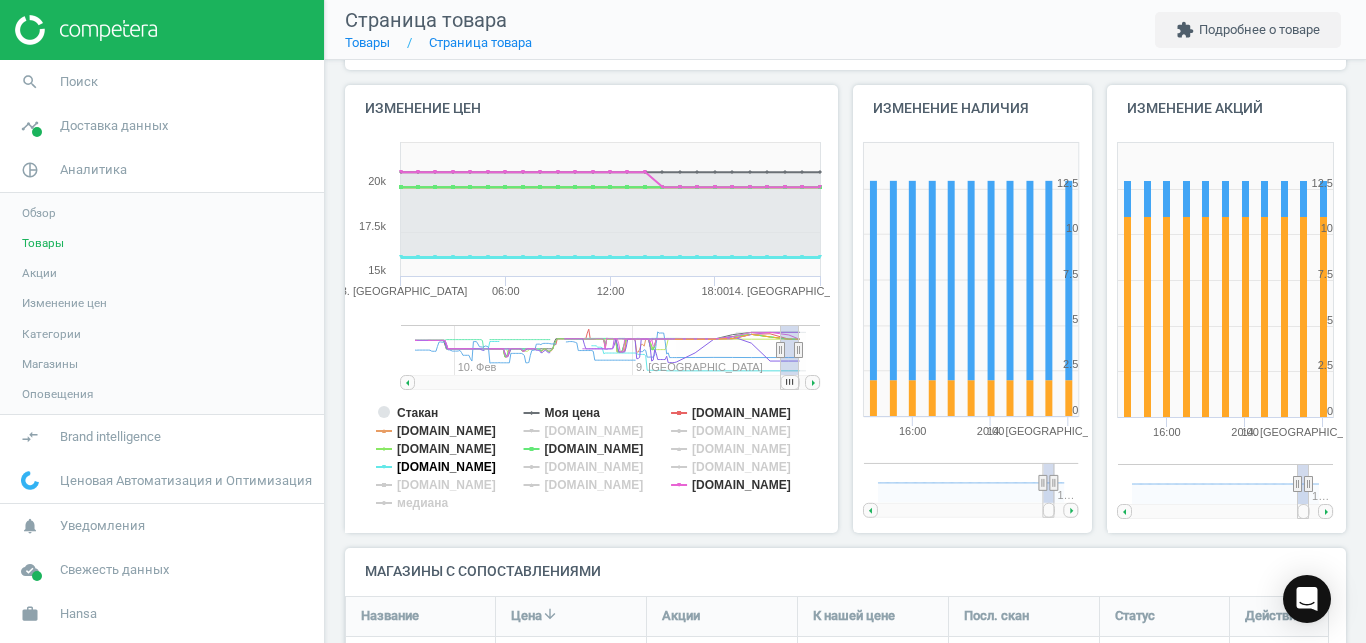 click on "[DOMAIN_NAME]" 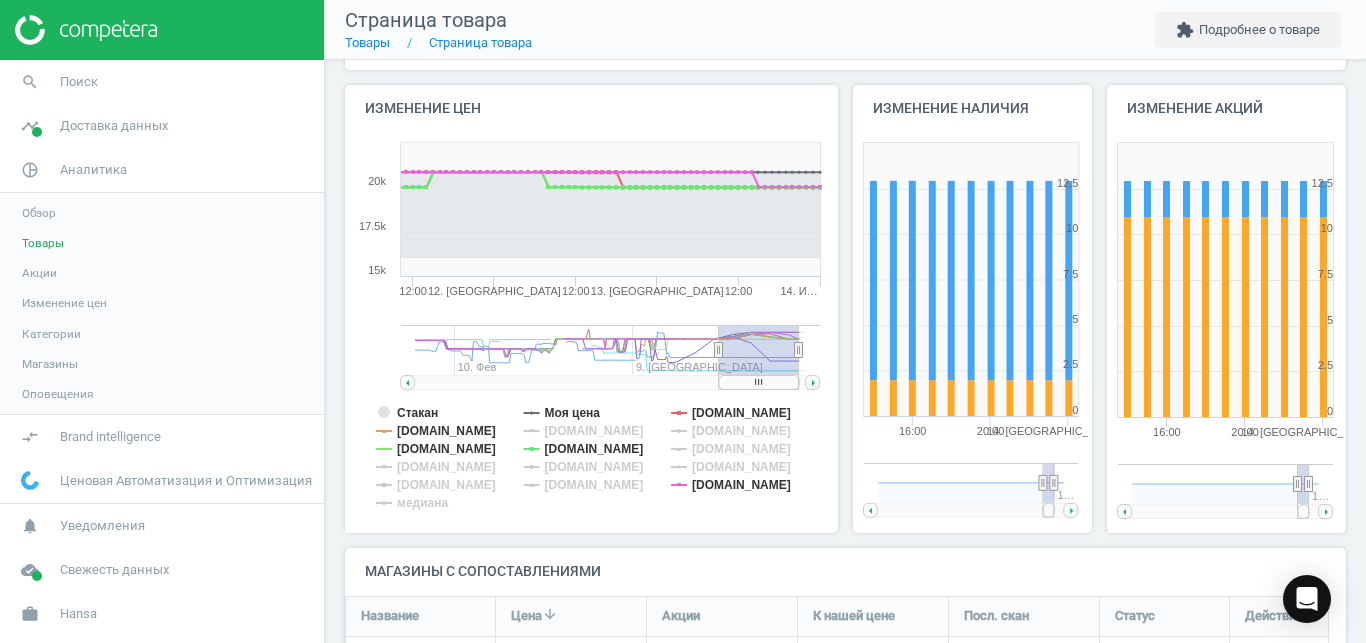 drag, startPoint x: 784, startPoint y: 356, endPoint x: 678, endPoint y: 376, distance: 107.87029 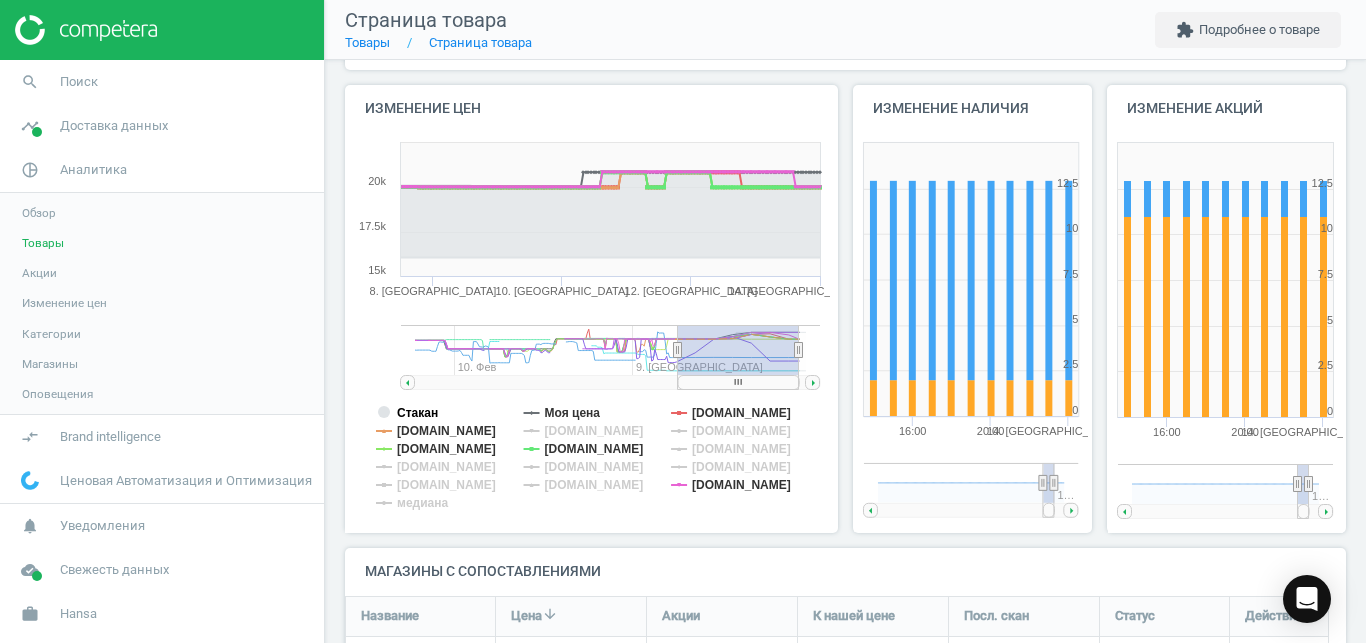 click on "Стакан" 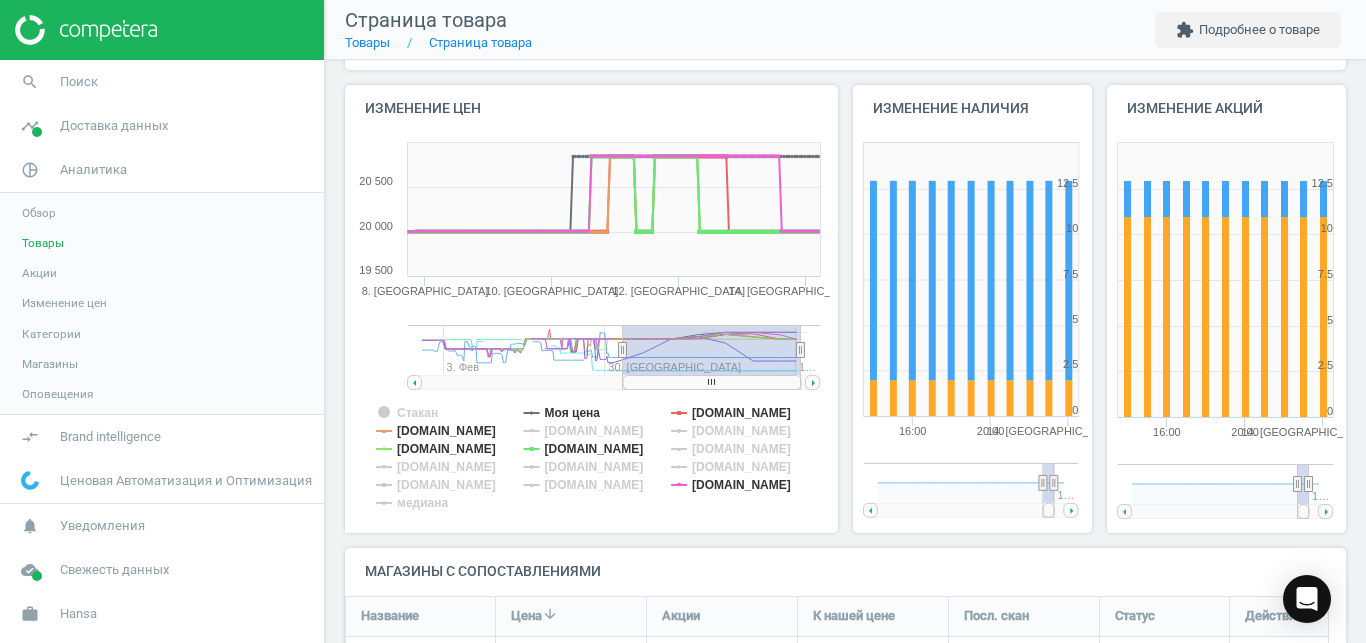 click 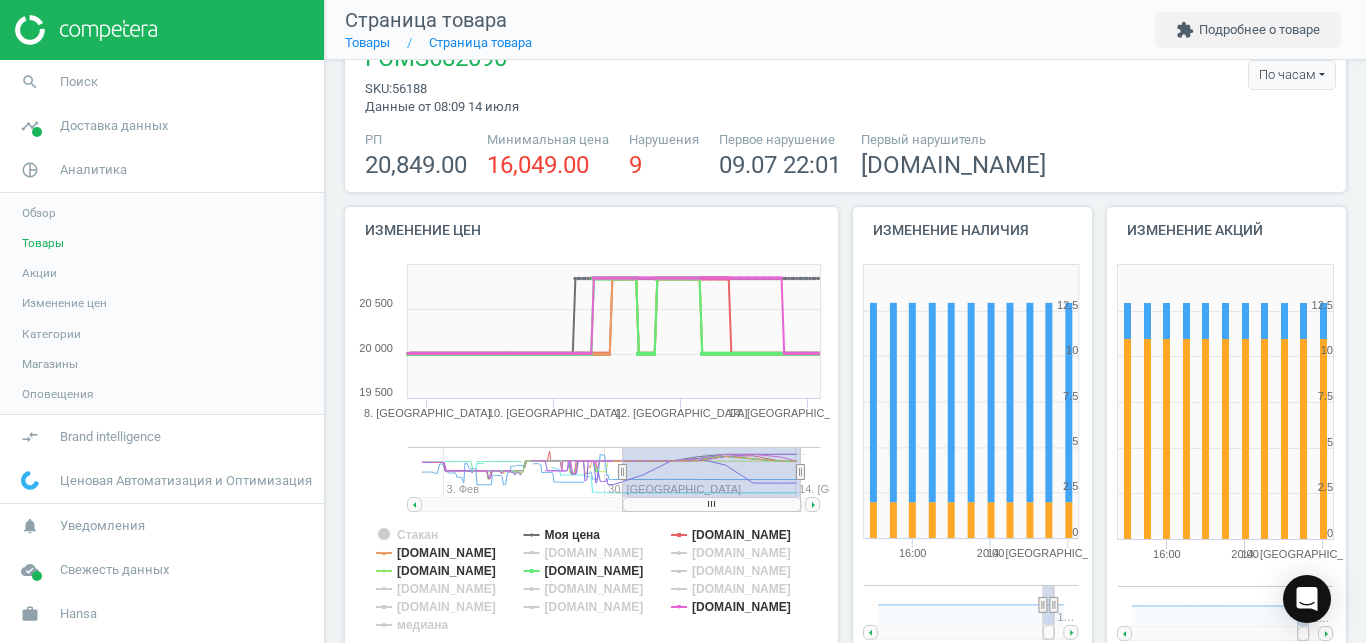 scroll, scrollTop: 0, scrollLeft: 0, axis: both 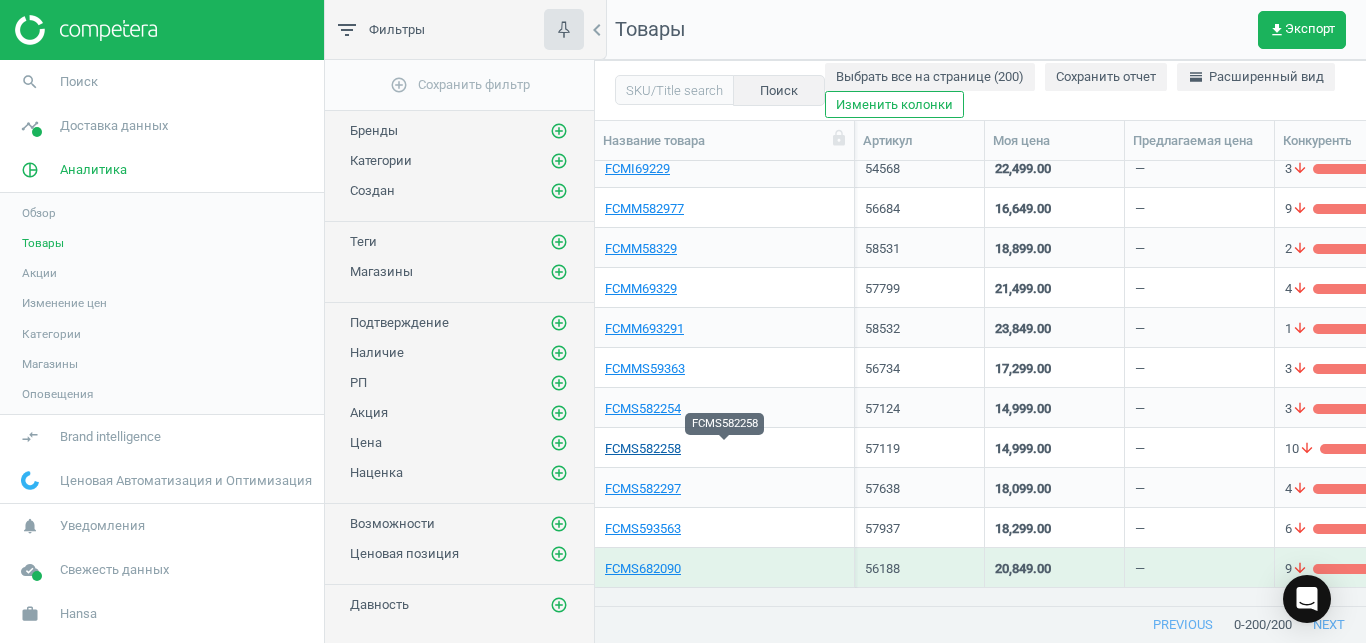 click on "FCMS582258" at bounding box center [643, 449] 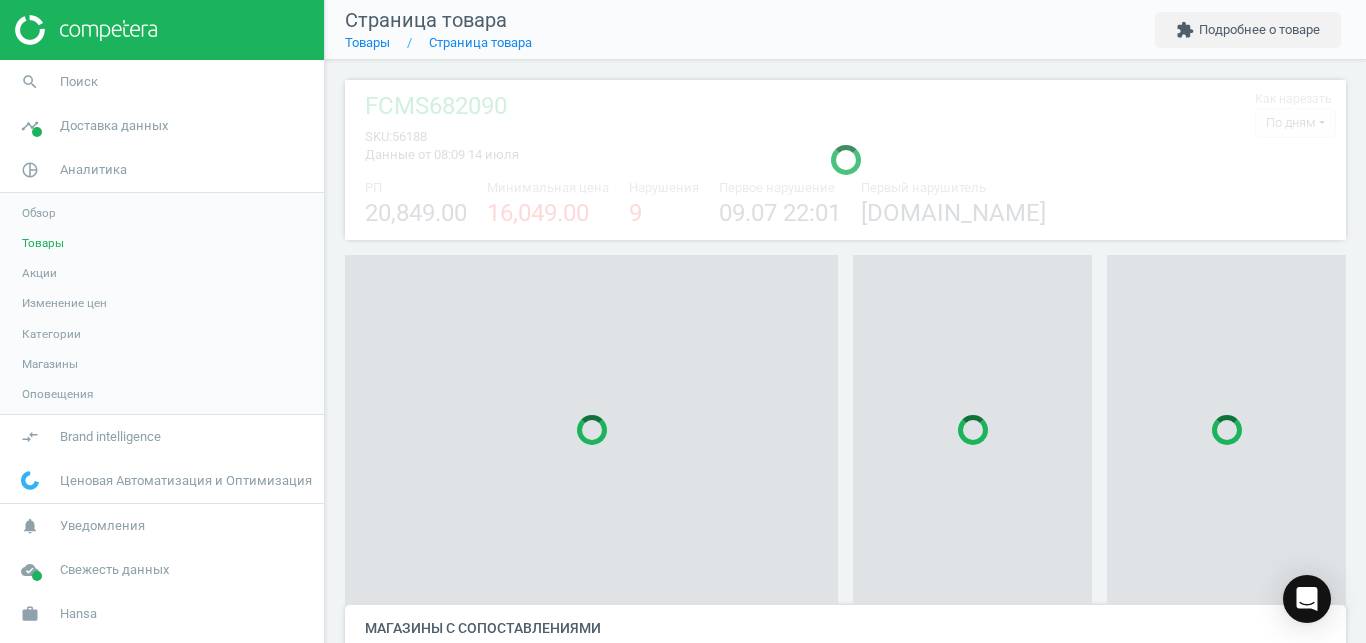 scroll, scrollTop: 27, scrollLeft: 27, axis: both 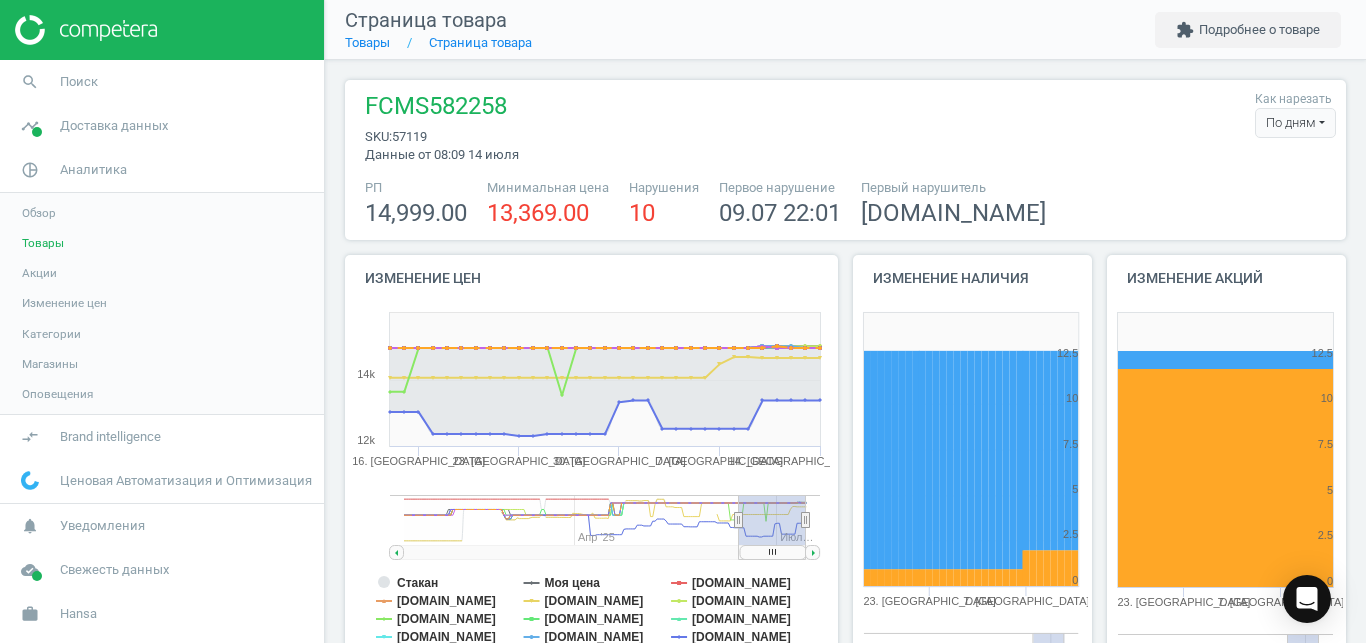 click on "По дням" at bounding box center [1295, 123] 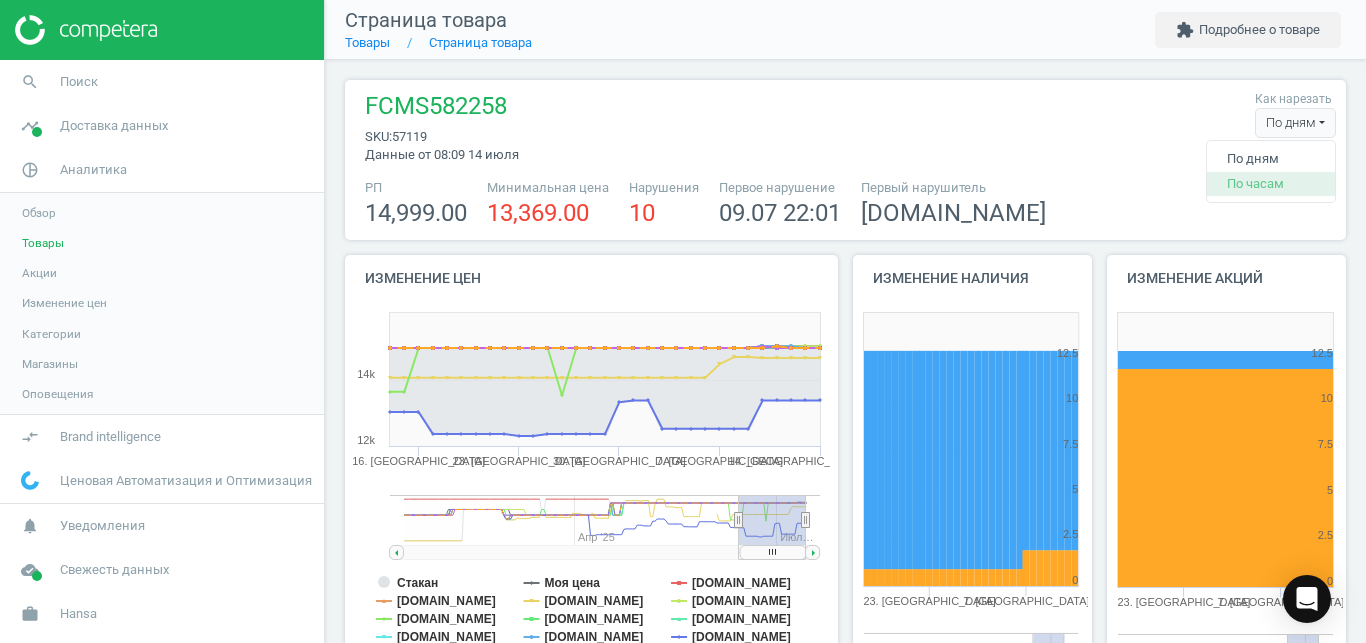 click on "По часам" at bounding box center (1271, 184) 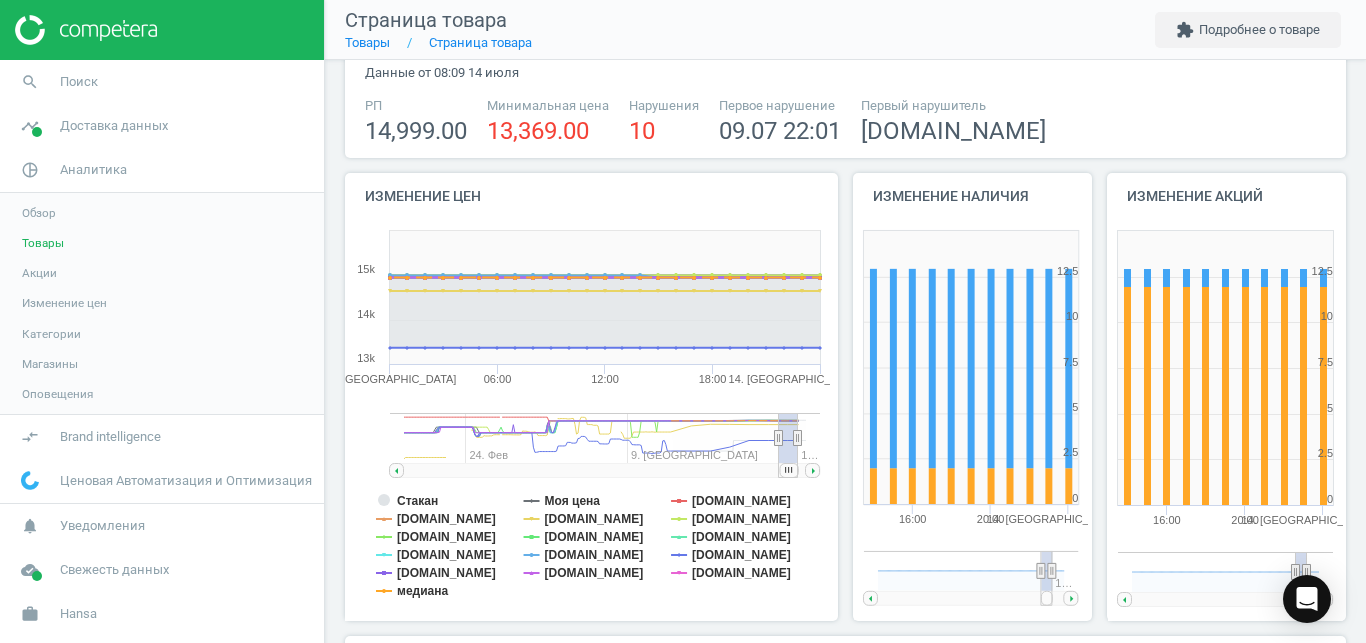 scroll, scrollTop: 85, scrollLeft: 0, axis: vertical 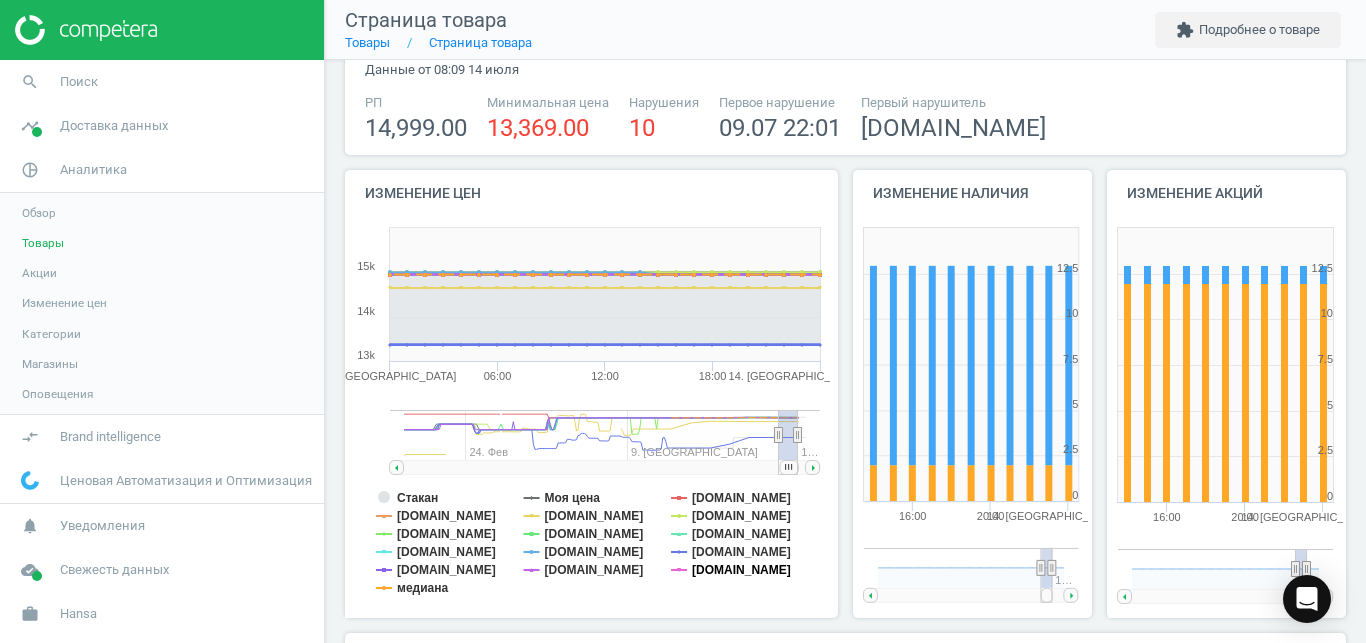 click on "[DOMAIN_NAME]" 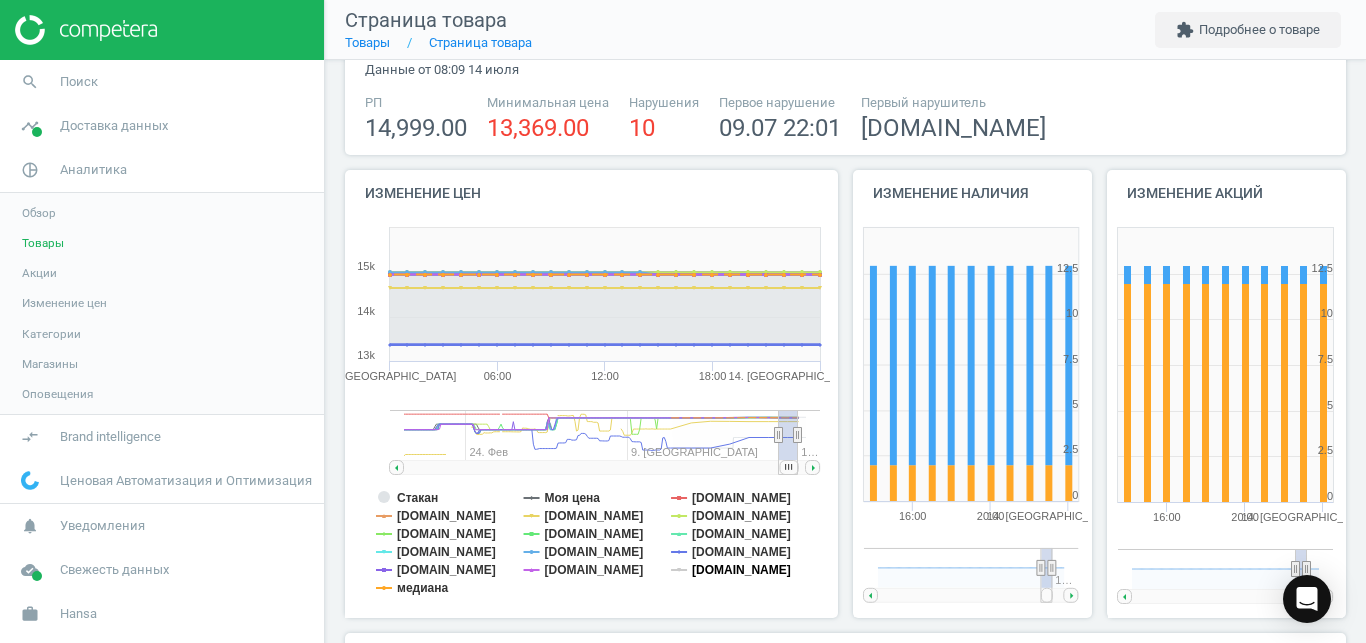 click on "[DOMAIN_NAME]" 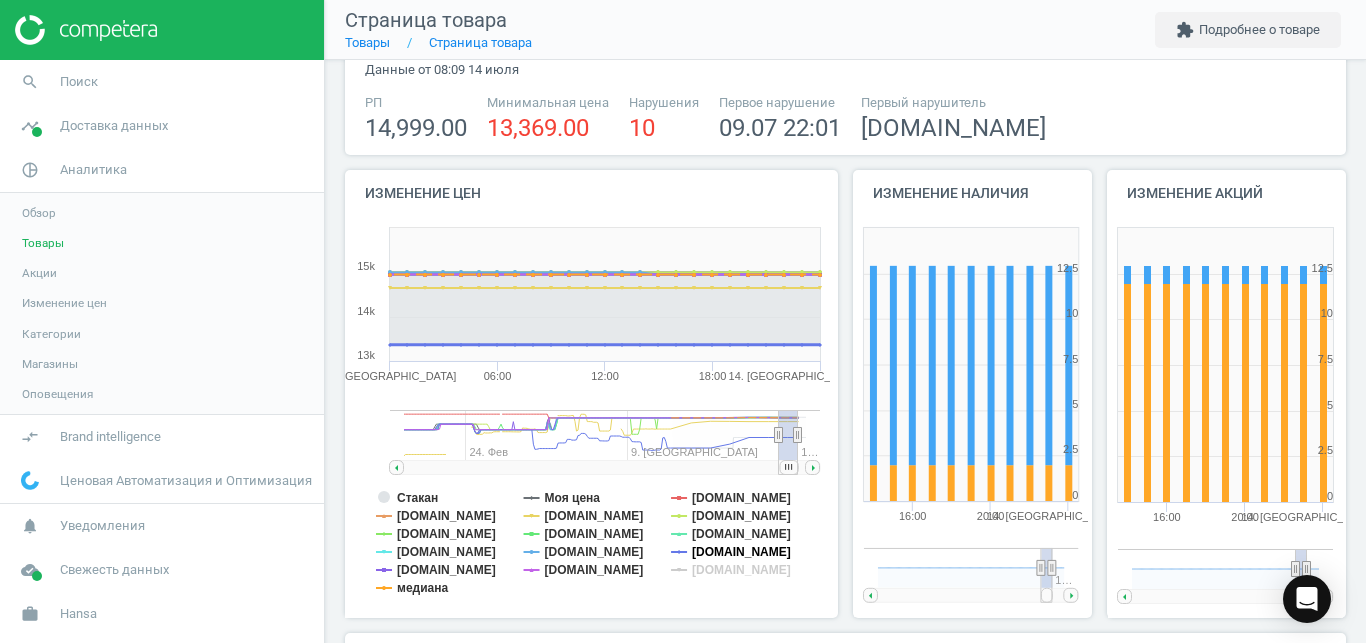 click on "[DOMAIN_NAME]" 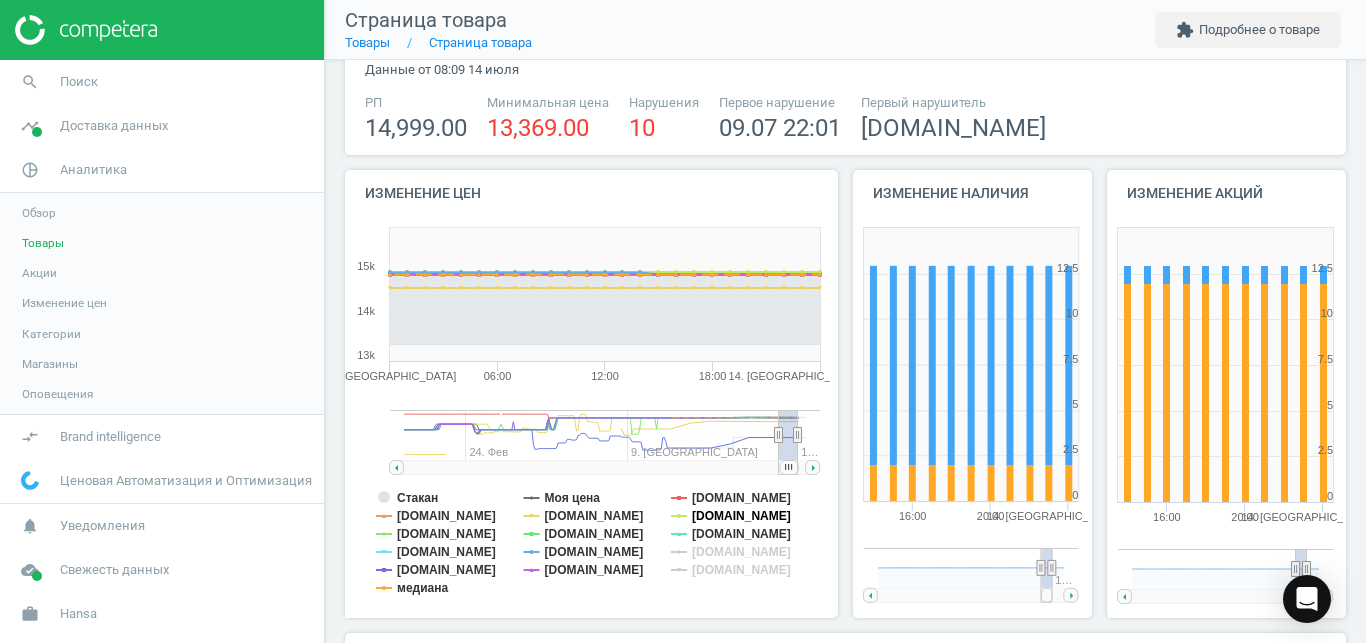 click on "[DOMAIN_NAME]" 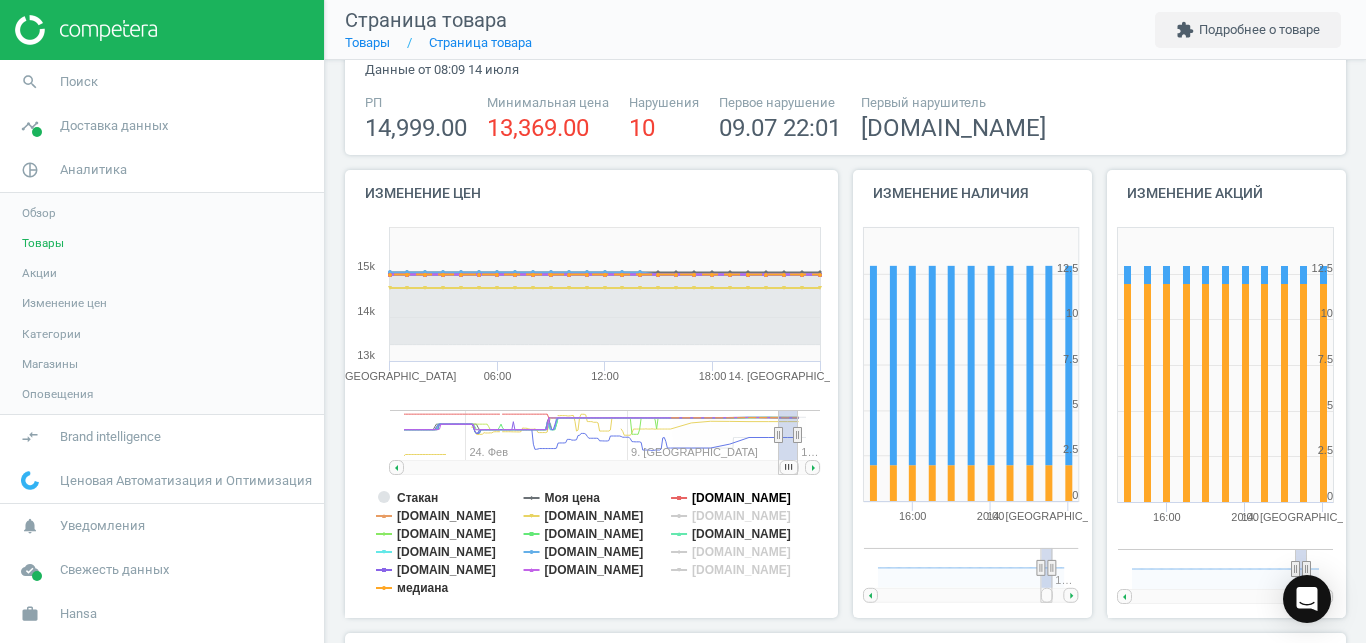 click on "[DOMAIN_NAME]" 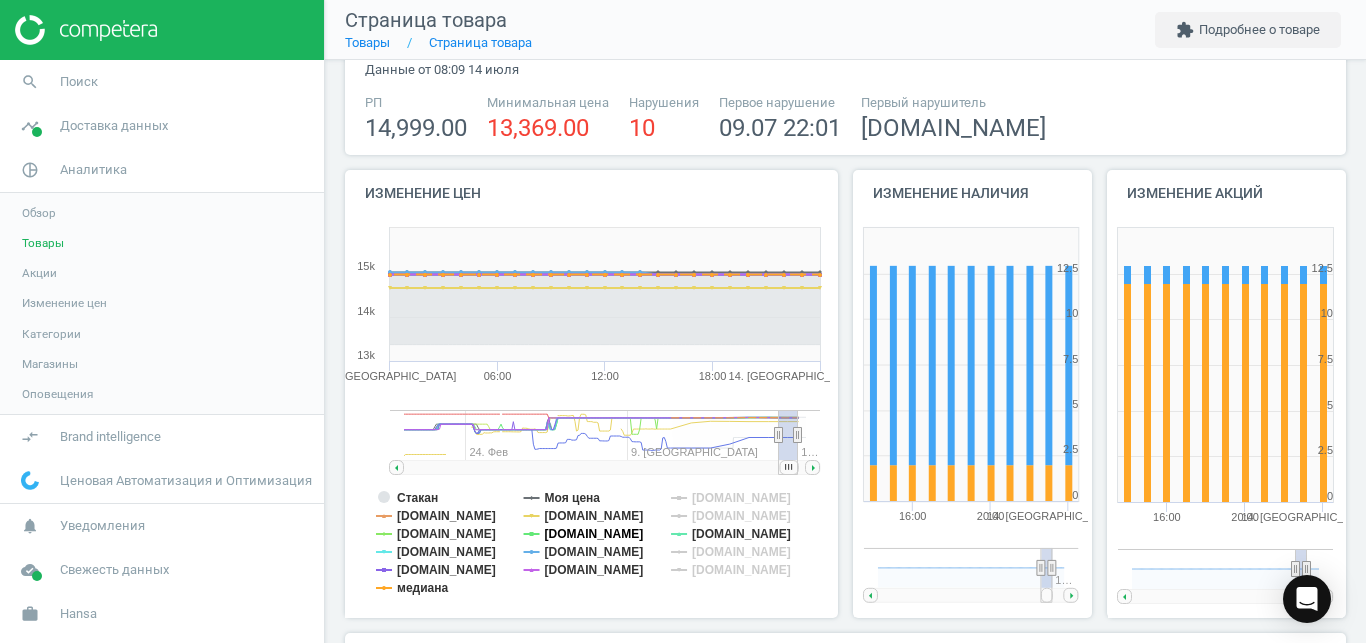 click on "[DOMAIN_NAME]" 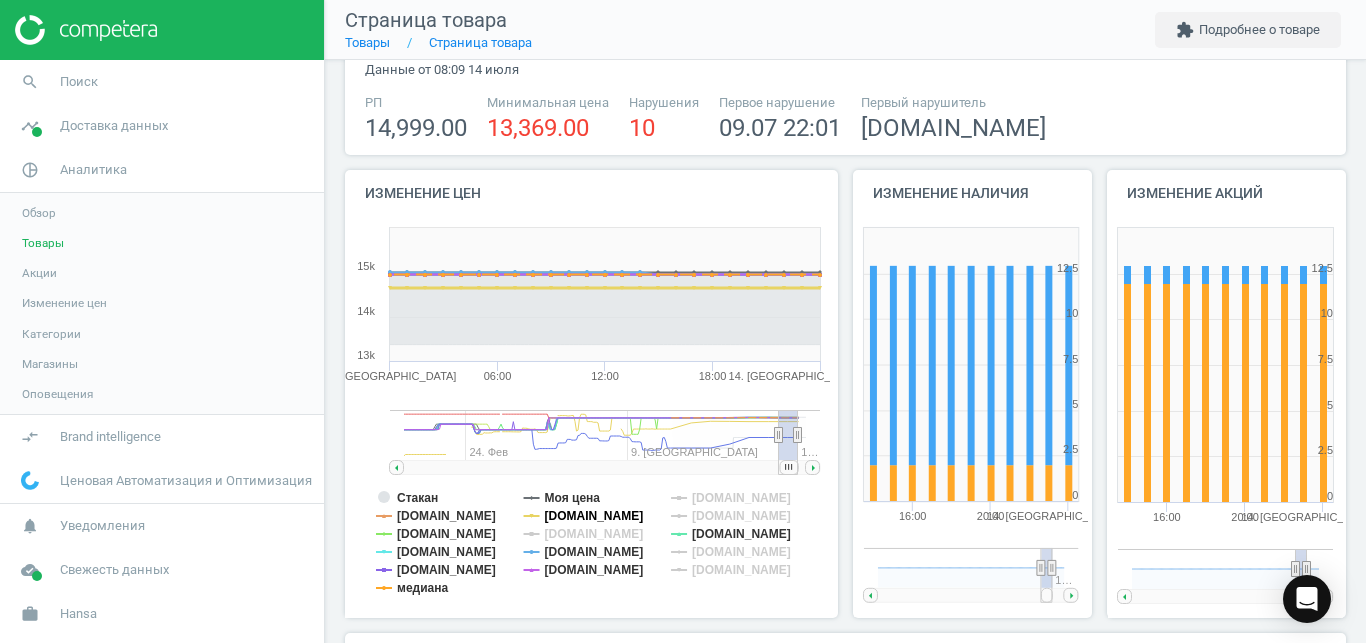 click on "[DOMAIN_NAME]" 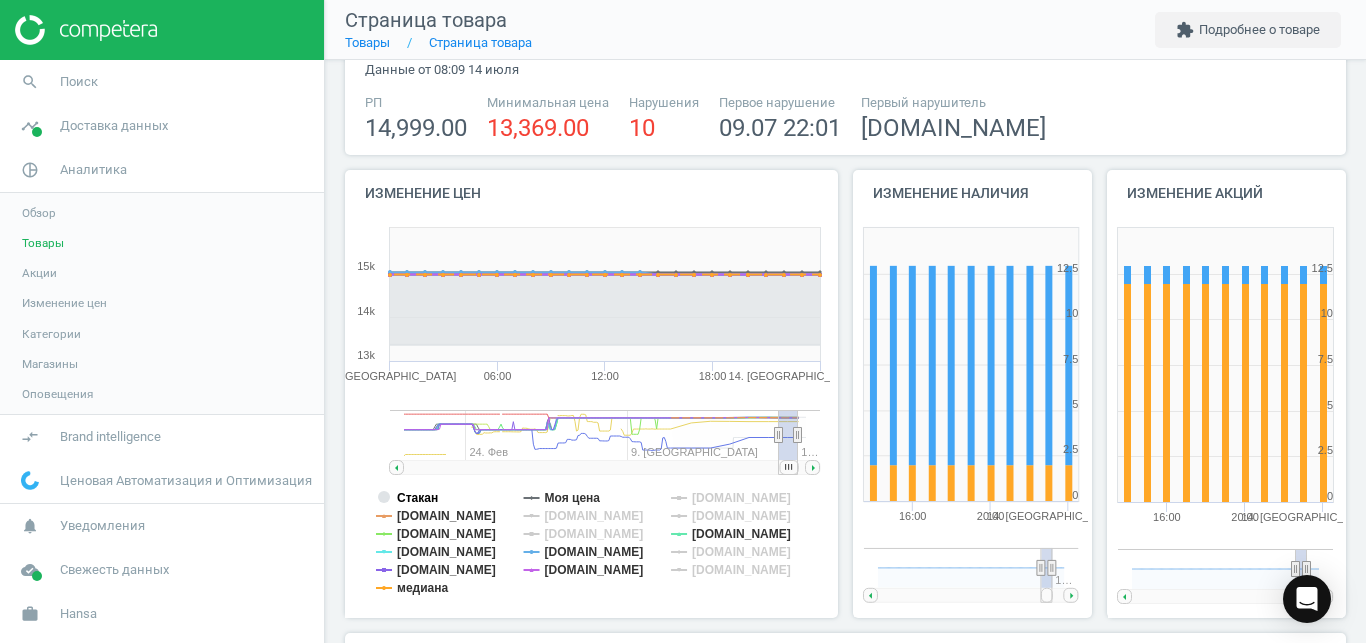click on "Стакан" 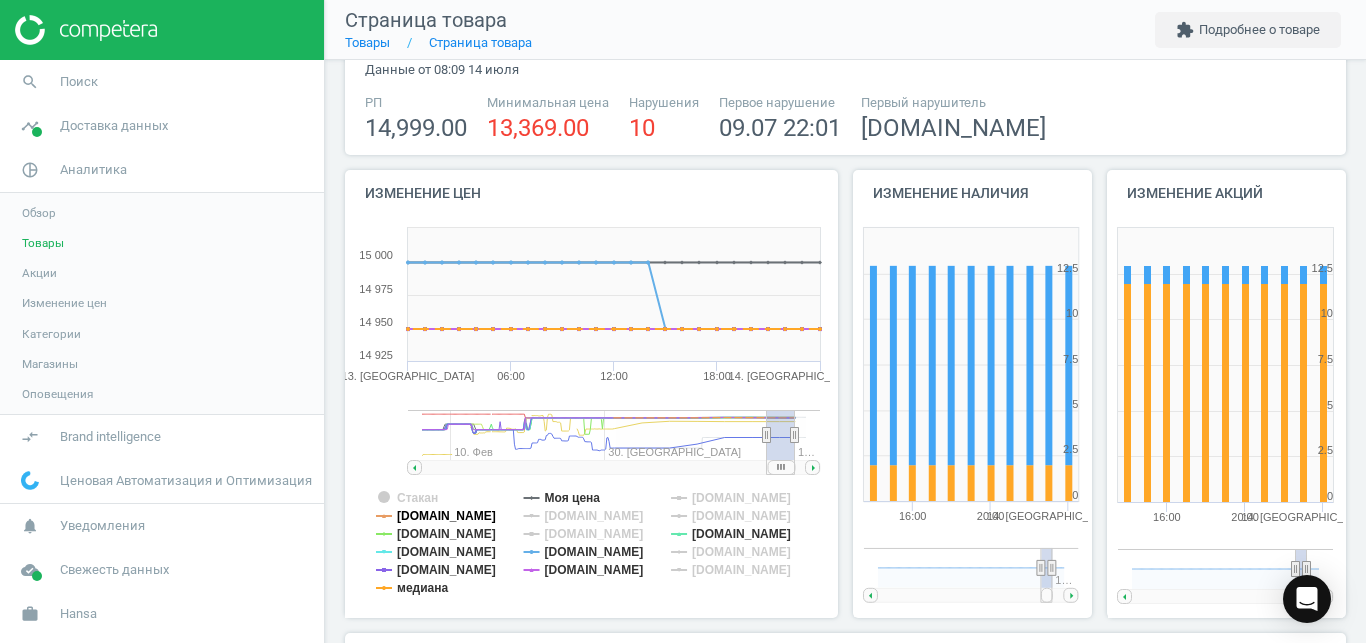click on "[DOMAIN_NAME]" 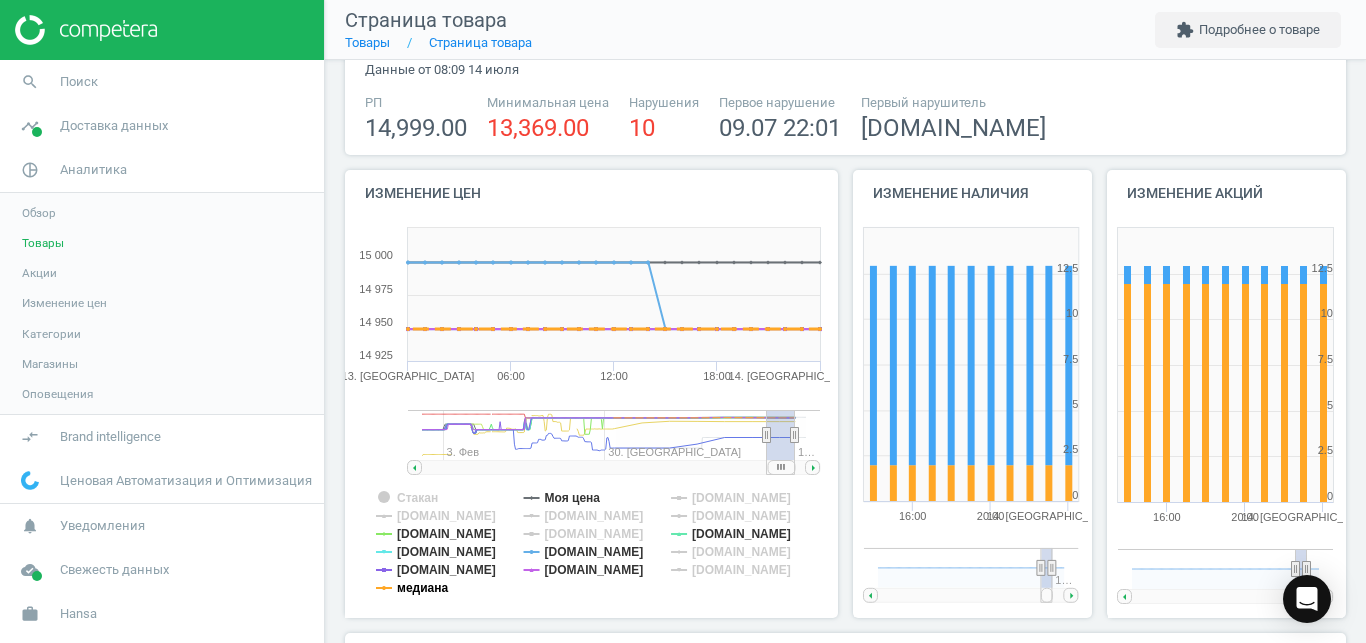 click on "медиана" 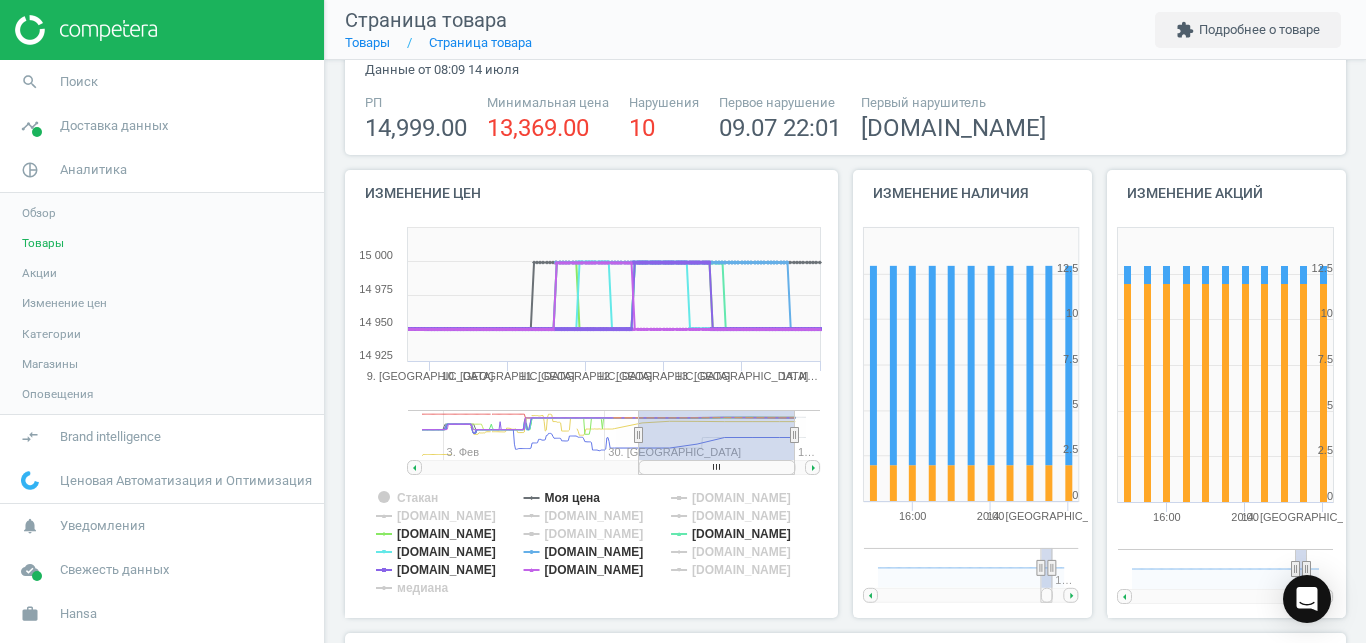 drag, startPoint x: 766, startPoint y: 432, endPoint x: 639, endPoint y: 439, distance: 127.192764 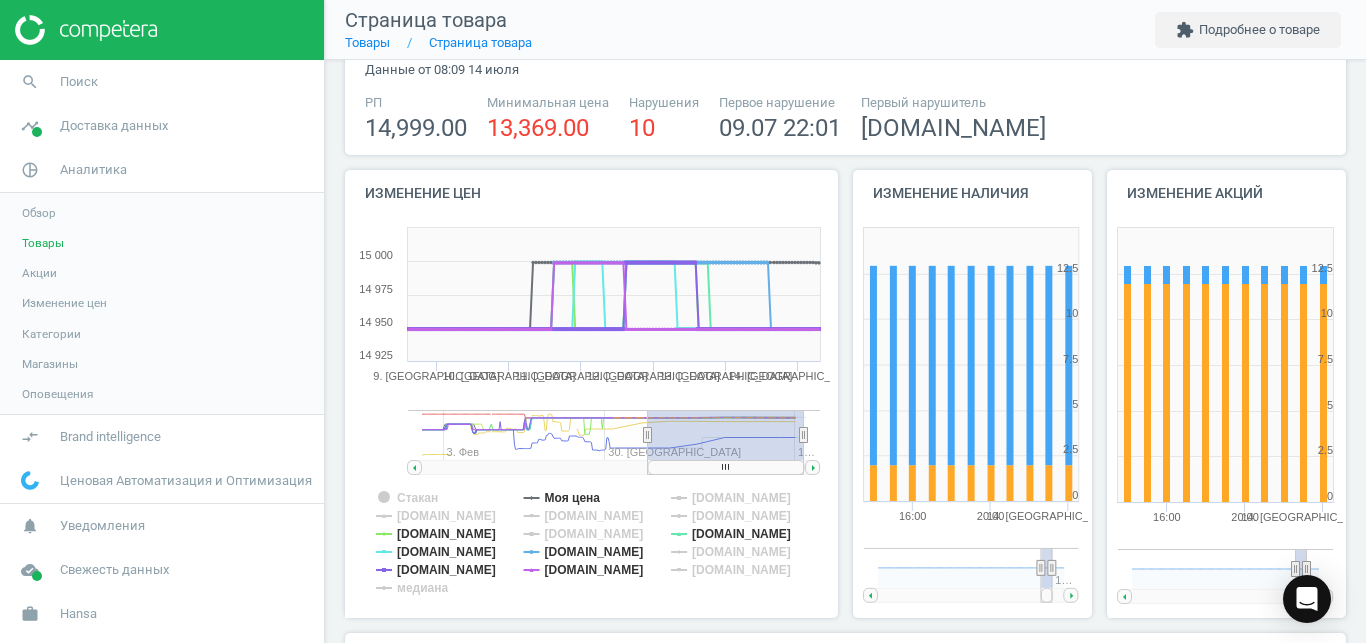 drag, startPoint x: 682, startPoint y: 467, endPoint x: 693, endPoint y: 468, distance: 11.045361 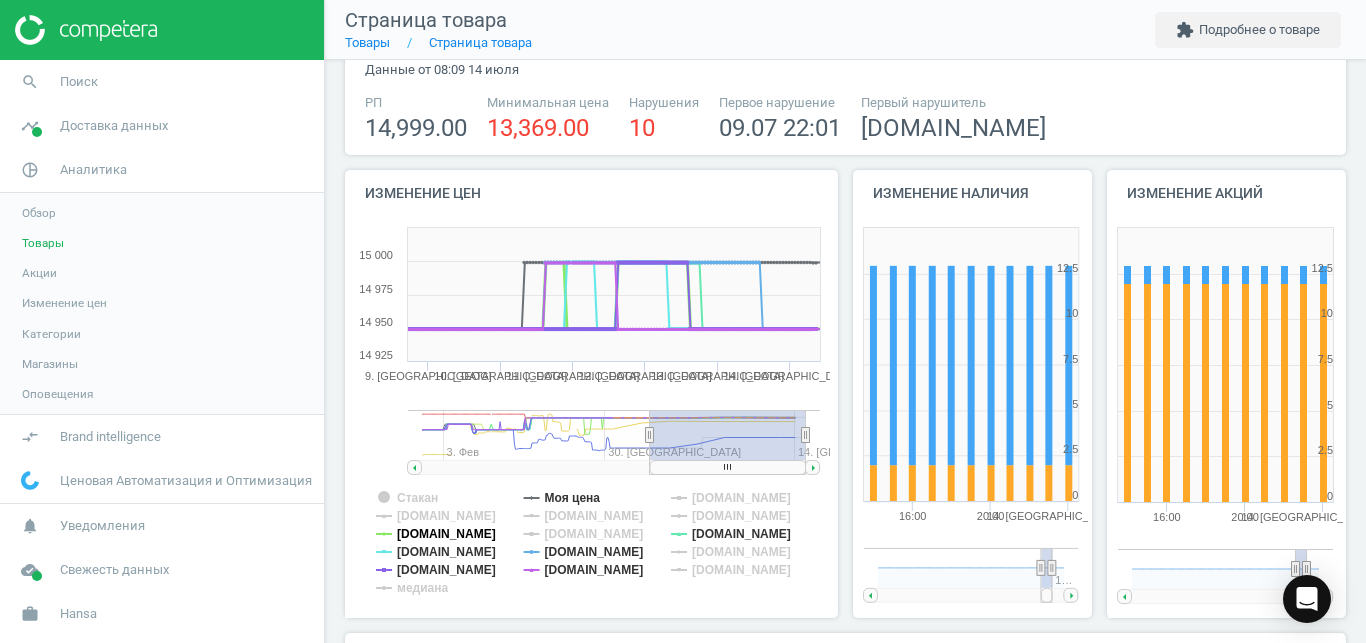 click on "[DOMAIN_NAME]" 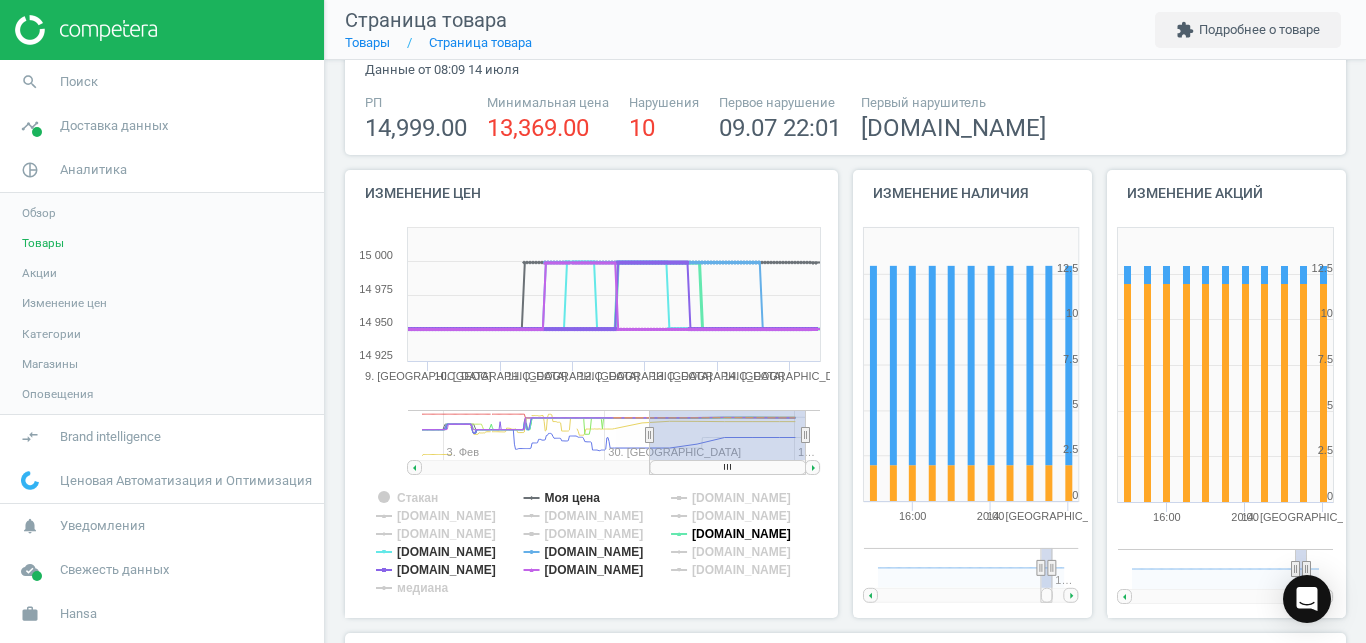 click on "[DOMAIN_NAME]" 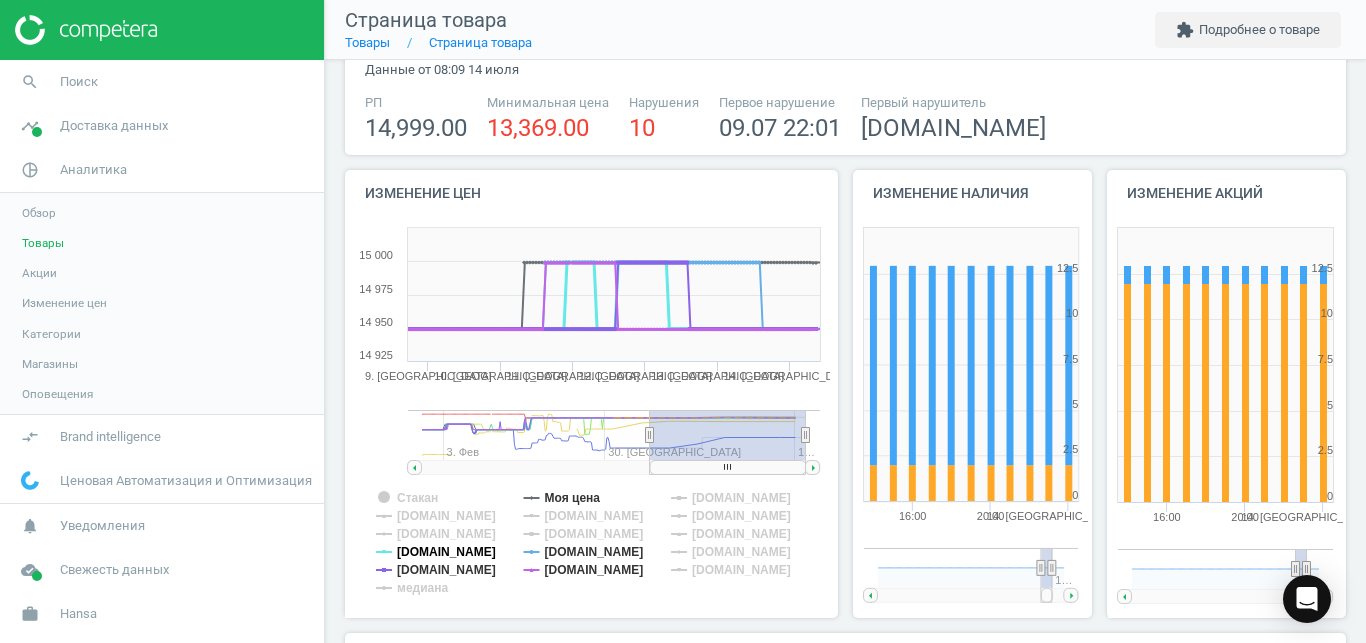 click on "[DOMAIN_NAME]" 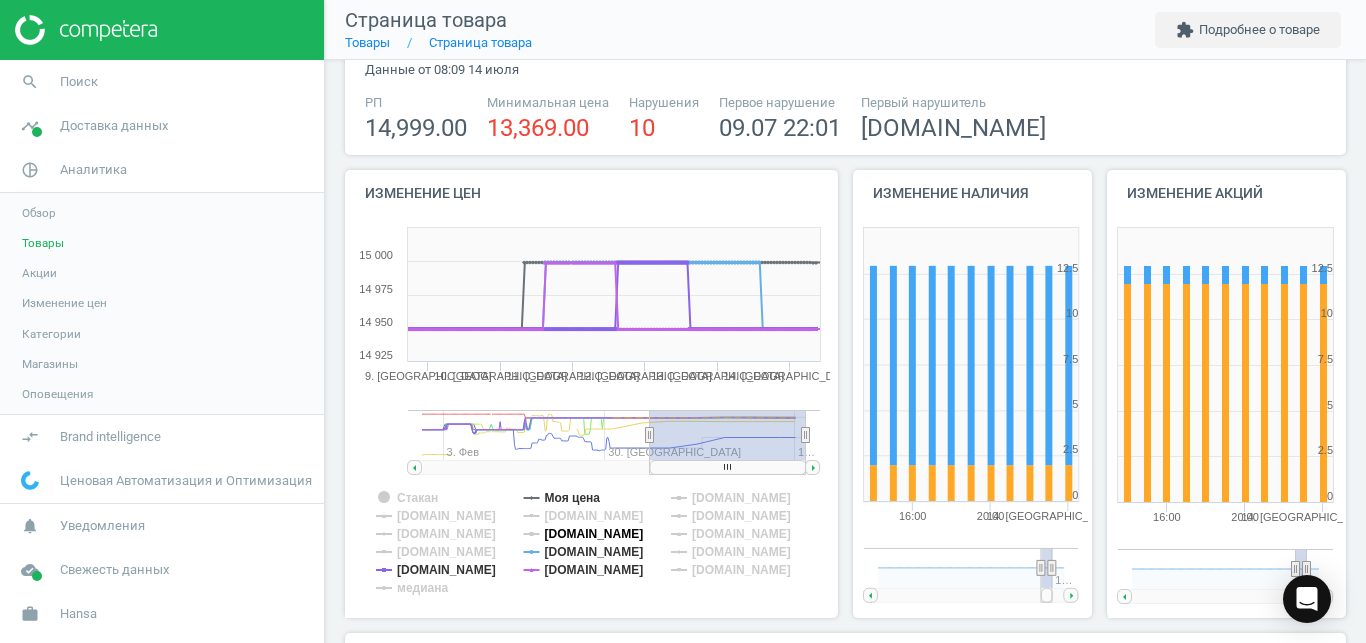 click on "[DOMAIN_NAME]" 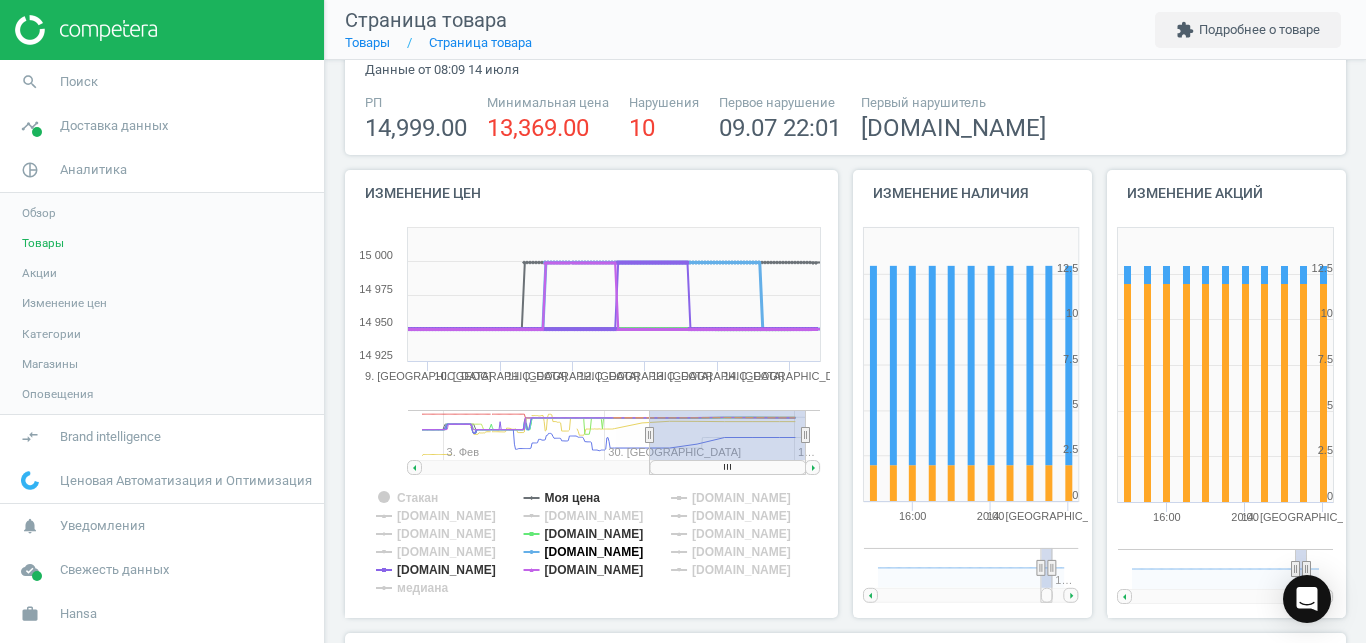 click on "[DOMAIN_NAME]" 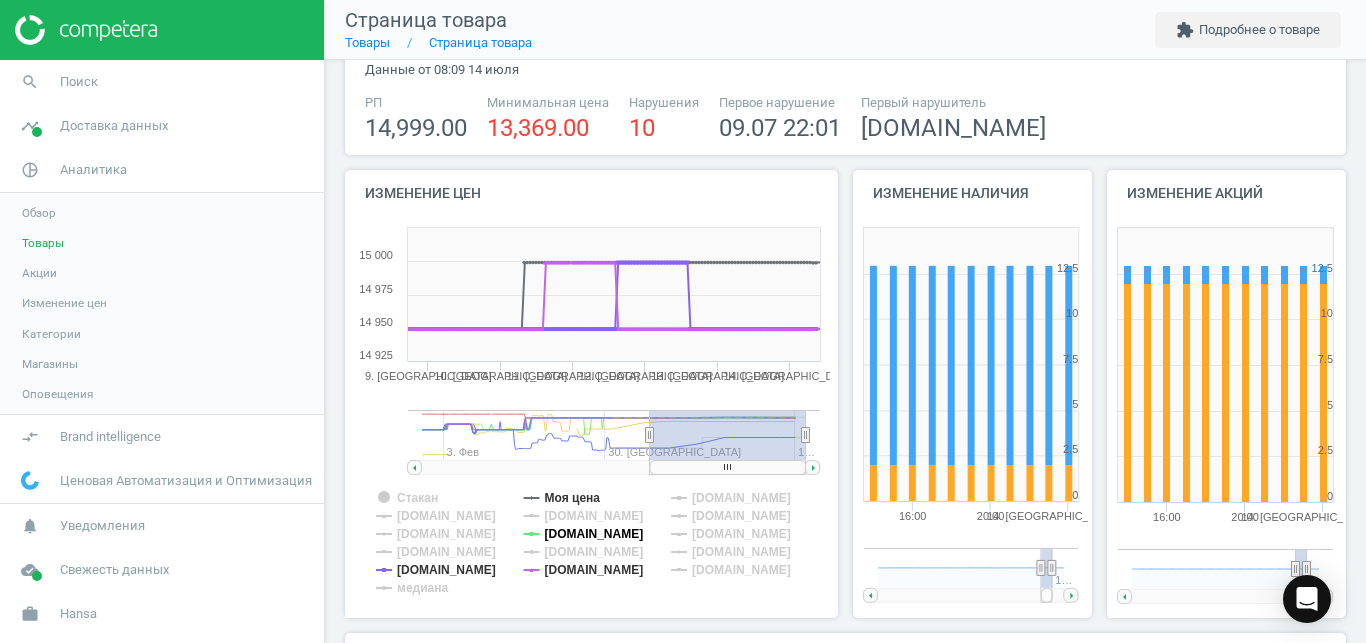 click on "[DOMAIN_NAME]" 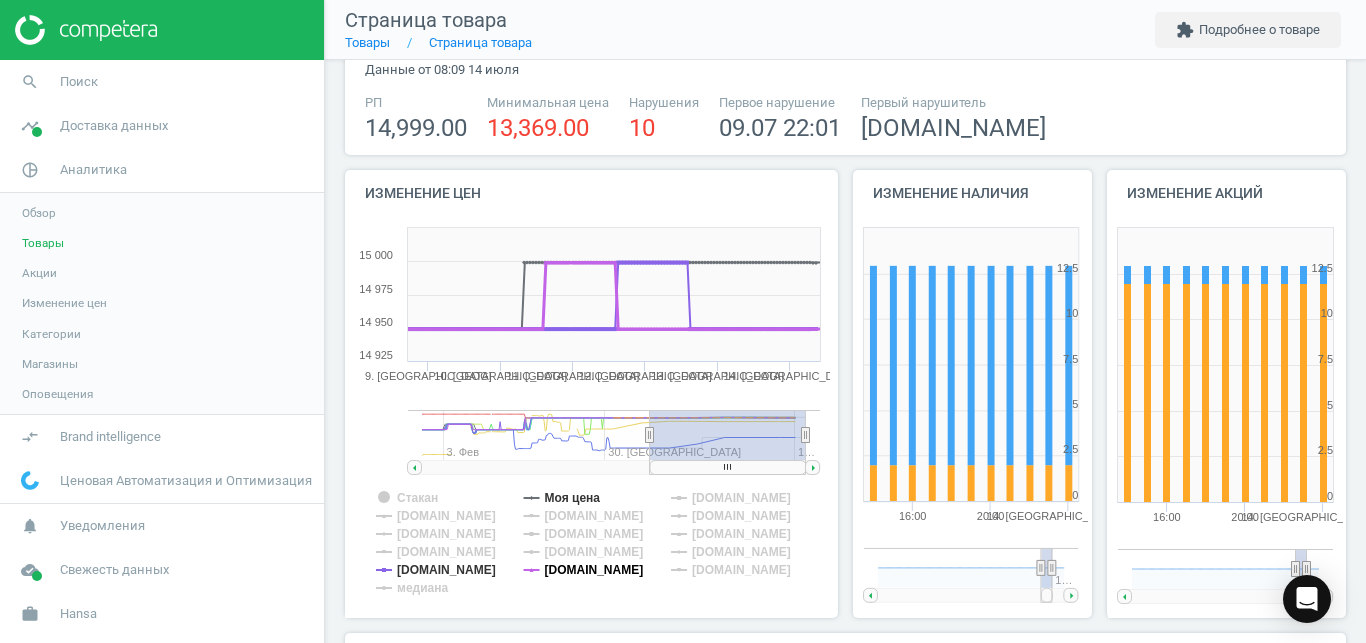 click on "[DOMAIN_NAME]" 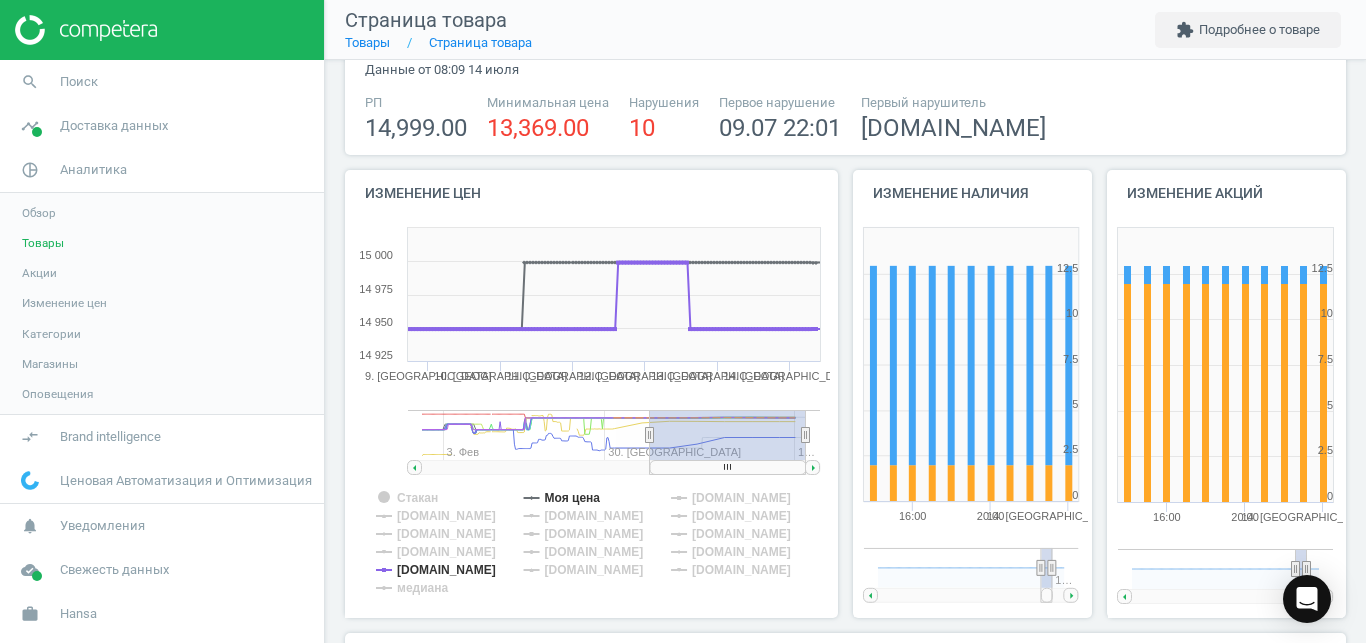 click 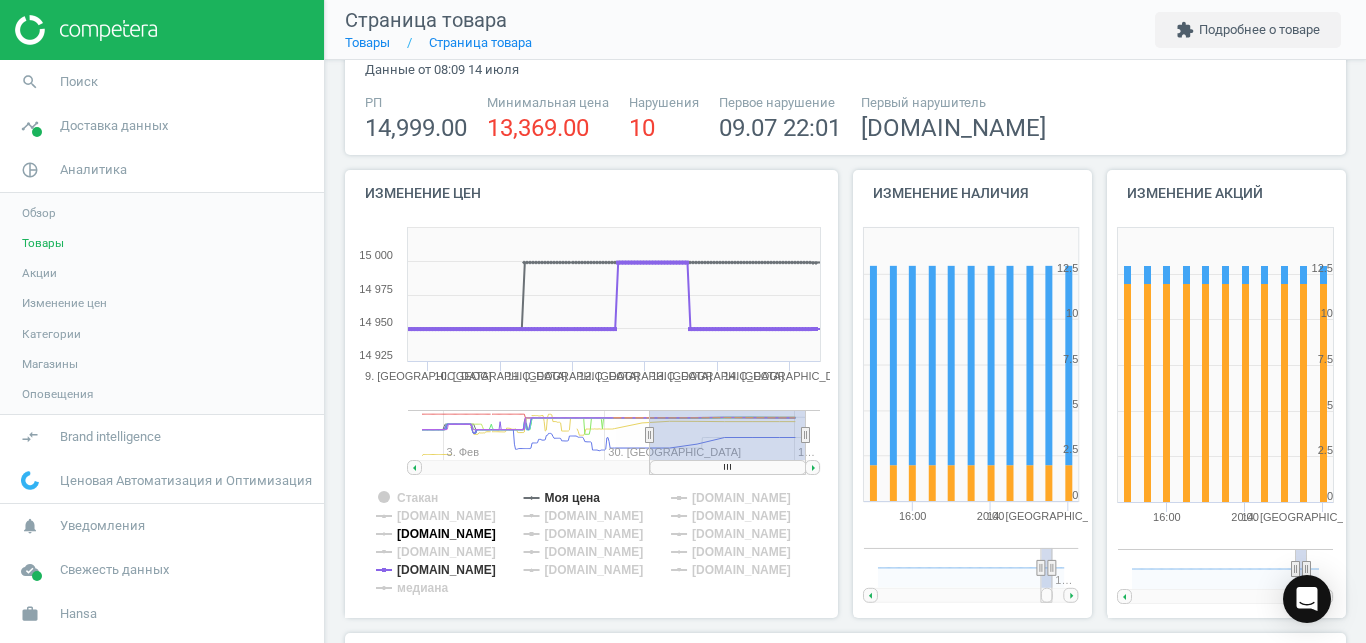 click on "[DOMAIN_NAME]" 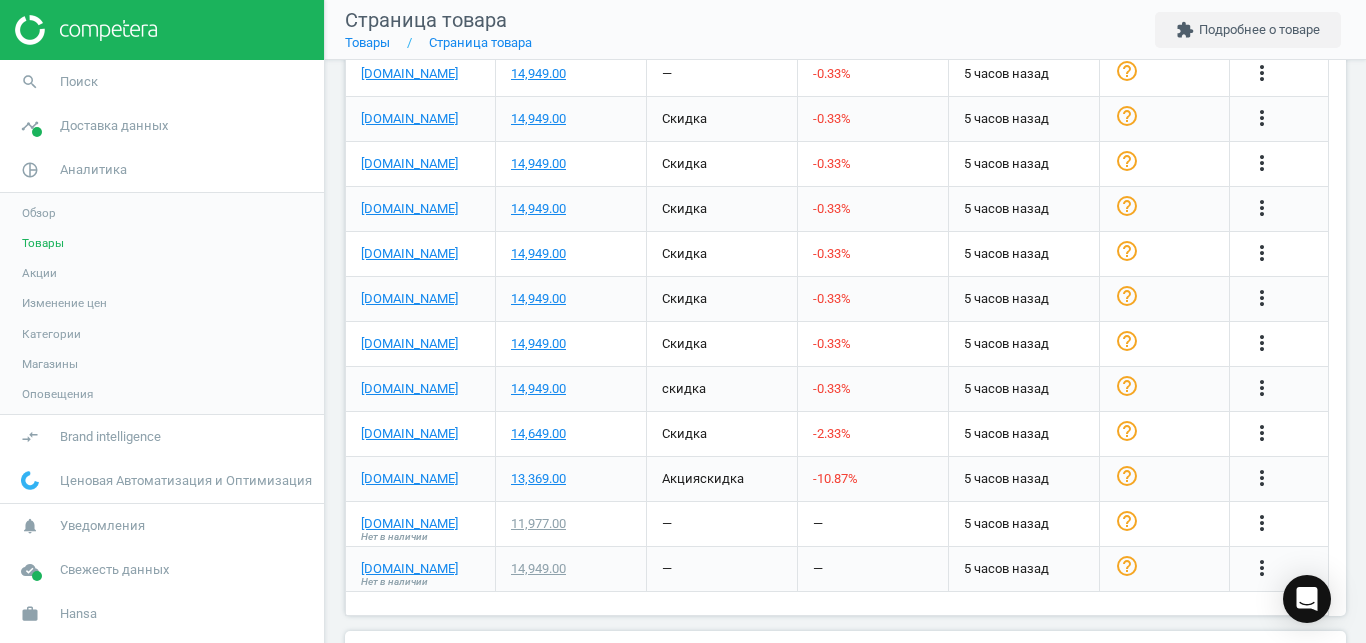 scroll, scrollTop: 817, scrollLeft: 0, axis: vertical 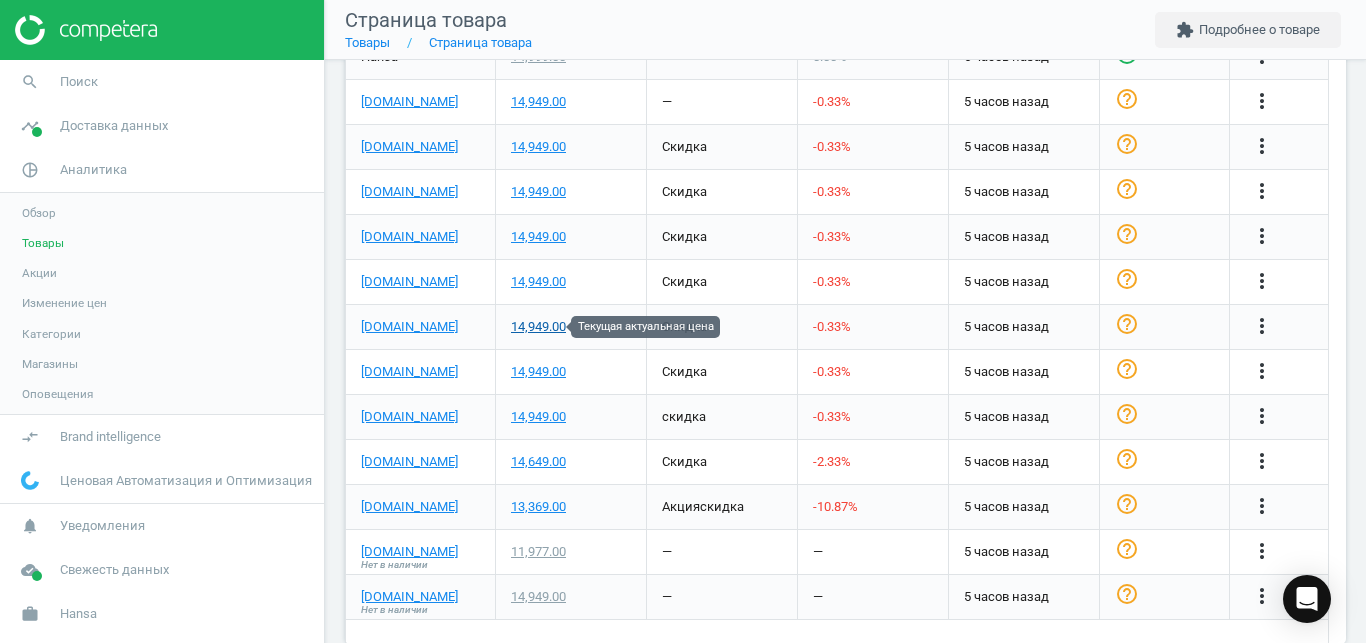 click on "14,949.00" at bounding box center [538, 327] 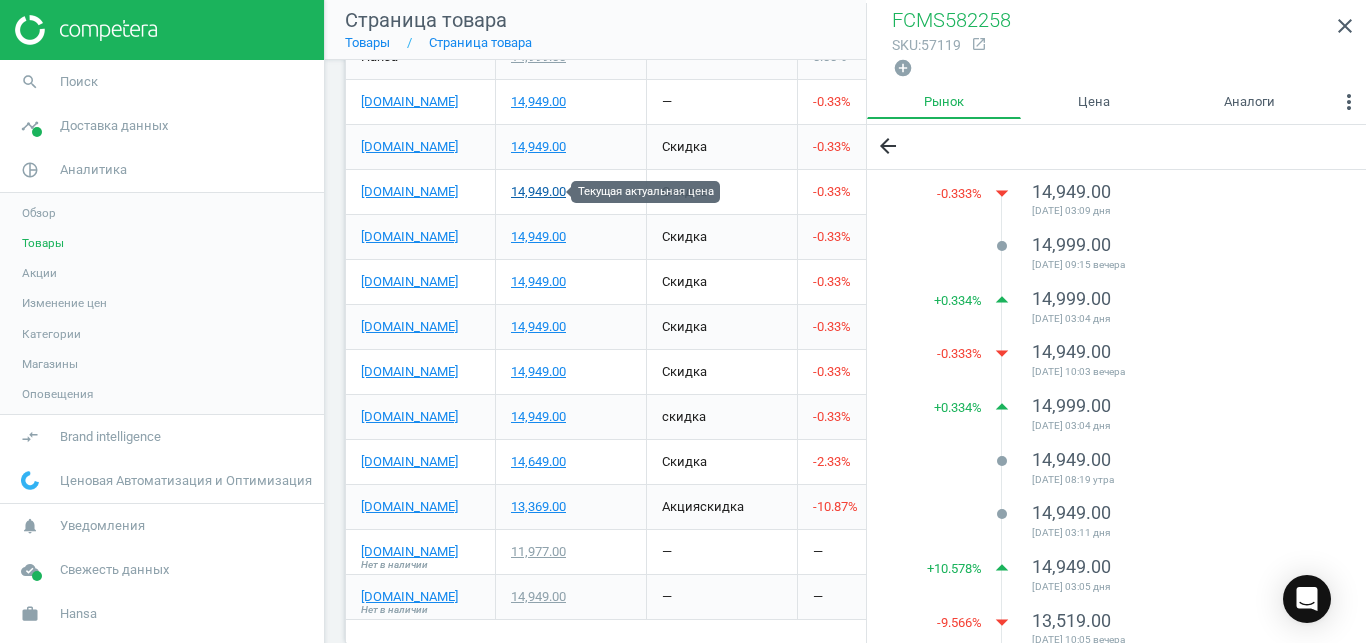 click on "14,949.00" at bounding box center [538, 192] 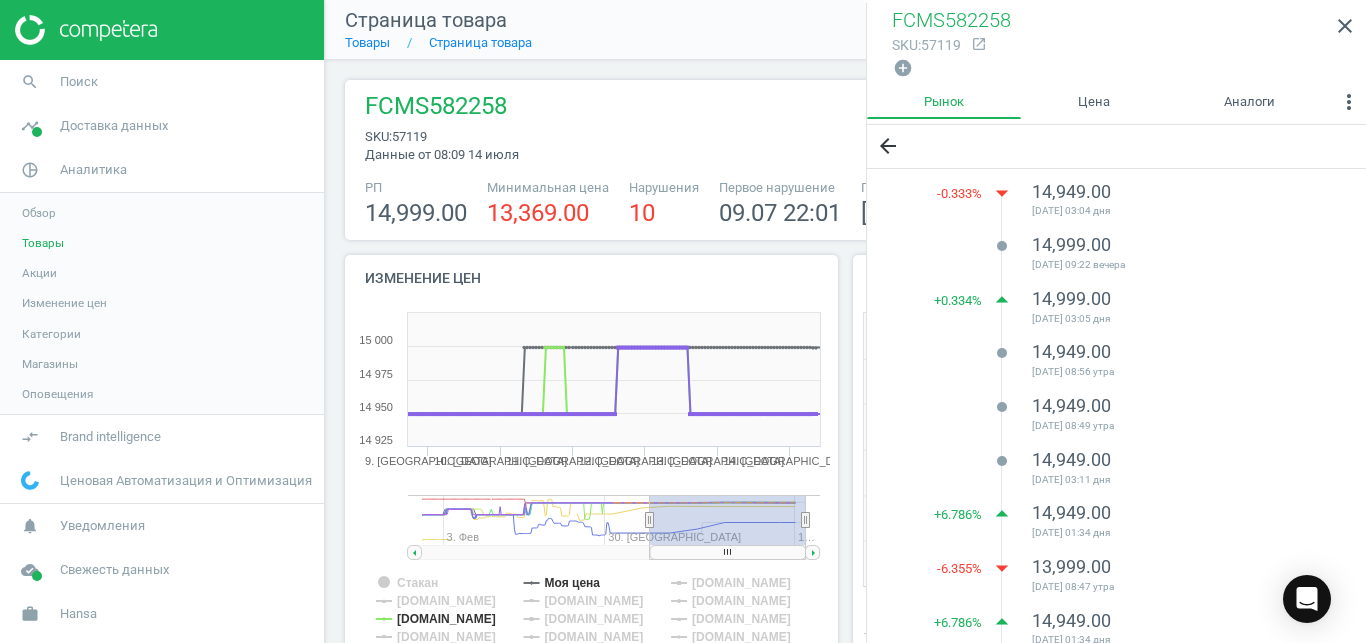 scroll, scrollTop: 0, scrollLeft: 0, axis: both 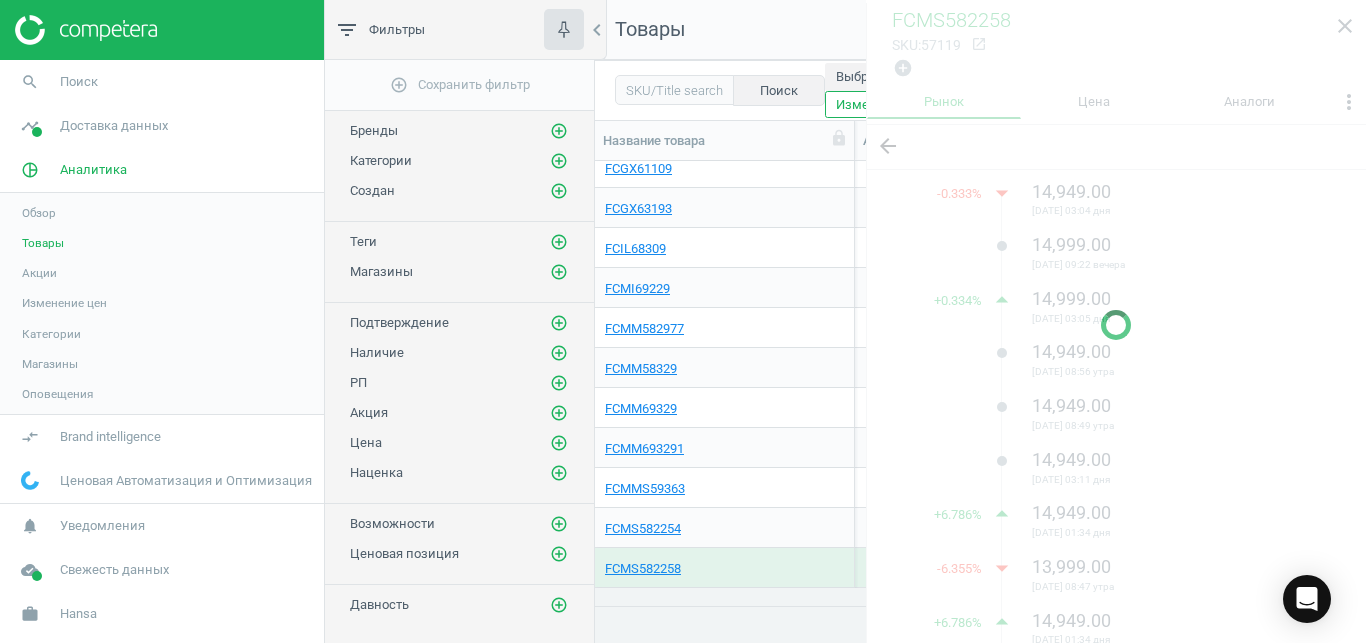 drag, startPoint x: 1342, startPoint y: 357, endPoint x: 1349, endPoint y: 375, distance: 19.313208 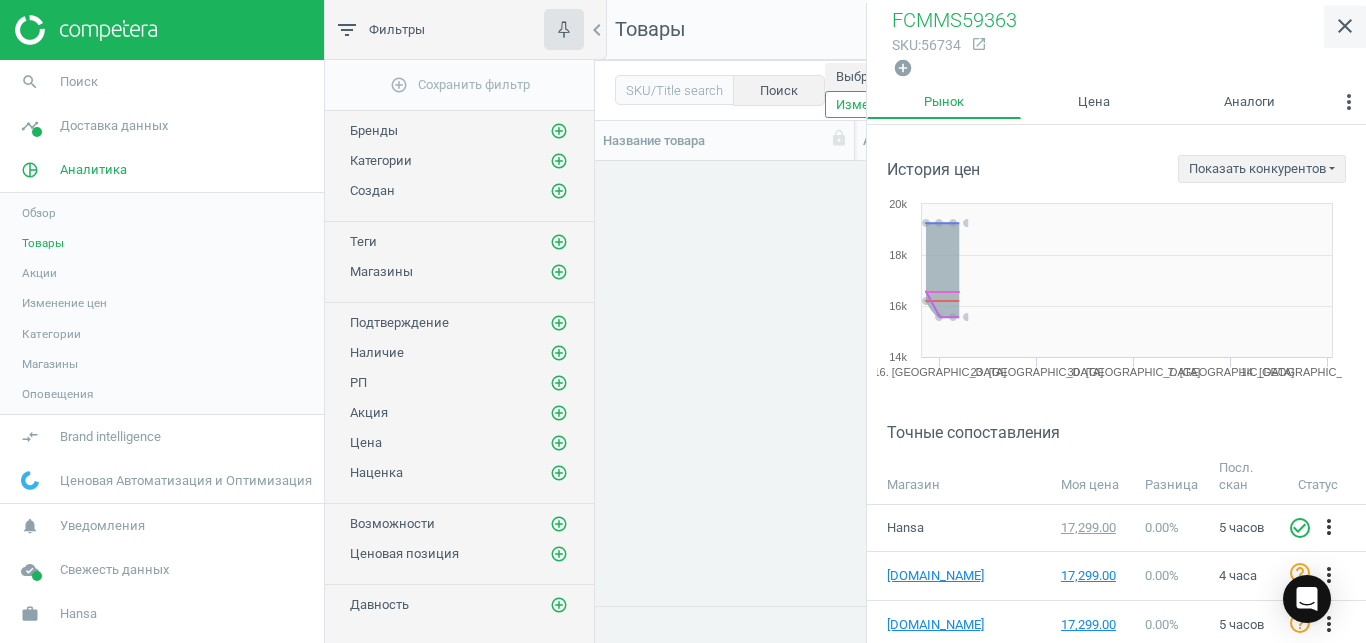 click on "close" at bounding box center [1345, 26] 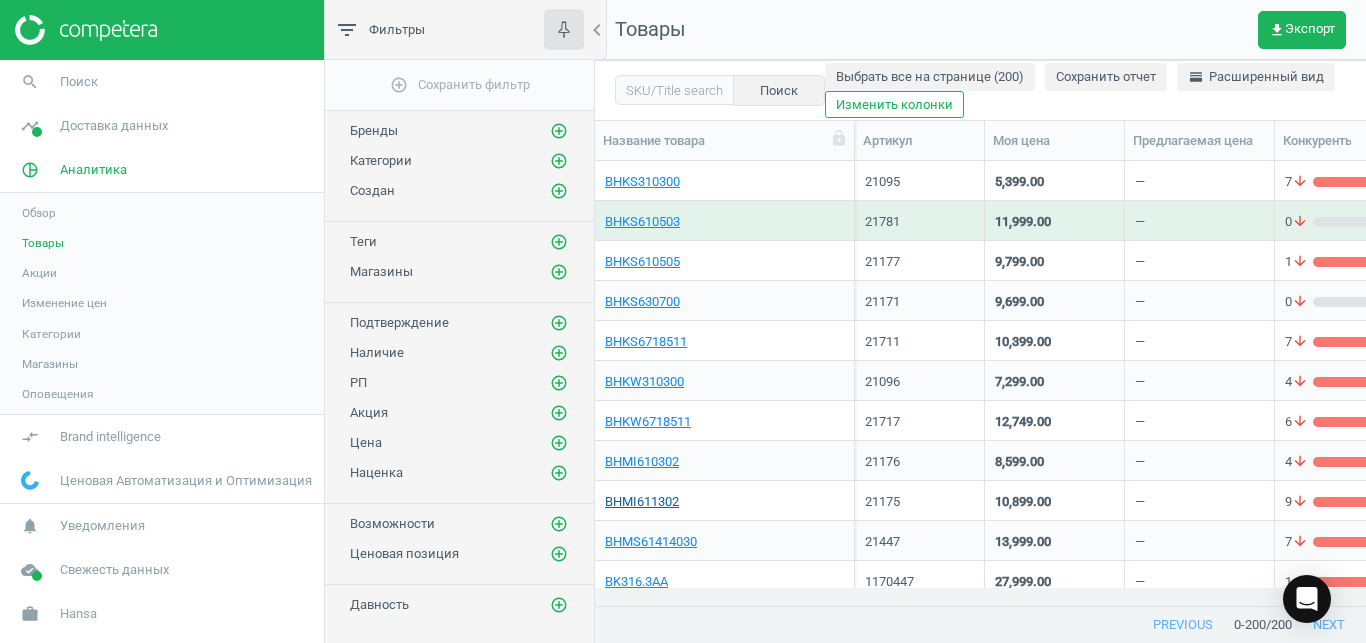 click on "BHMI611302" at bounding box center (642, 502) 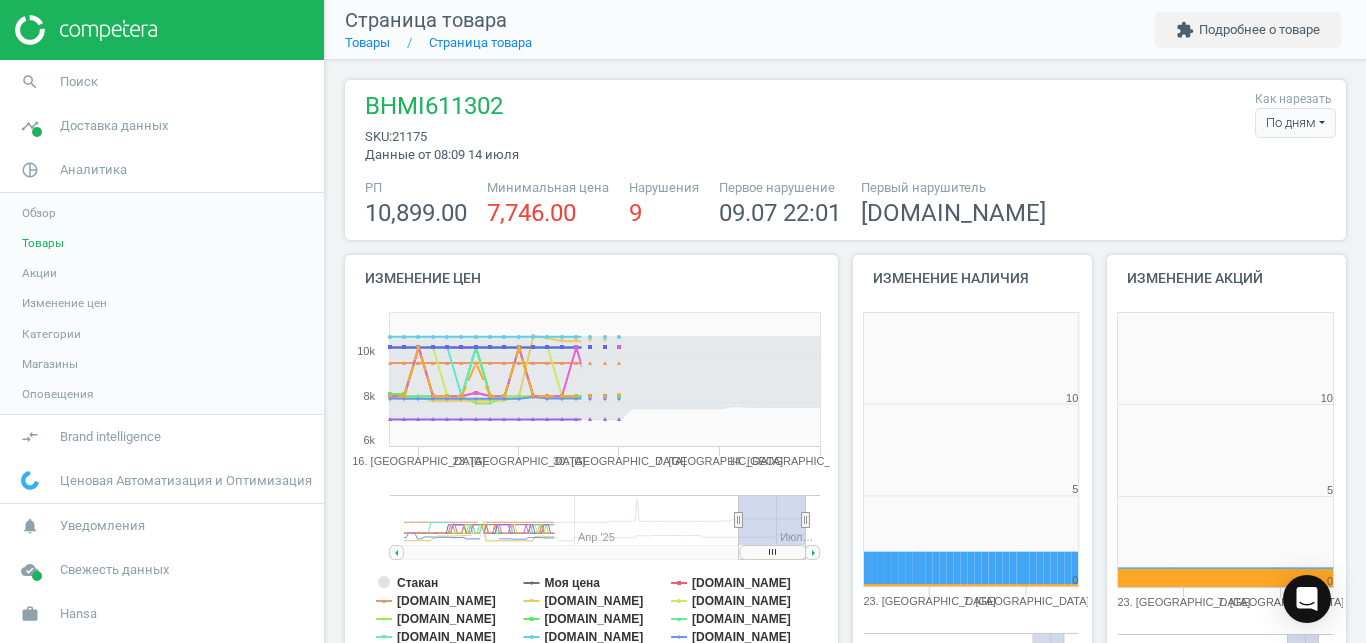 scroll, scrollTop: 27, scrollLeft: 27, axis: both 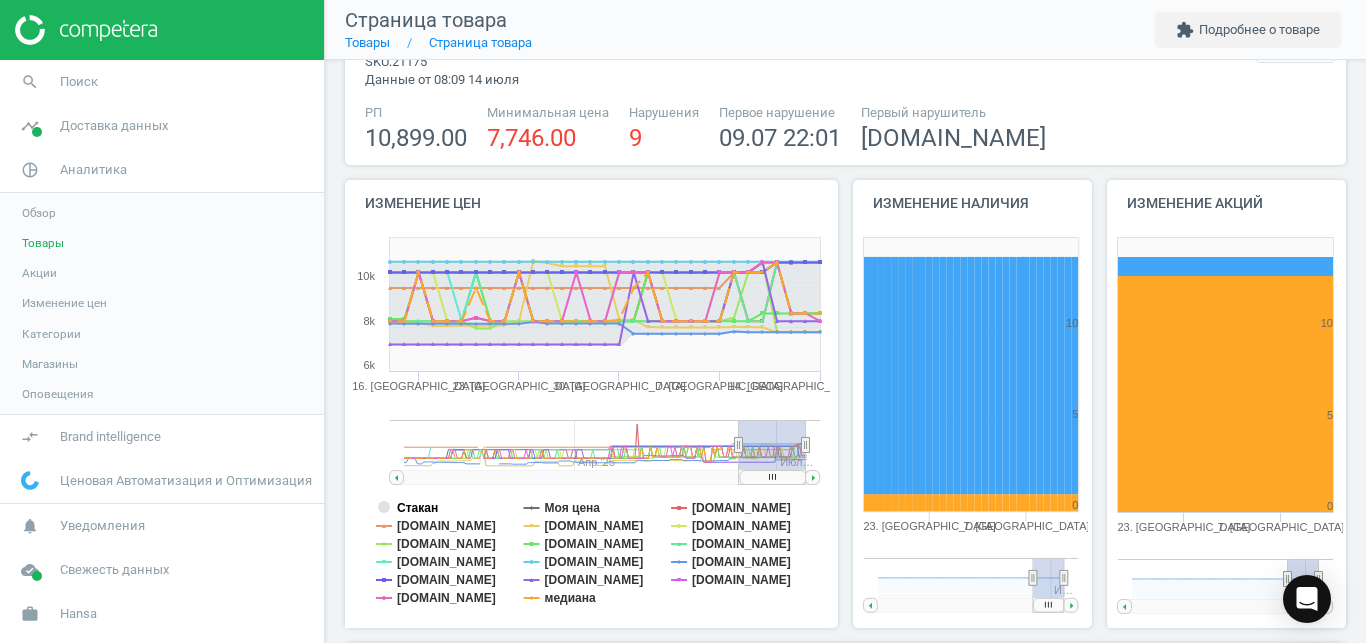 click on "Стакан" 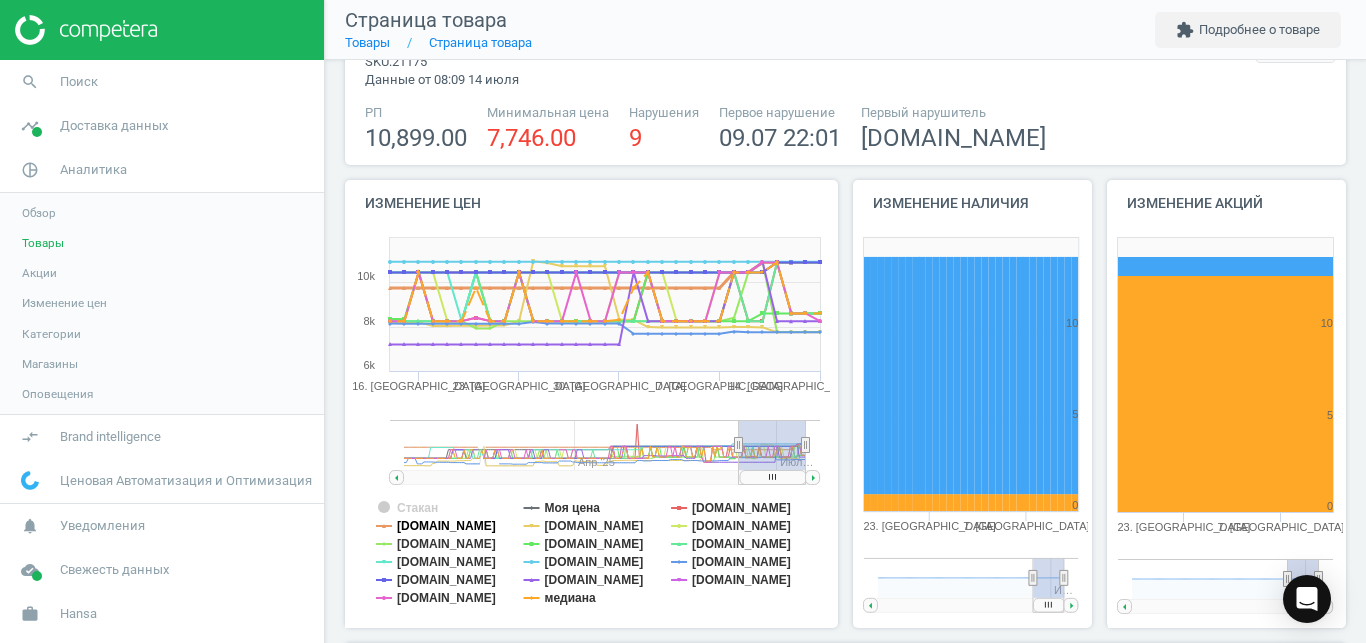 click on "[DOMAIN_NAME]" 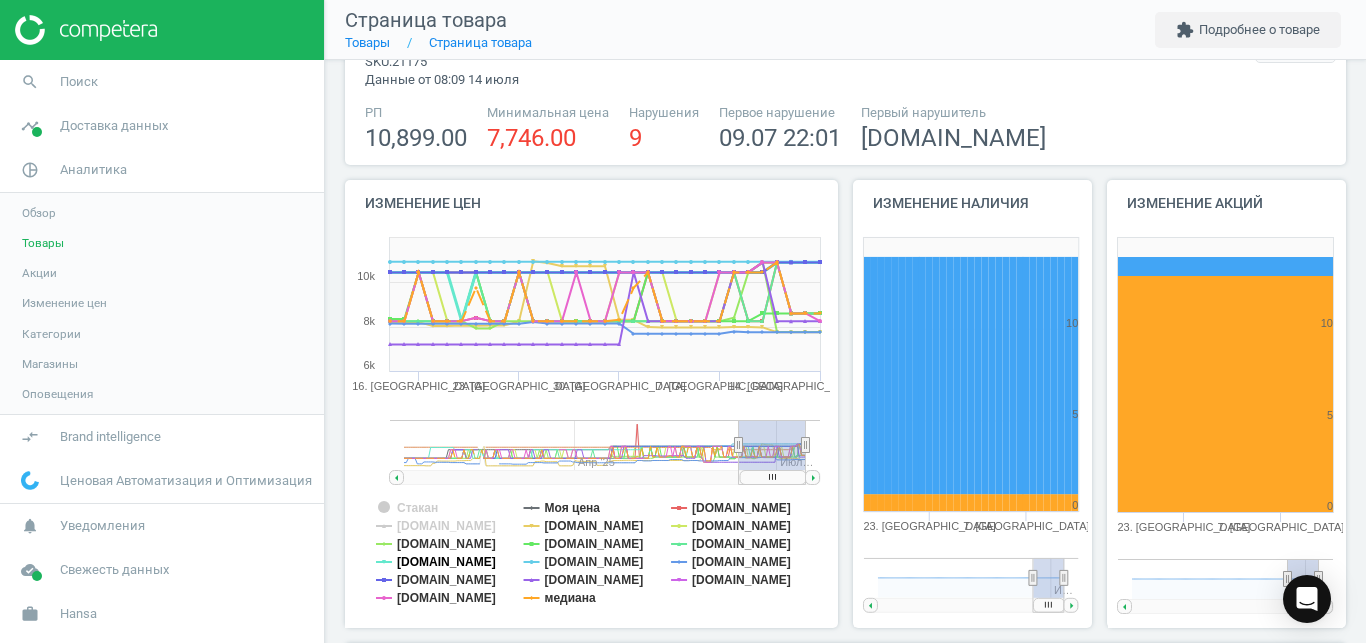 click on "[DOMAIN_NAME]" 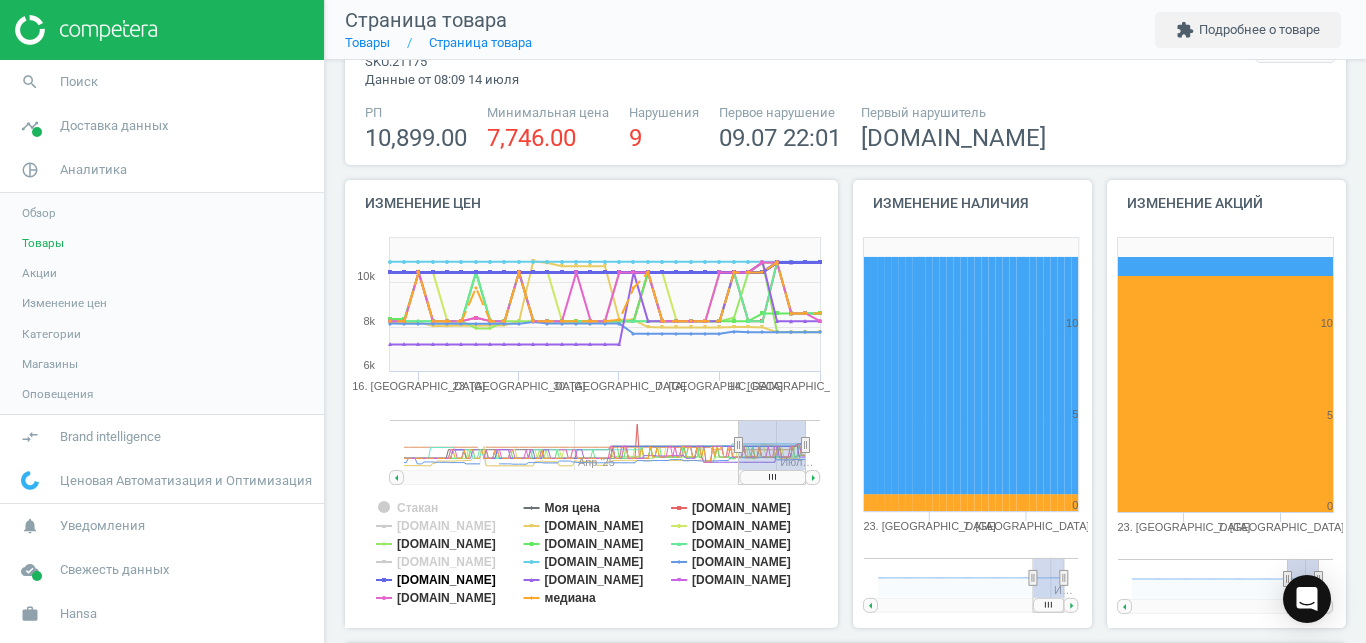 click on "[DOMAIN_NAME]" 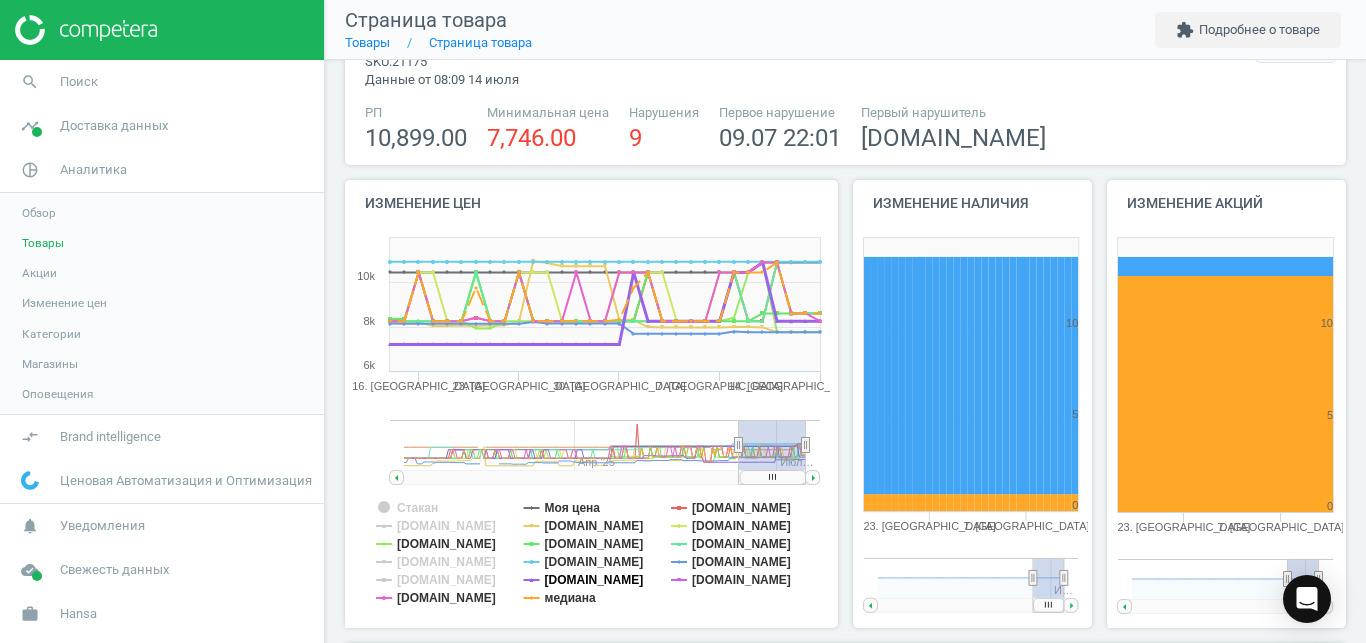 click on "[DOMAIN_NAME]" 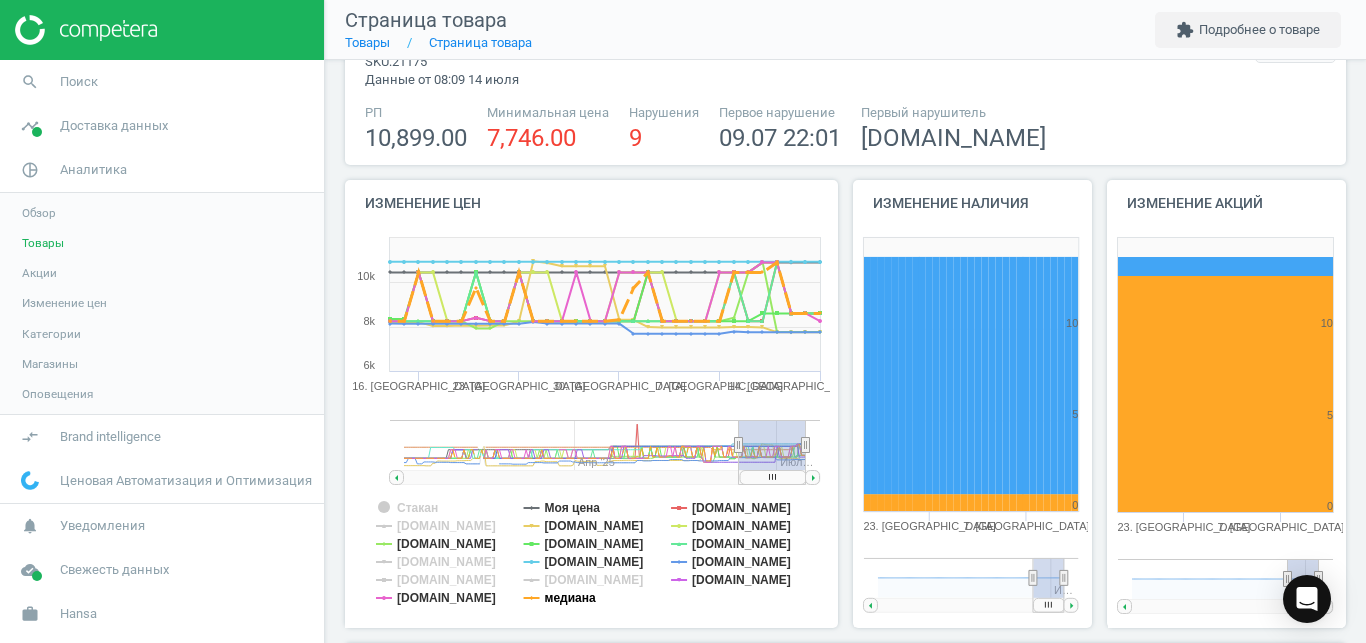 click on "медиана" 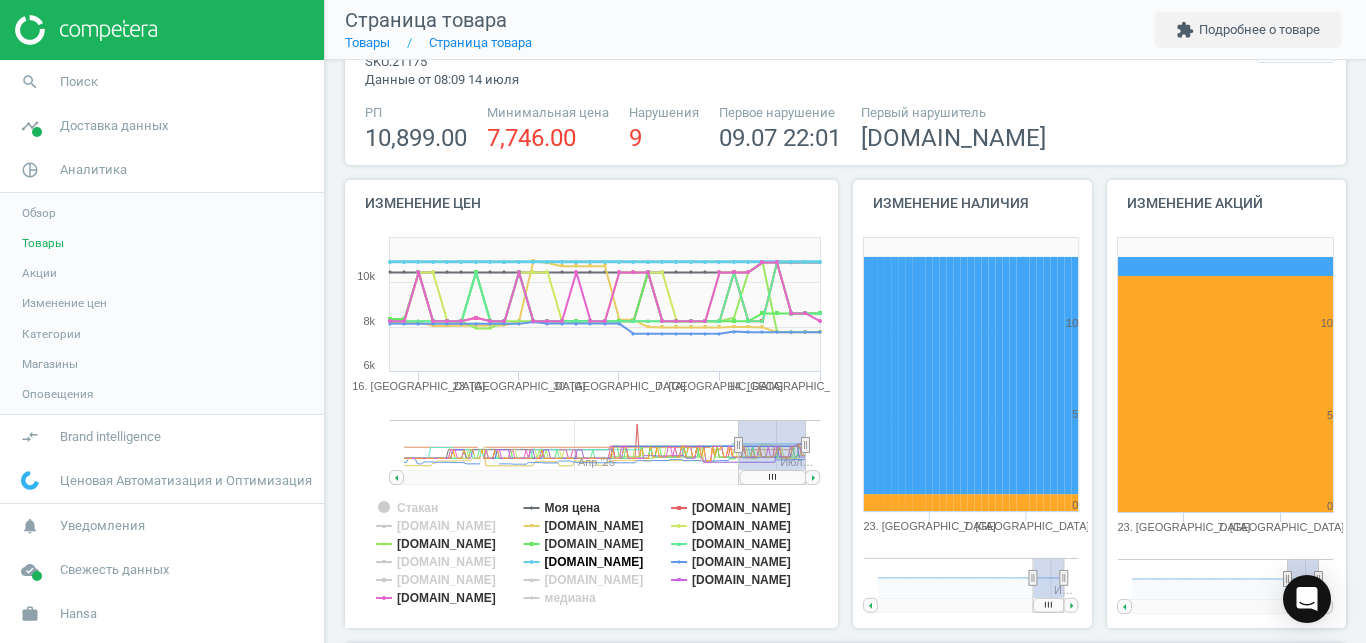 click on "[DOMAIN_NAME]" 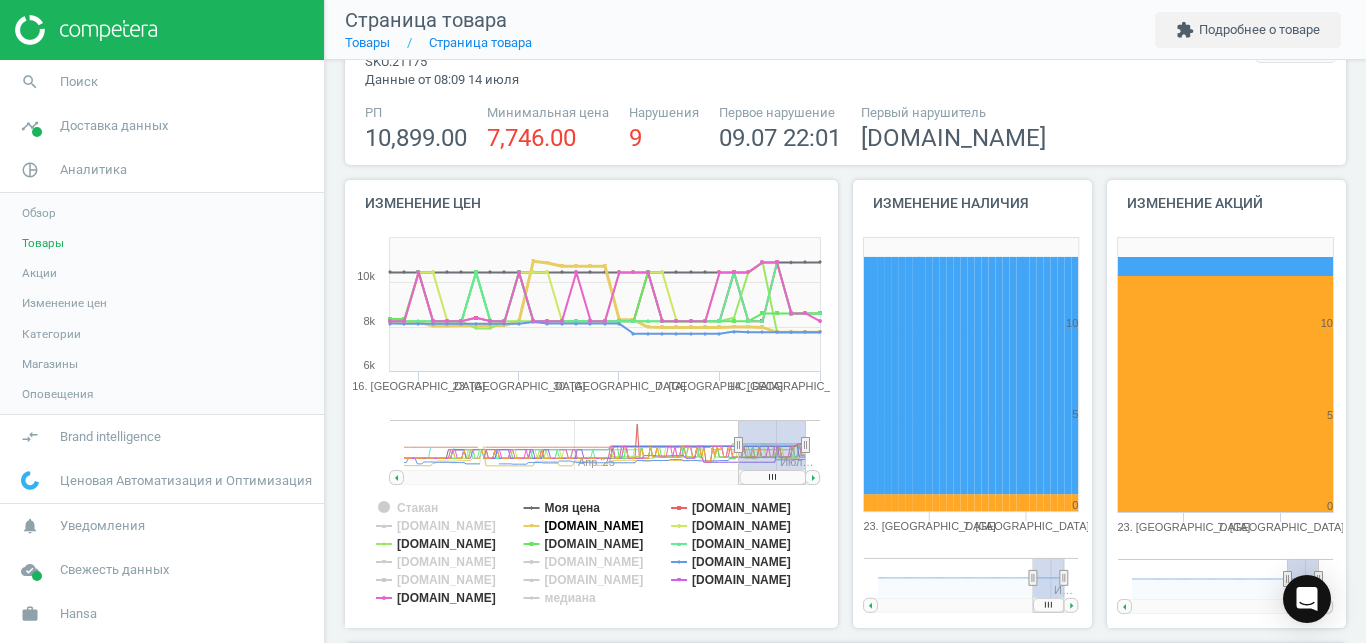 click on "[DOMAIN_NAME]" 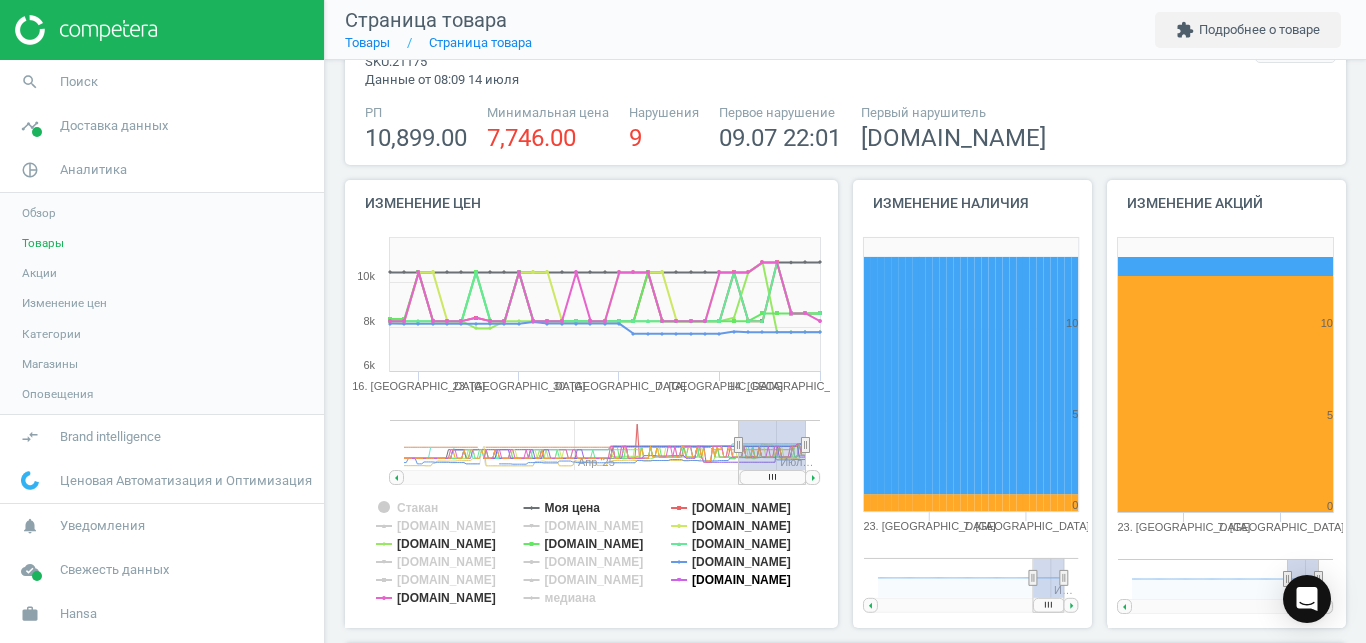 click on "[DOMAIN_NAME]" 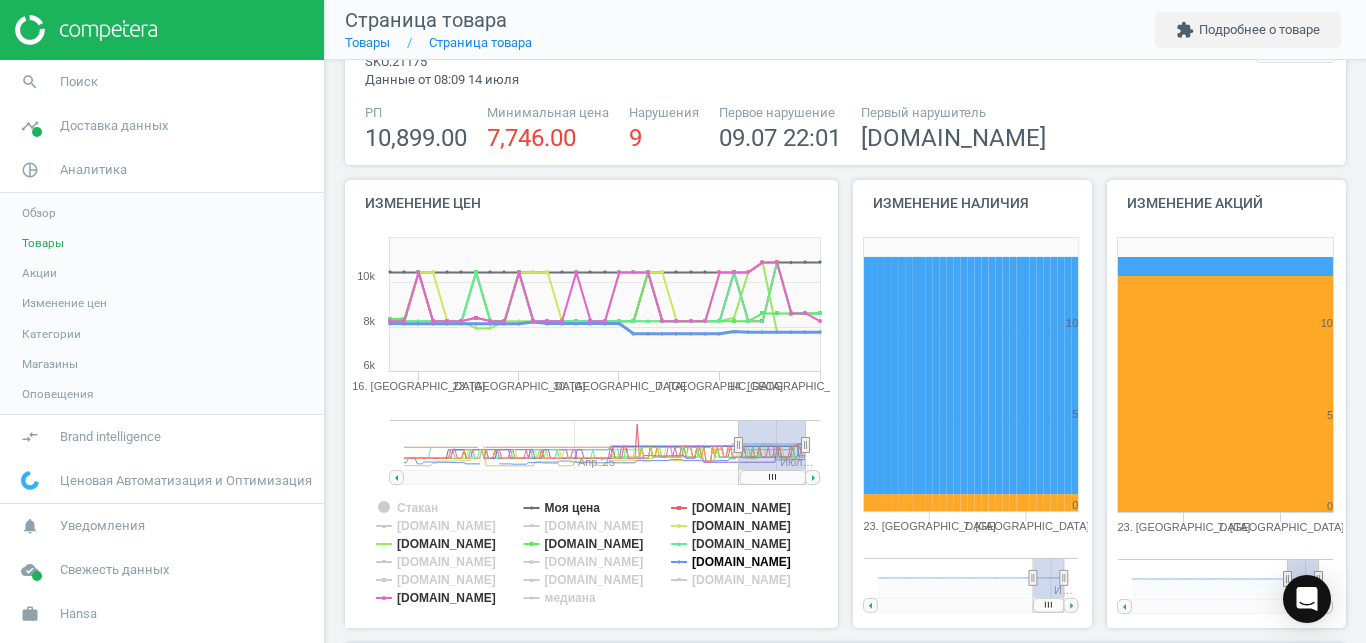 click on "[DOMAIN_NAME]" 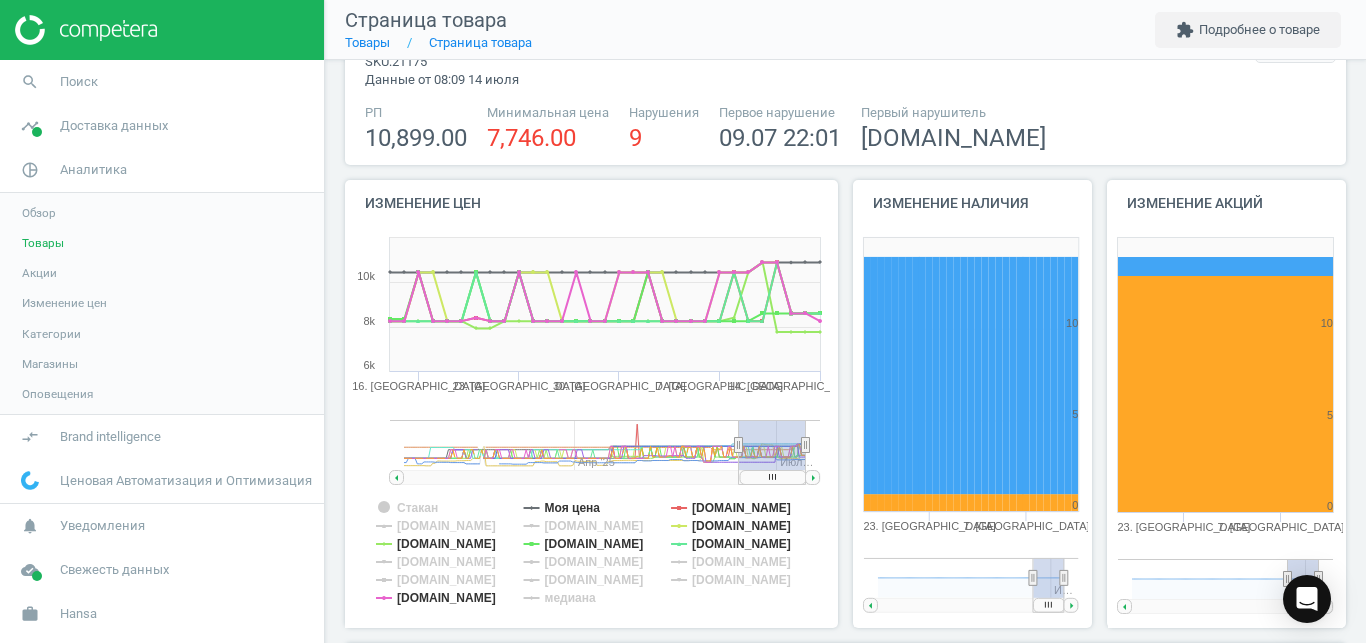 scroll, scrollTop: 0, scrollLeft: 0, axis: both 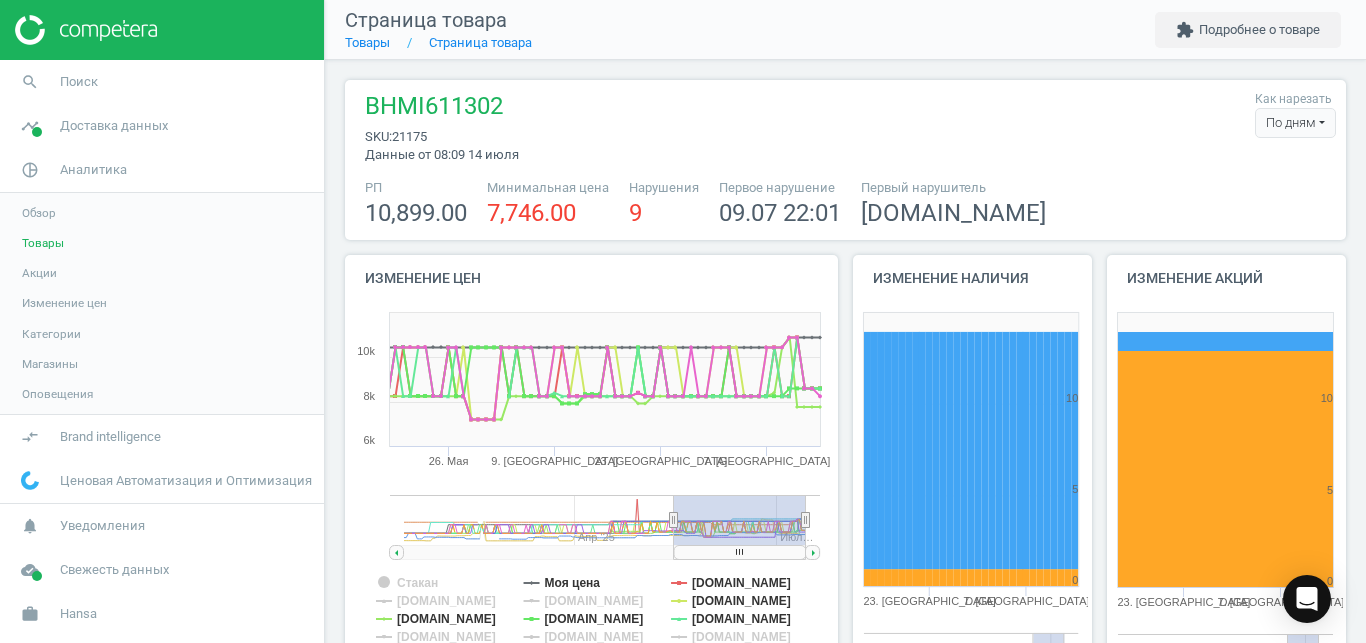drag, startPoint x: 737, startPoint y: 517, endPoint x: 664, endPoint y: 516, distance: 73.00685 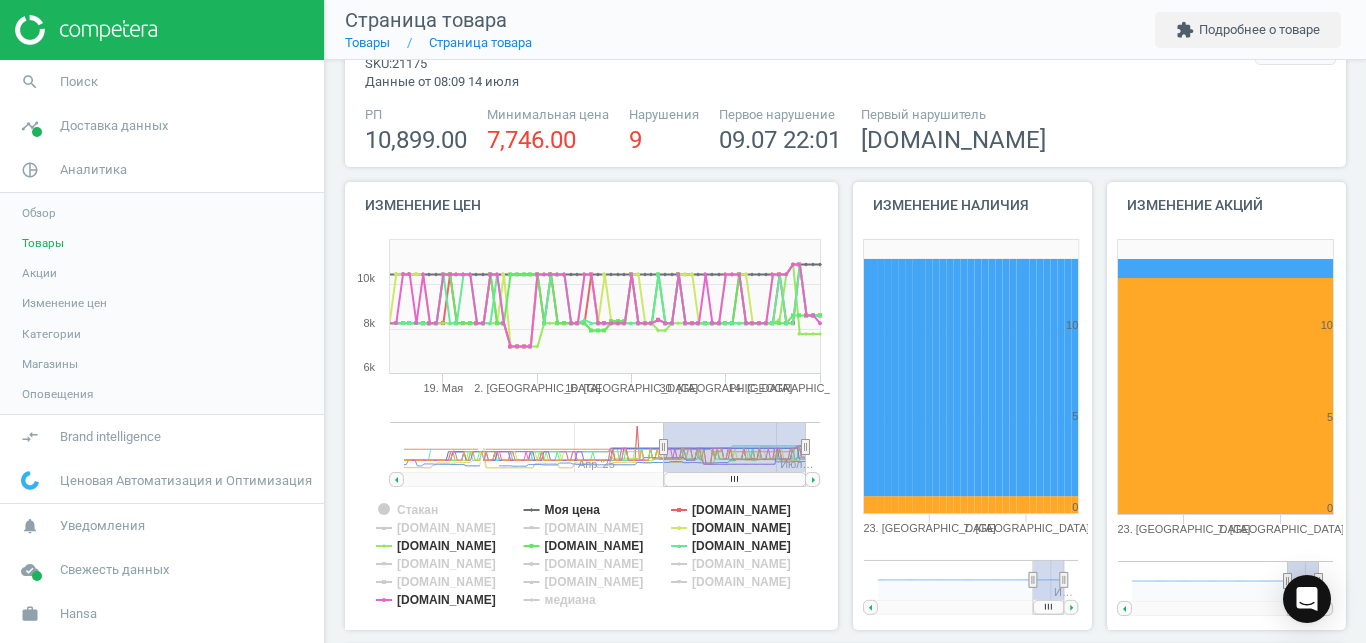 scroll, scrollTop: 122, scrollLeft: 0, axis: vertical 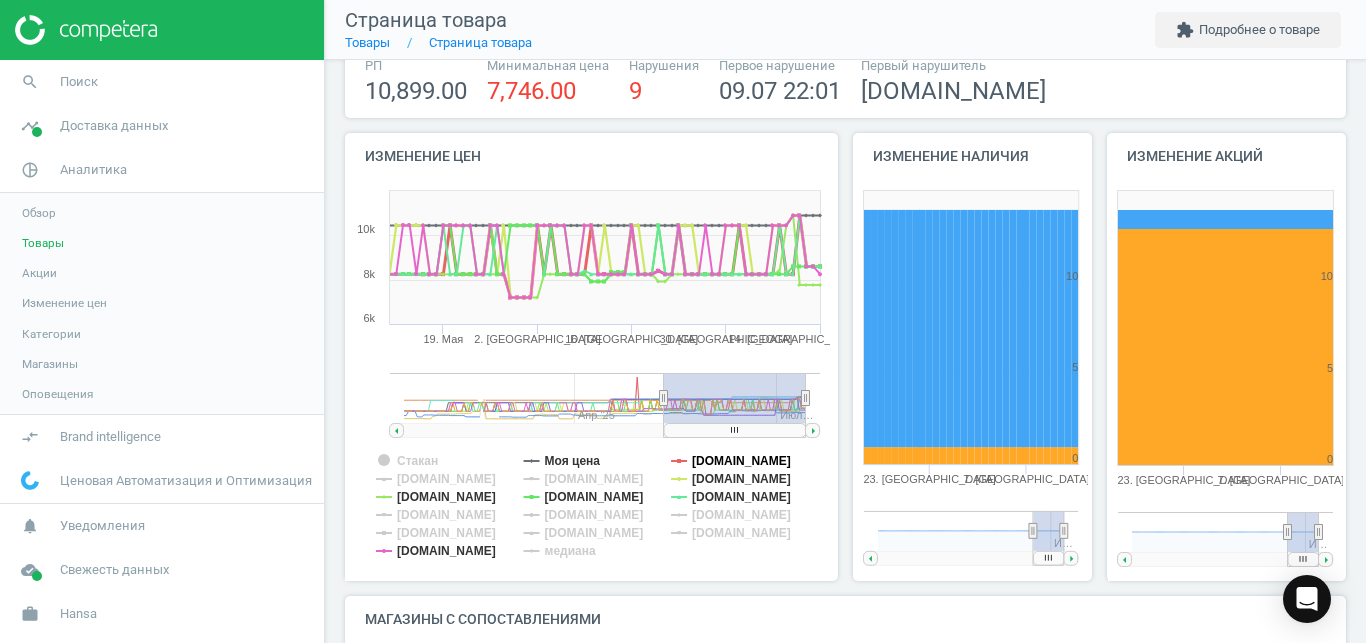click on "[DOMAIN_NAME]" 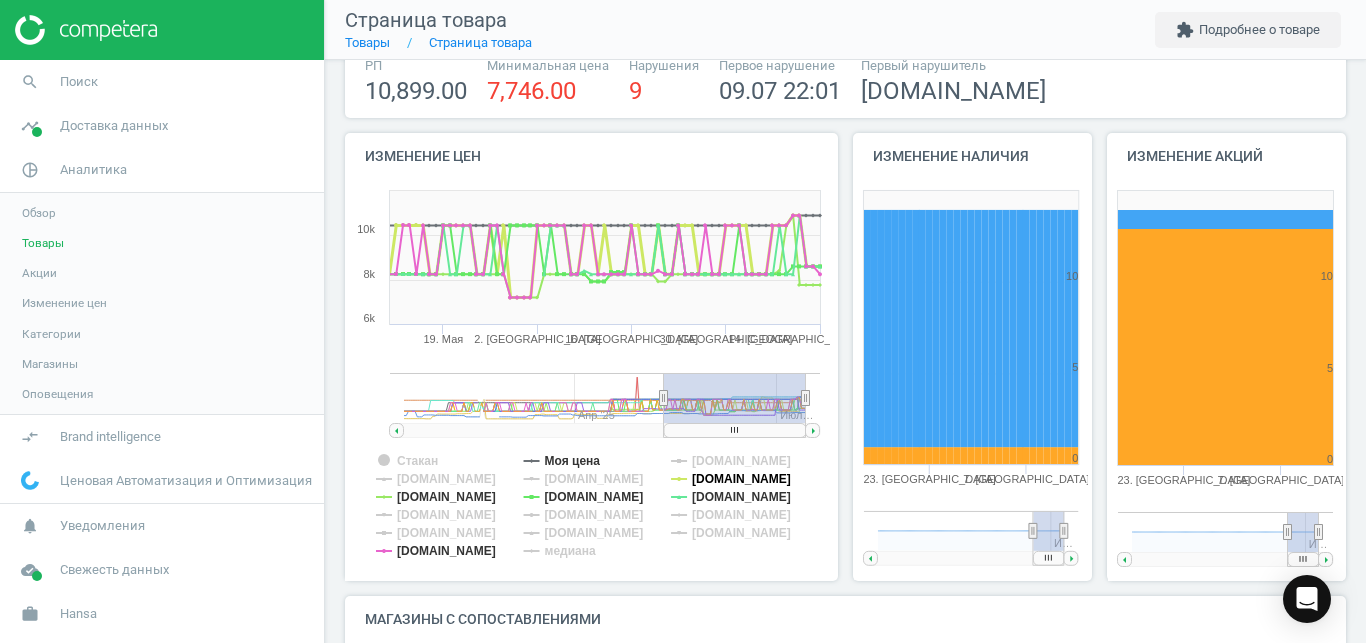 click on "[DOMAIN_NAME]" 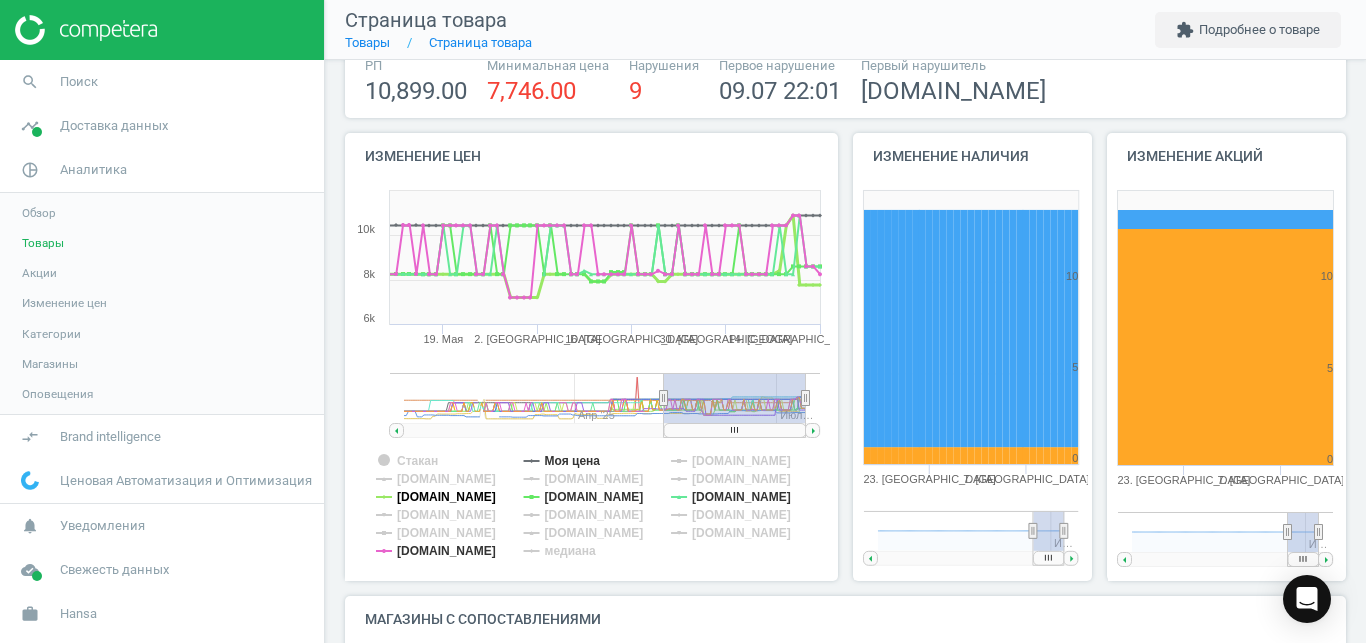 click on "[DOMAIN_NAME]" 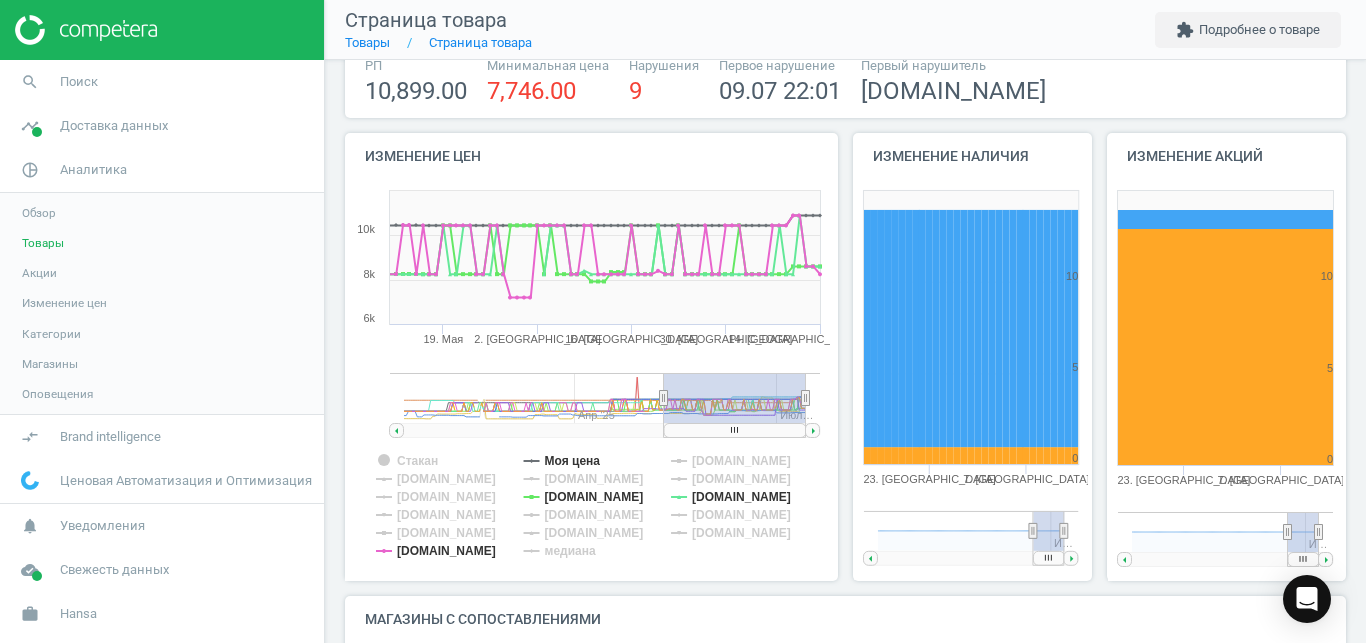 scroll, scrollTop: 0, scrollLeft: 0, axis: both 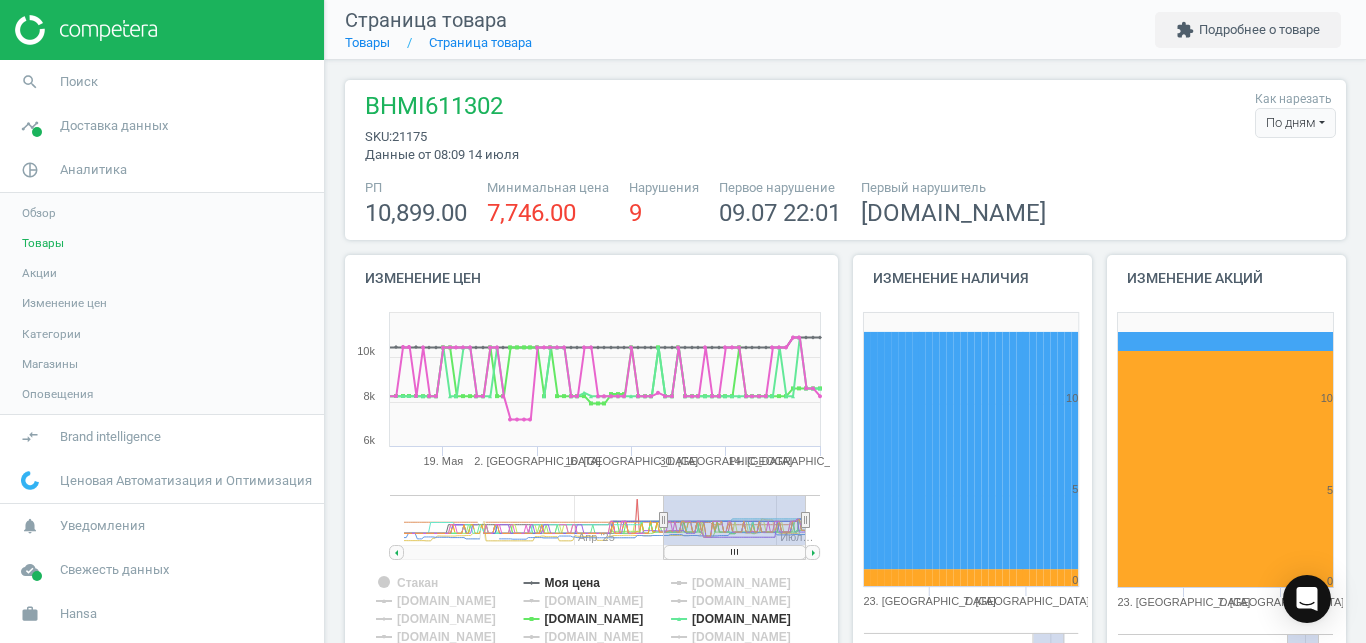 click on "По дням" at bounding box center [1295, 123] 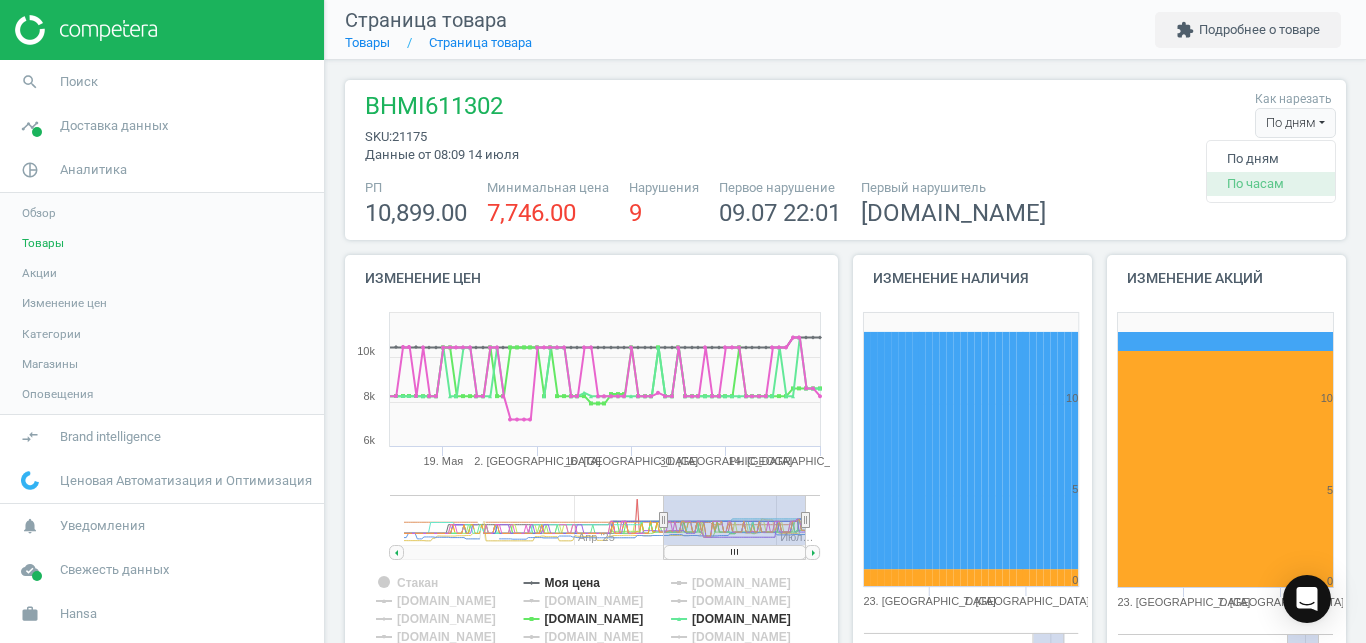 click on "По часам" at bounding box center [1271, 184] 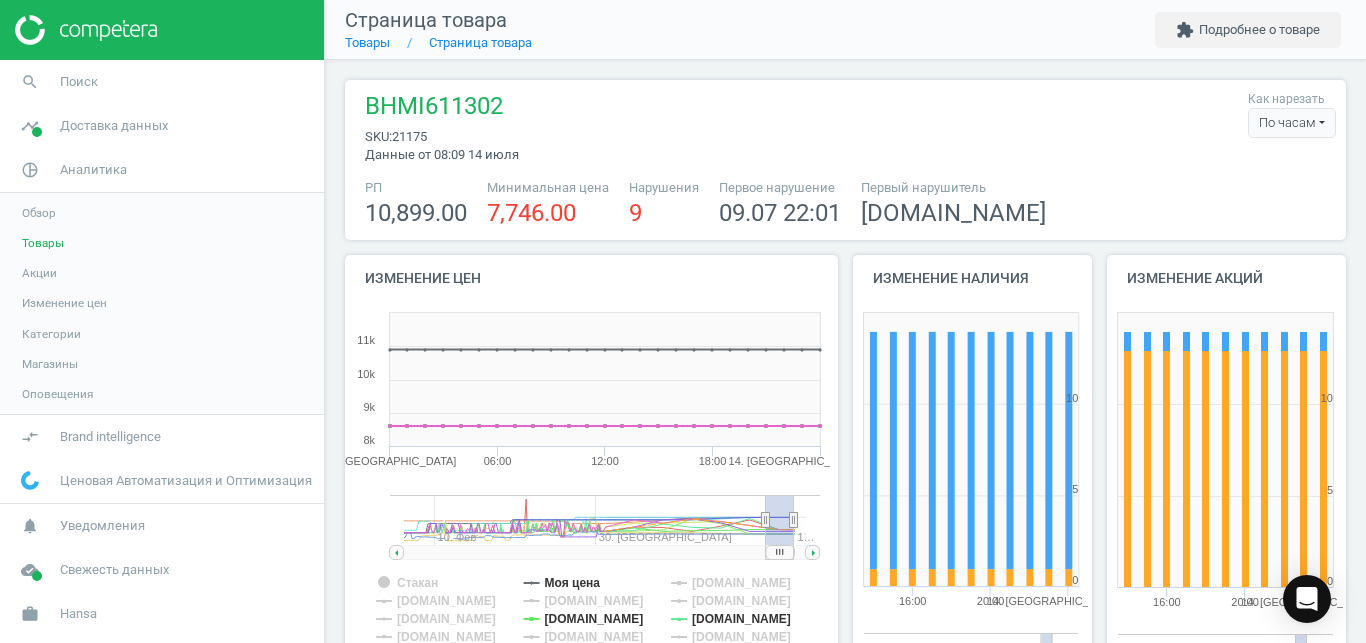 click on "РП 10,899.00 Минимальная цена 7,746.00 Нарушения 9 Первое нарушение 09.07 22:01 Первый нарушитель [DOMAIN_NAME]" at bounding box center [845, 204] 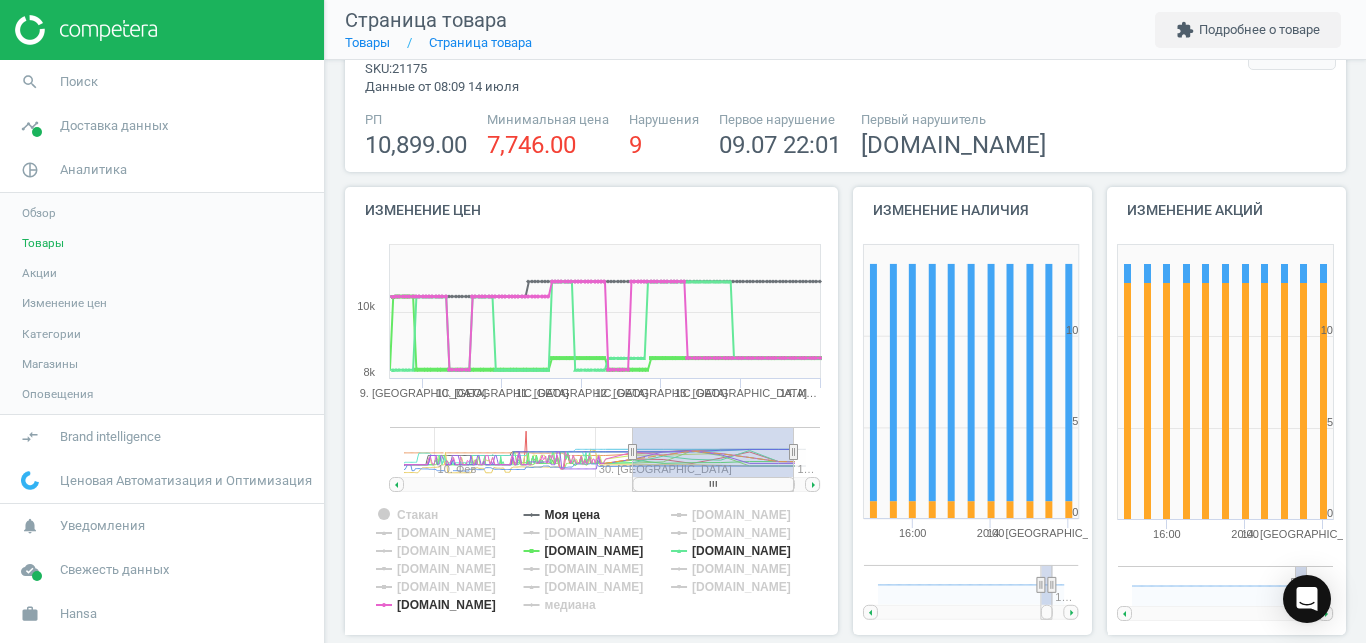 drag, startPoint x: 763, startPoint y: 454, endPoint x: 614, endPoint y: 451, distance: 149.0302 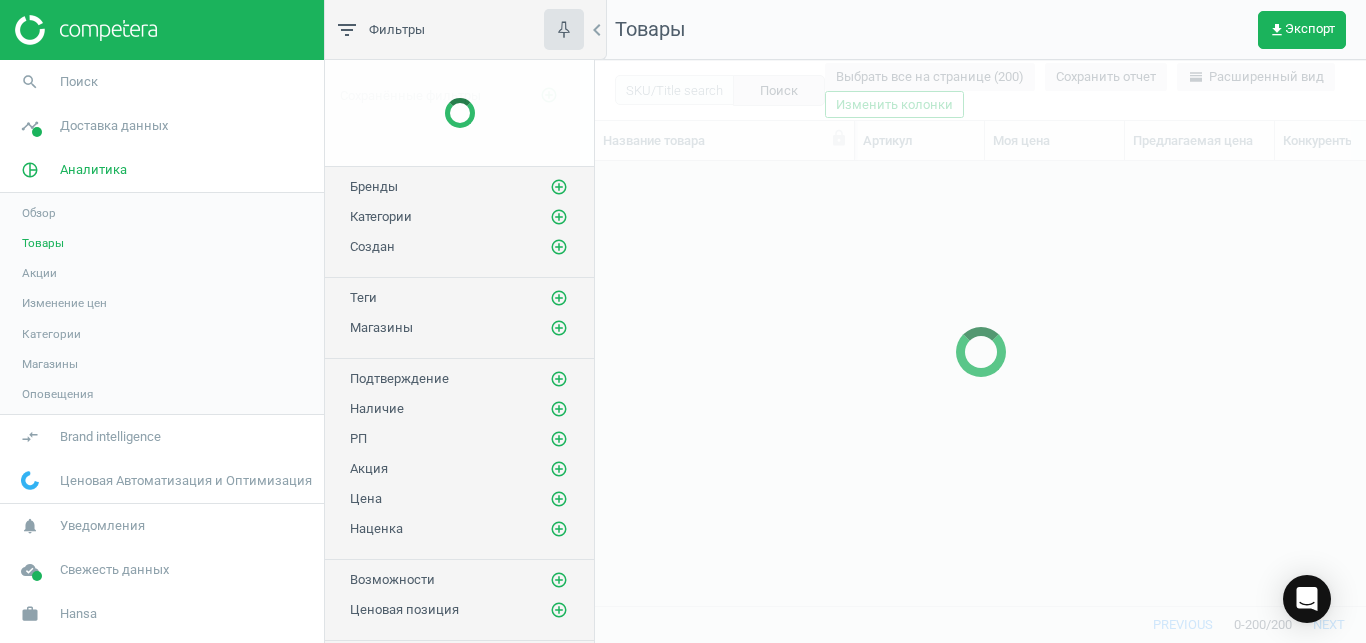 scroll, scrollTop: 18, scrollLeft: 18, axis: both 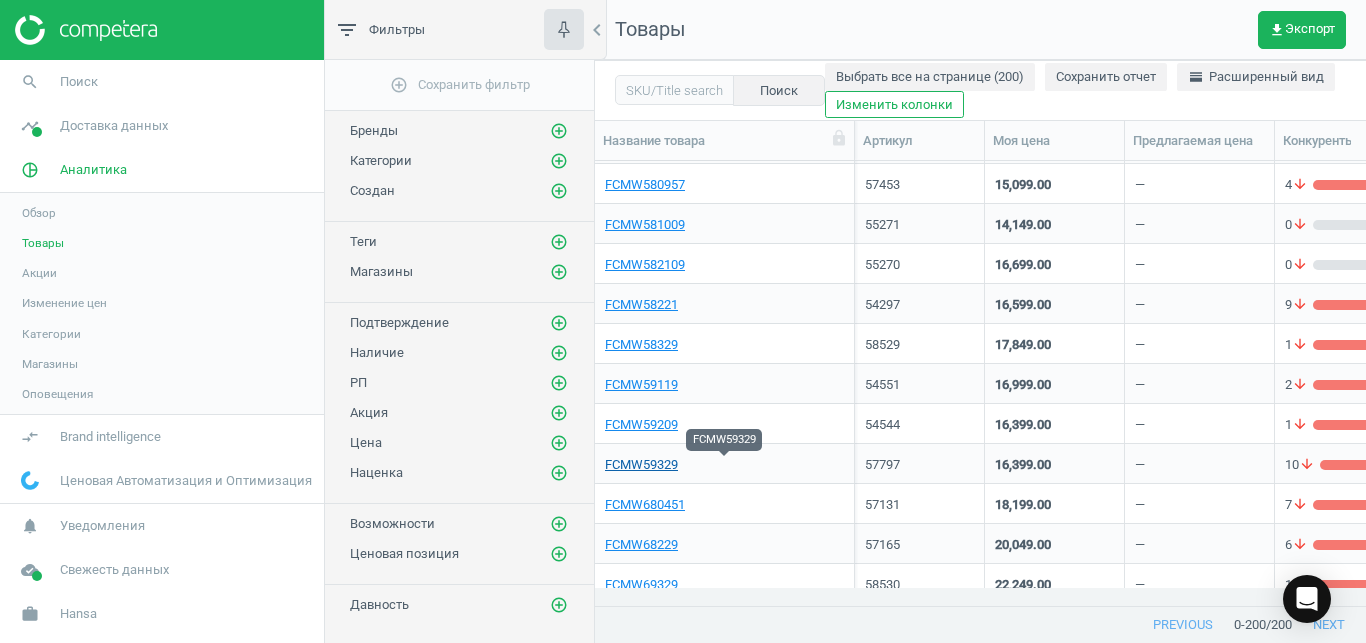 click on "FCMW59329" at bounding box center [641, 465] 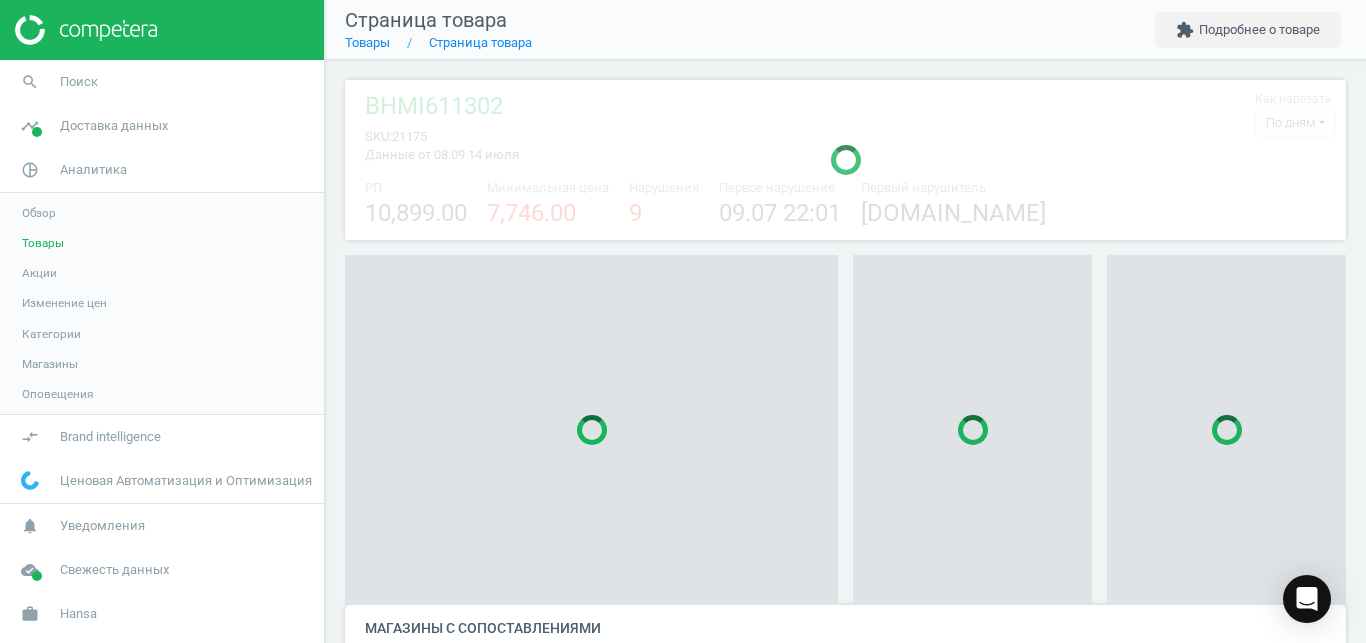 scroll, scrollTop: 27, scrollLeft: 27, axis: both 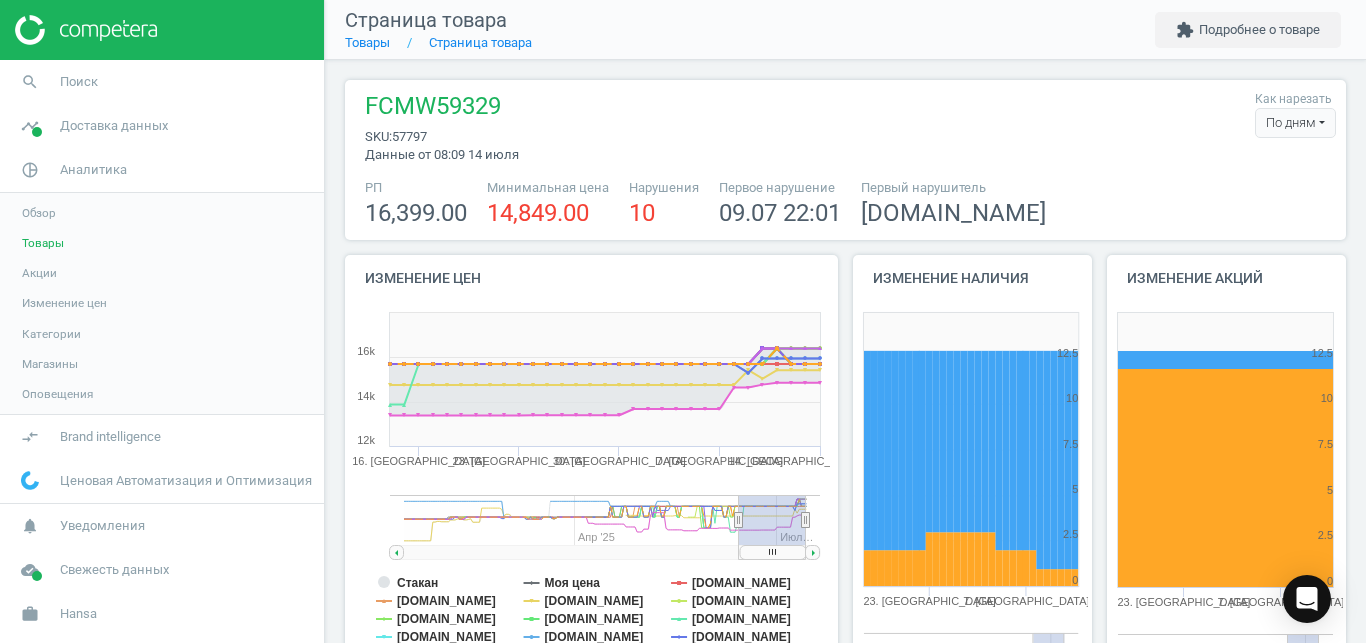 click on "По дням" at bounding box center (1295, 123) 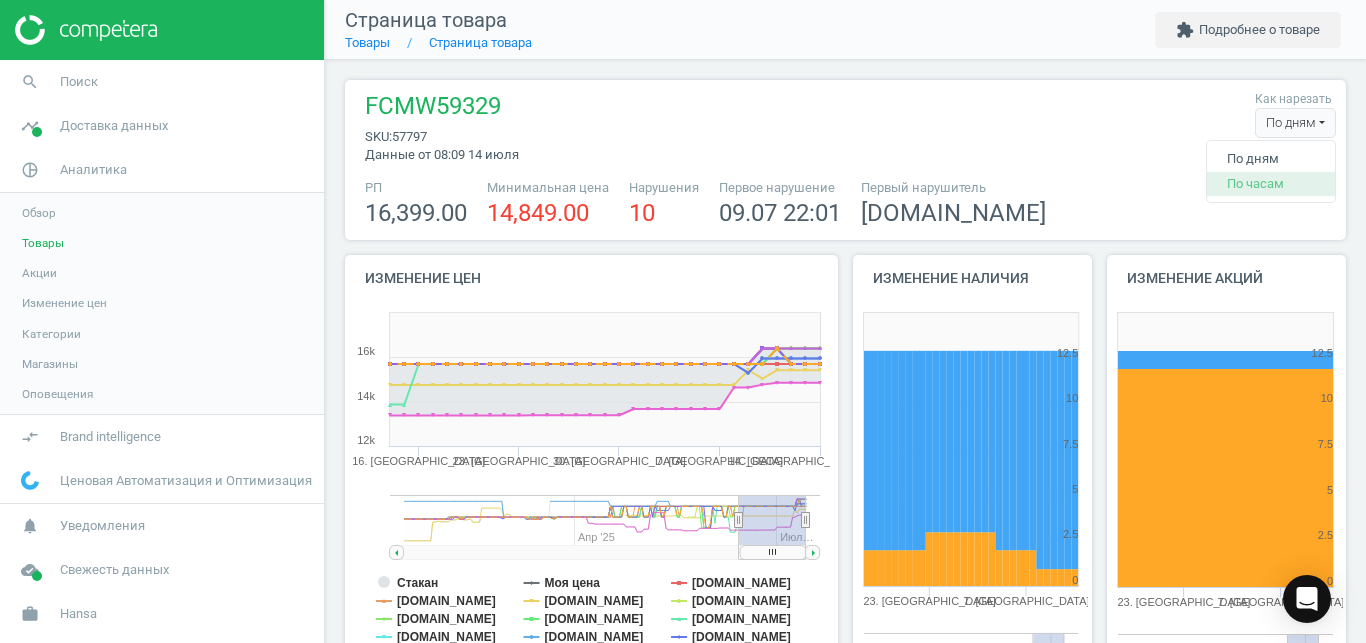 click on "По часам" at bounding box center (1271, 184) 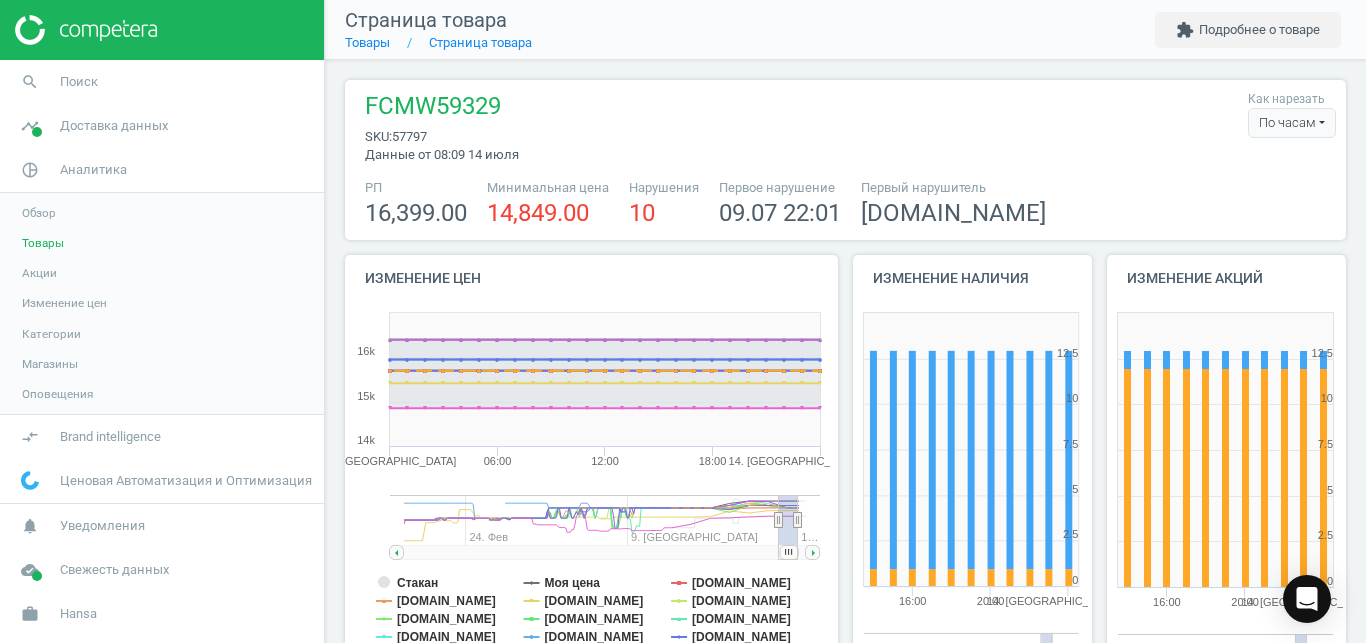 click on "РП 16,399.00 Минимальная цена 14,849.00 Нарушения 10 Первое нарушение 09.07 22:01 Первый нарушитель epicentrk.ua" at bounding box center [845, 204] 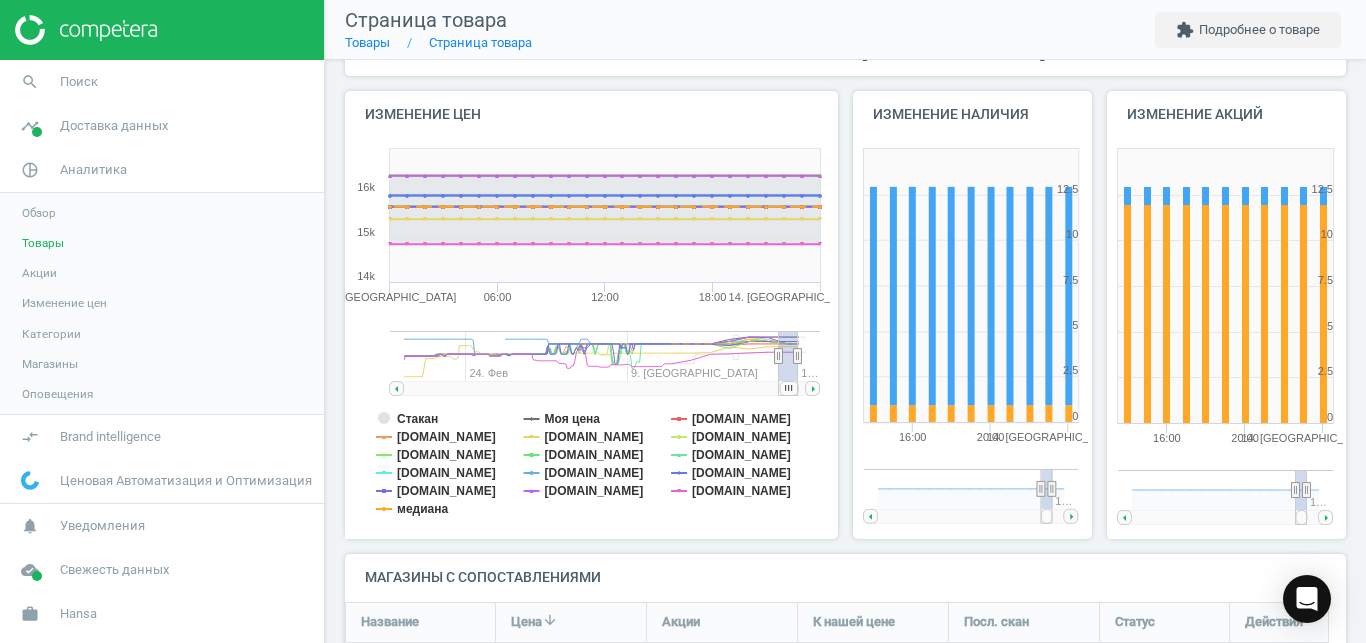 scroll, scrollTop: 229, scrollLeft: 0, axis: vertical 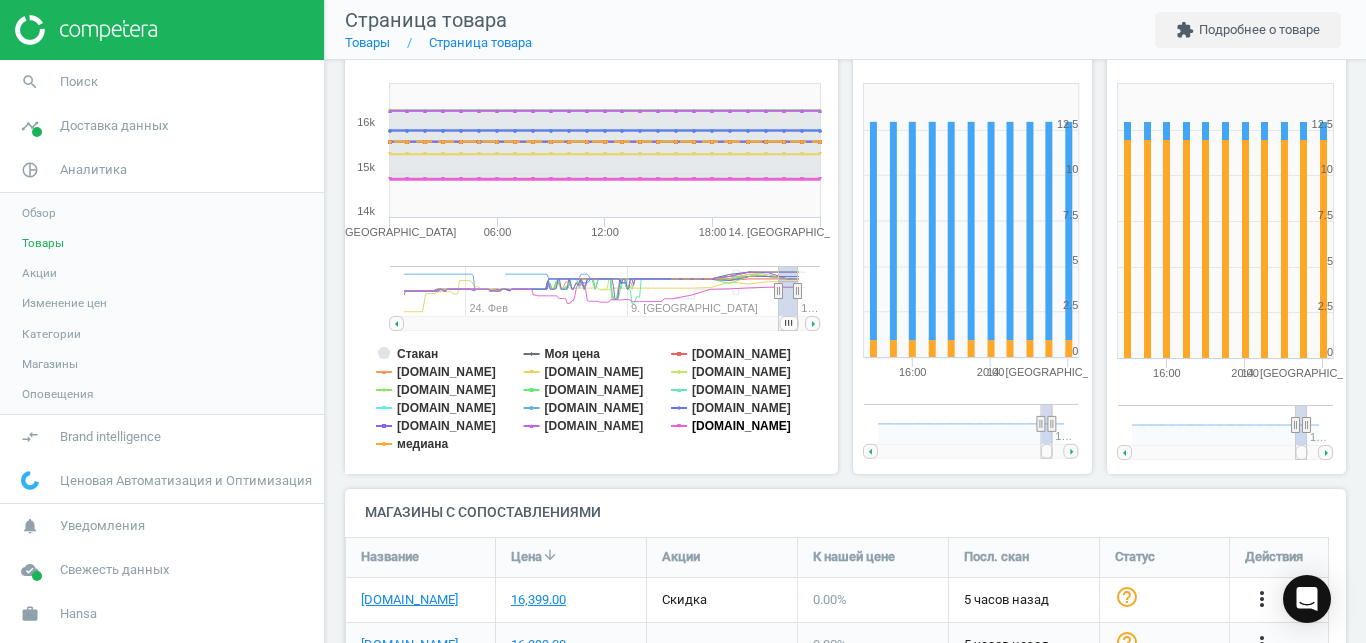 click on "[DOMAIN_NAME]" 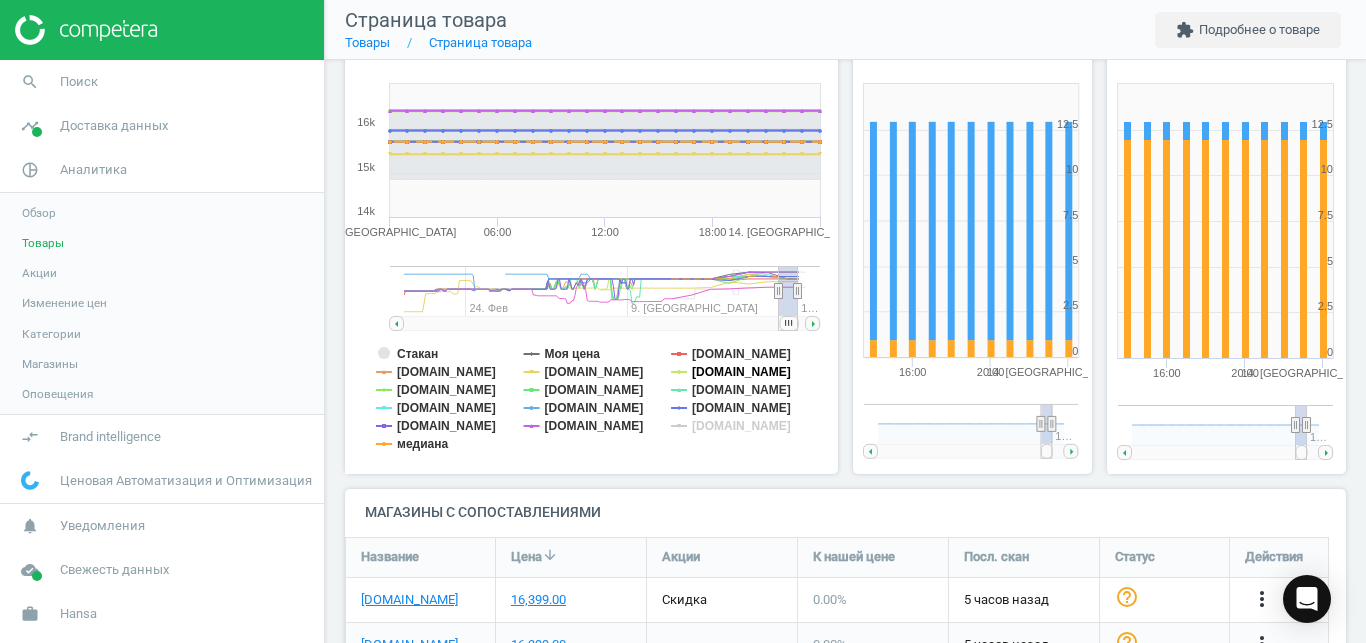 click on "[DOMAIN_NAME]" 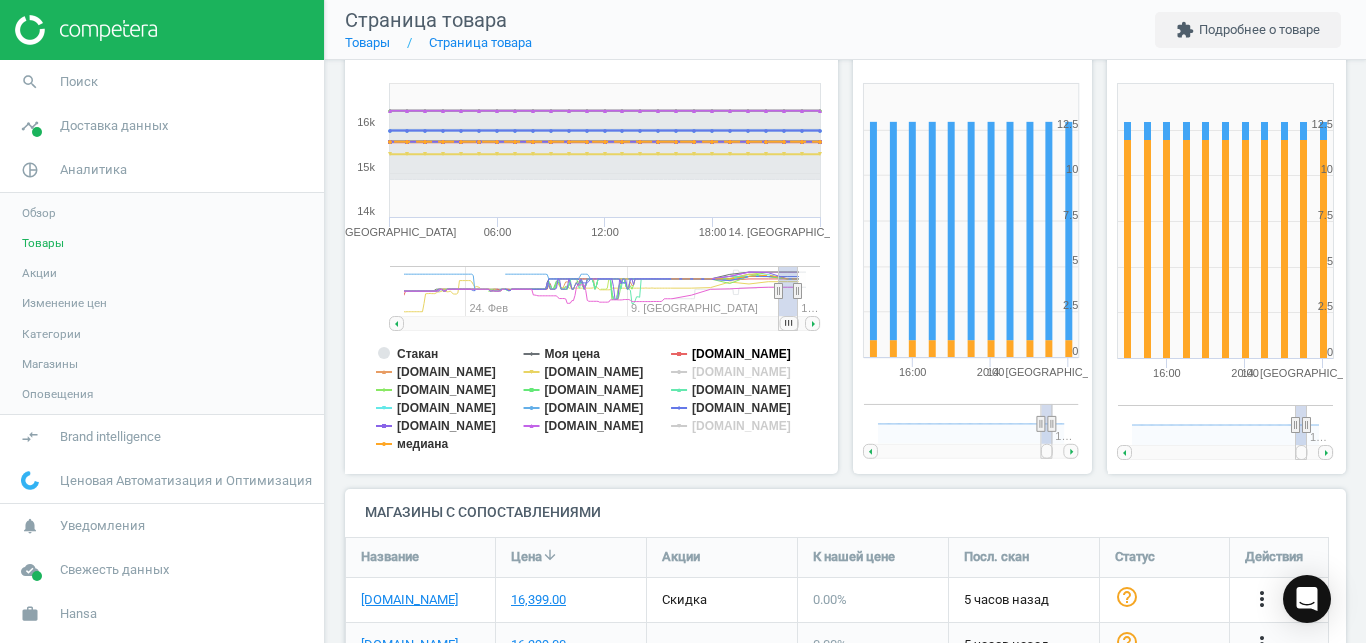 click on "[DOMAIN_NAME]" 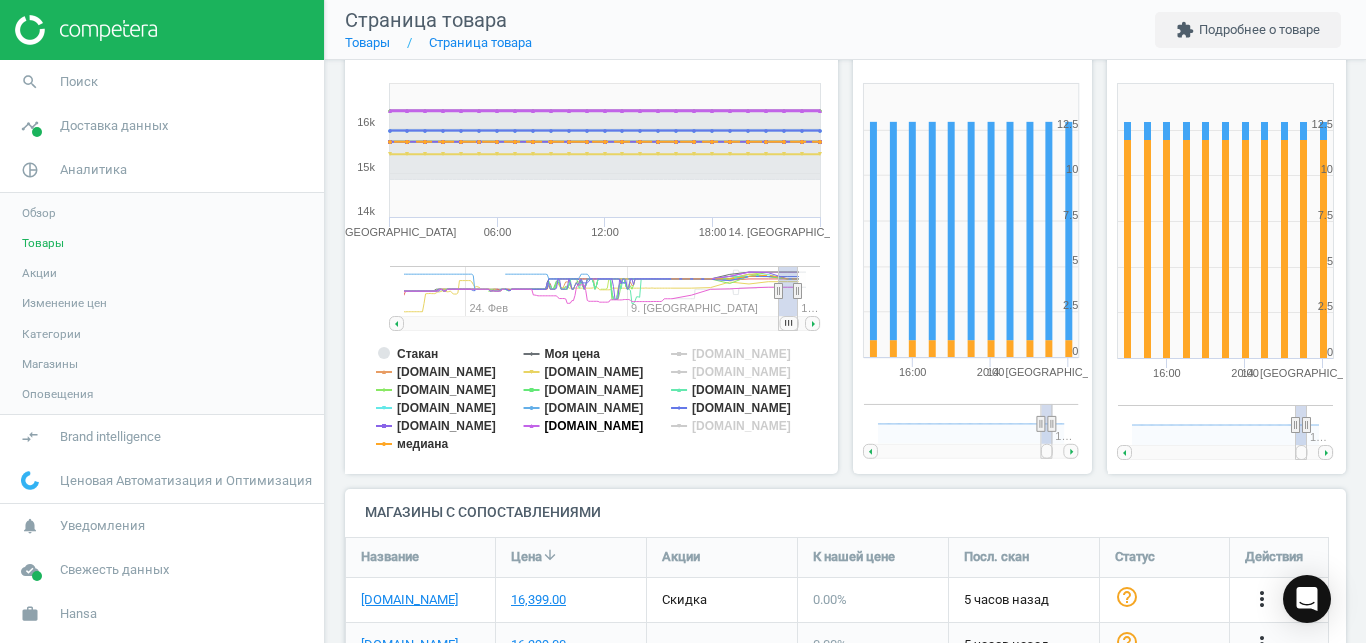 click on "[DOMAIN_NAME]" 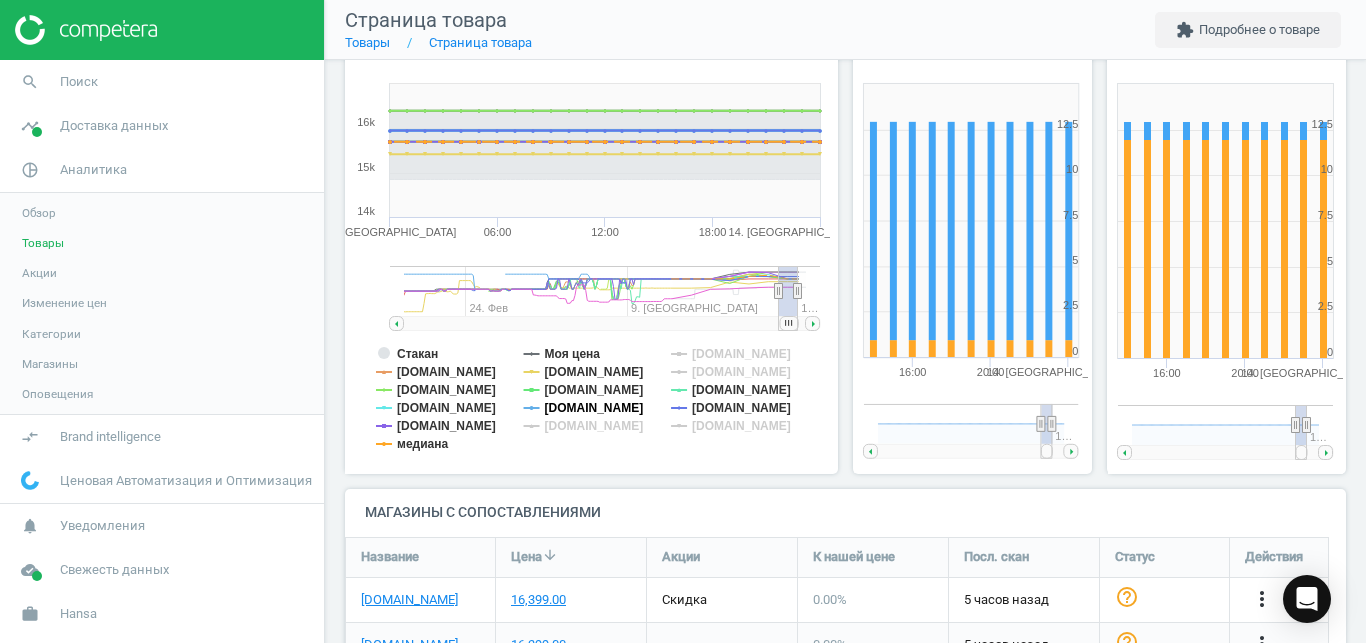click on "[DOMAIN_NAME]" 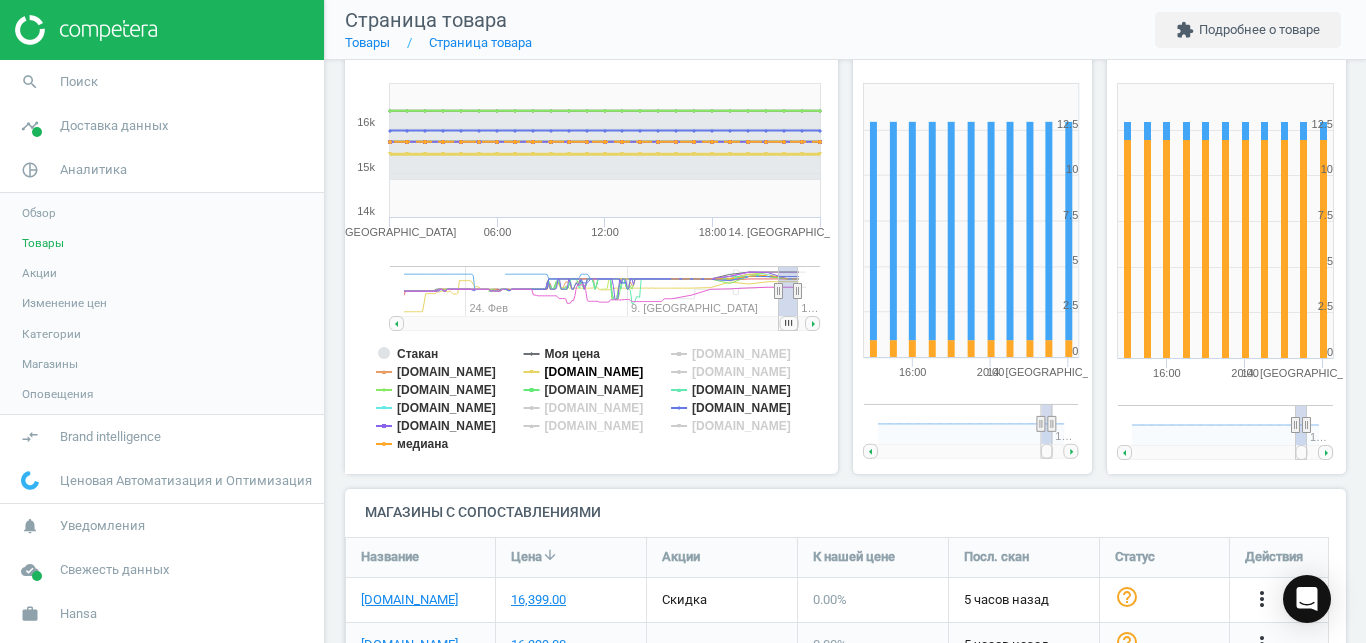 click on "[DOMAIN_NAME]" 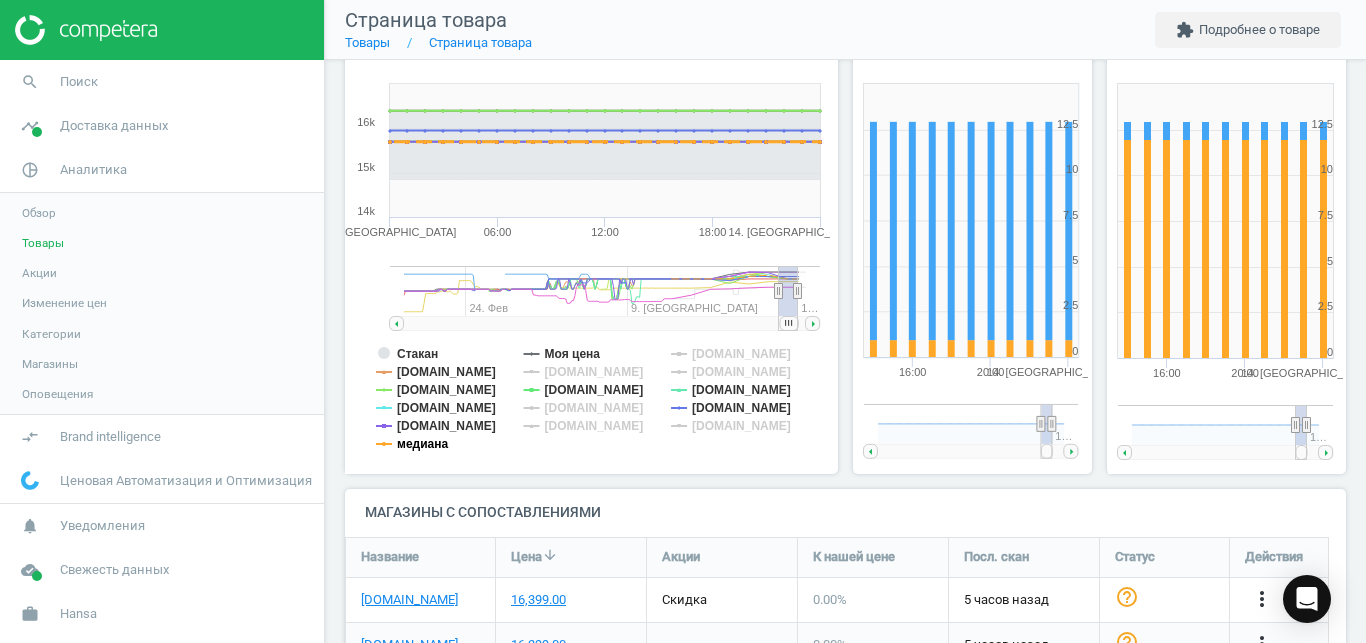 click on "медиана" 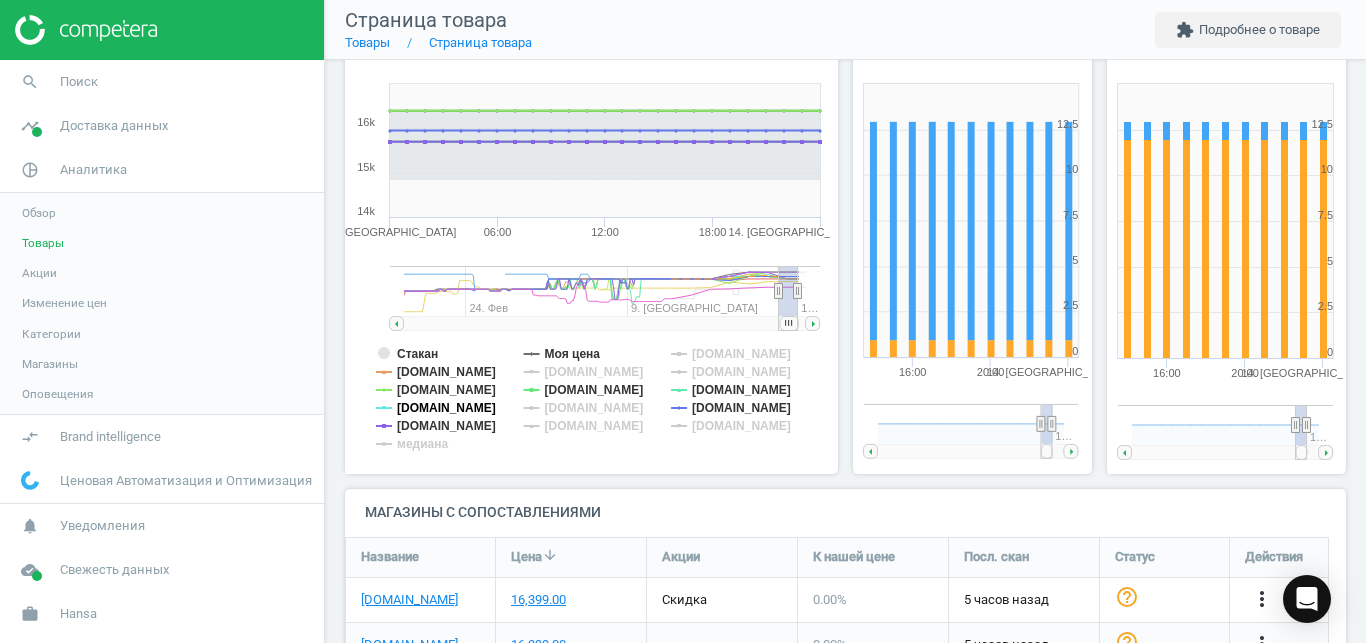 click on "[DOMAIN_NAME]" 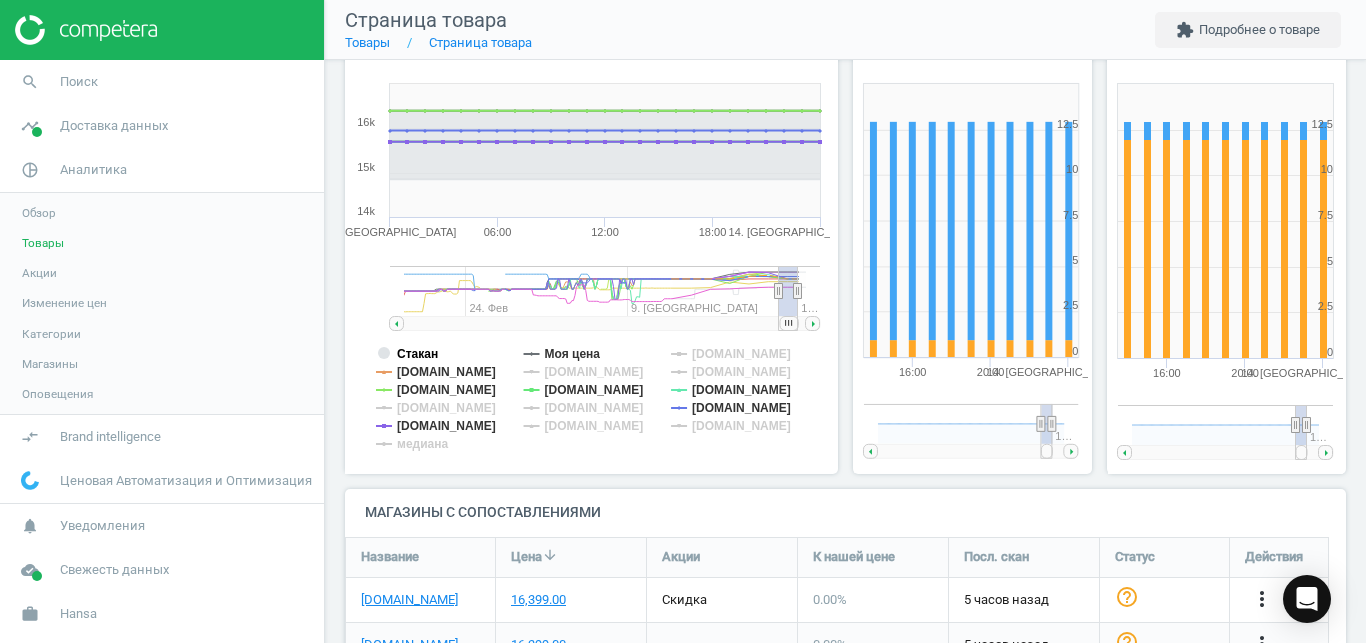 click on "Стакан" 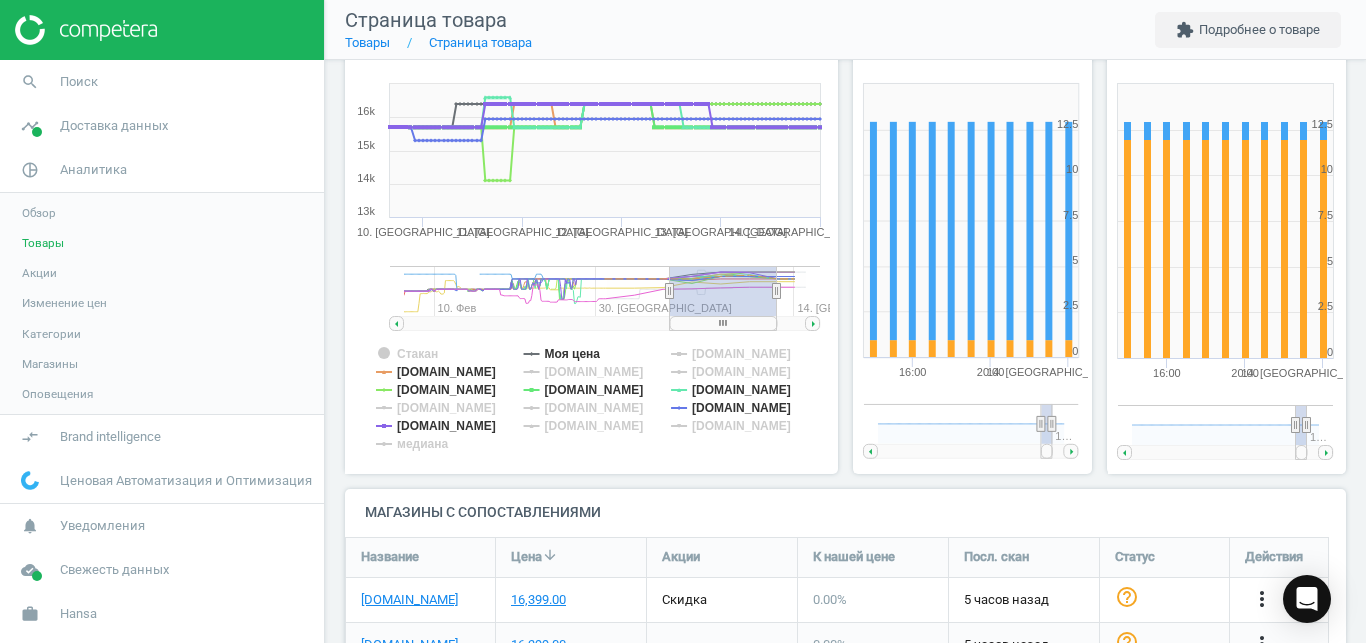 drag, startPoint x: 763, startPoint y: 294, endPoint x: 665, endPoint y: 302, distance: 98.32599 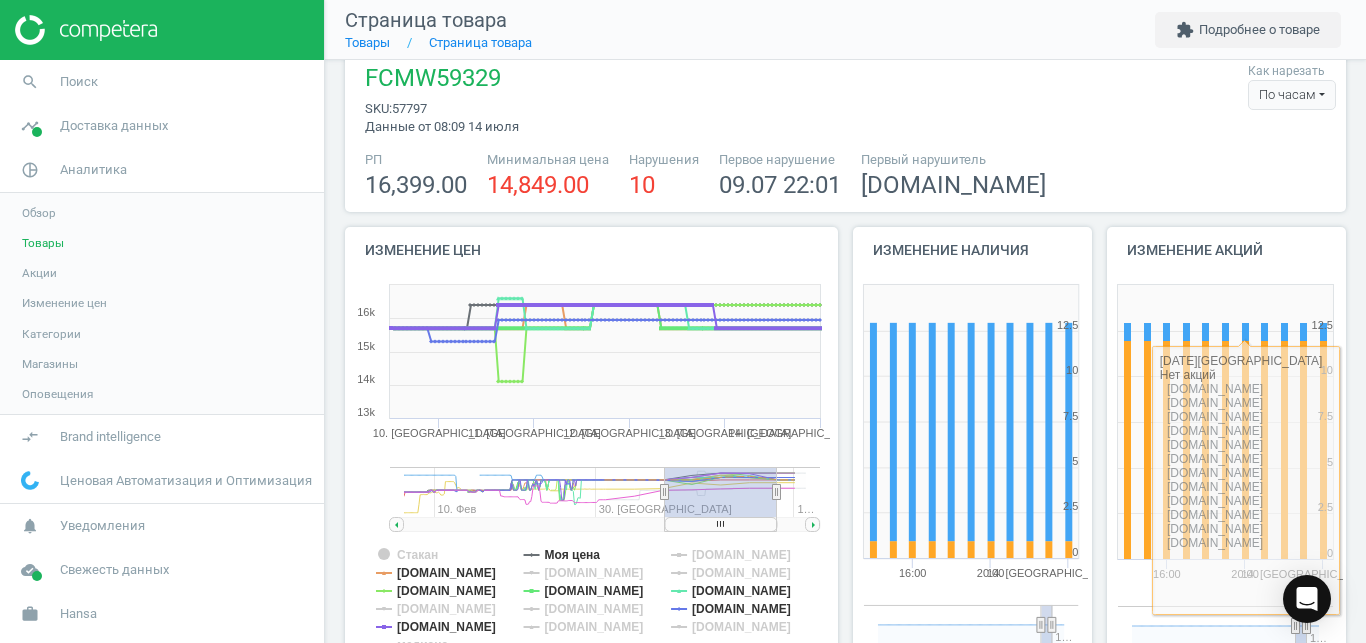 scroll, scrollTop: 127, scrollLeft: 0, axis: vertical 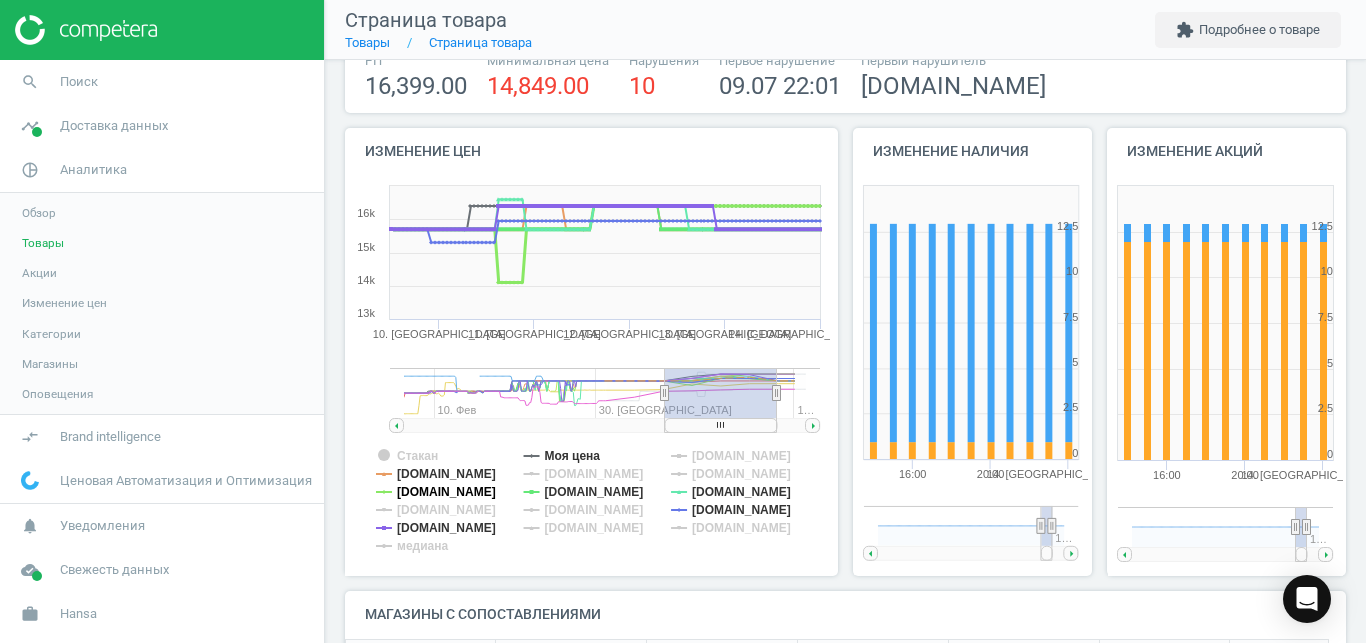 click on "[DOMAIN_NAME]" 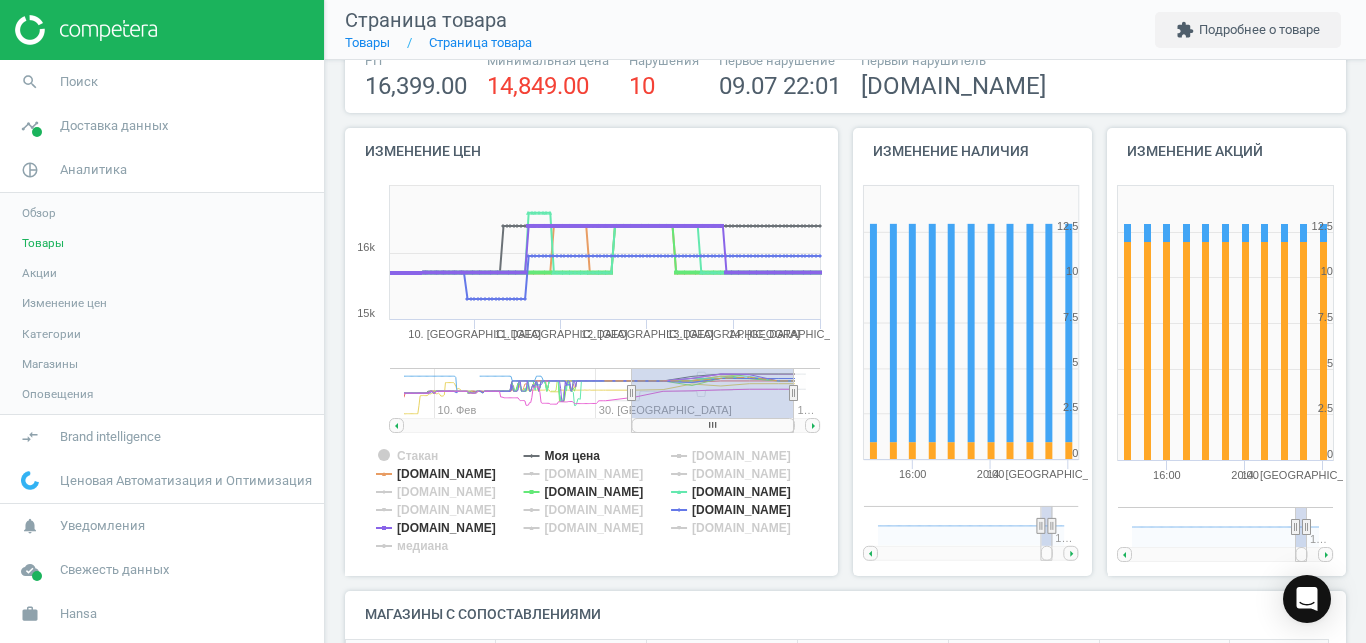 drag, startPoint x: 663, startPoint y: 392, endPoint x: 601, endPoint y: 401, distance: 62.649822 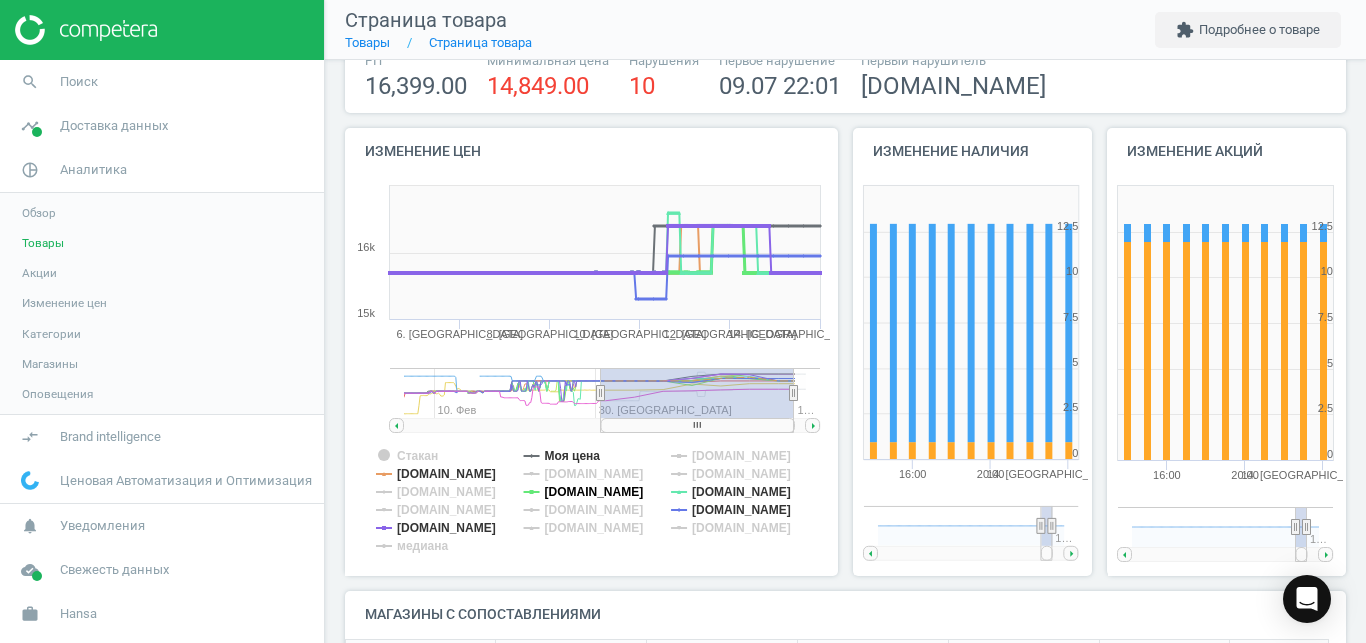click on "[DOMAIN_NAME]" 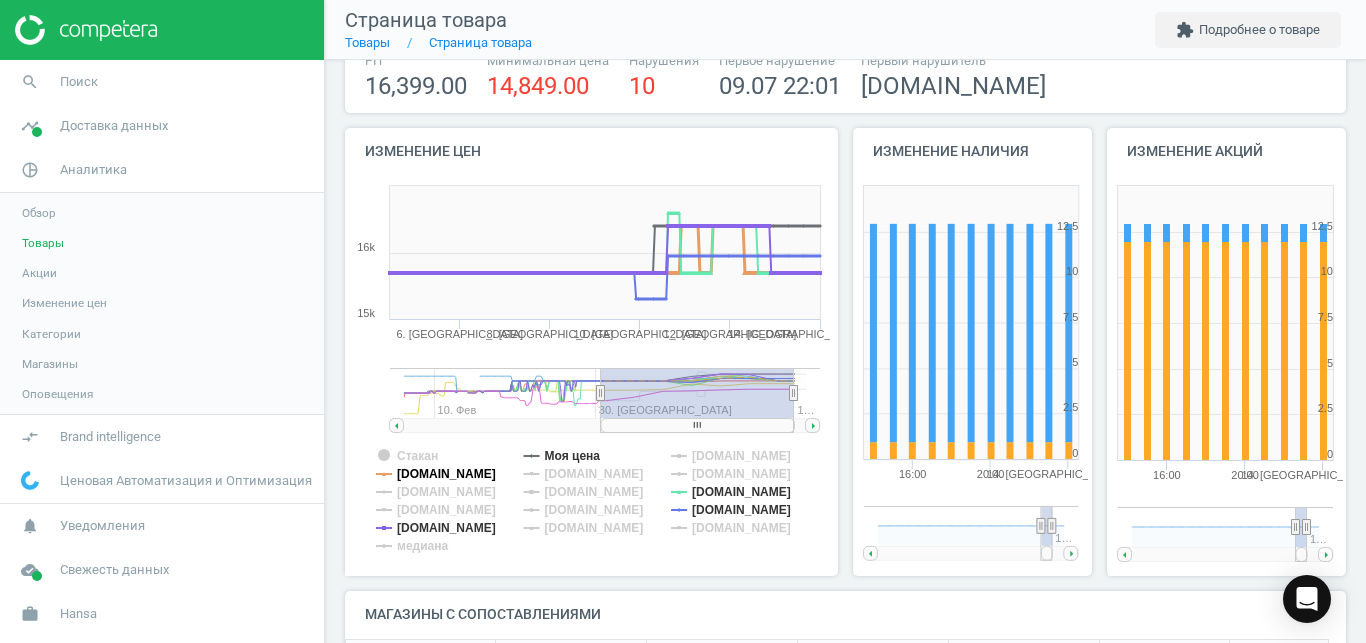click on "[DOMAIN_NAME]" 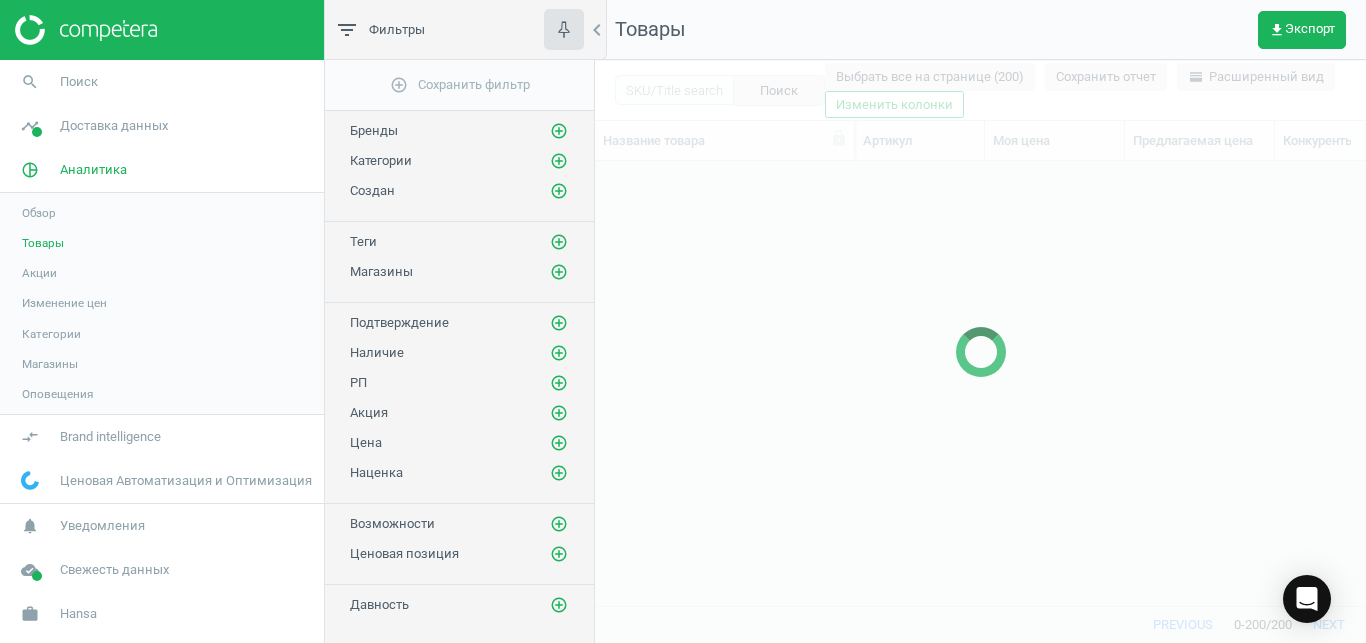 scroll, scrollTop: 18, scrollLeft: 18, axis: both 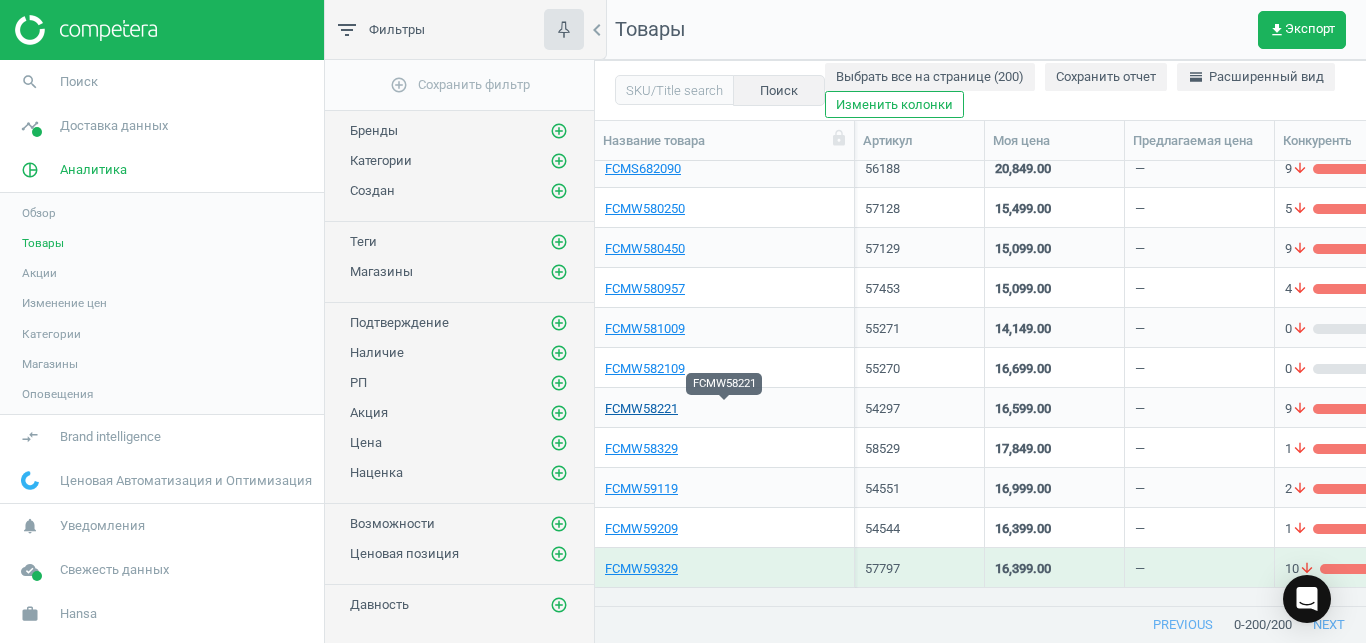 click on "FCMW58221" at bounding box center (641, 409) 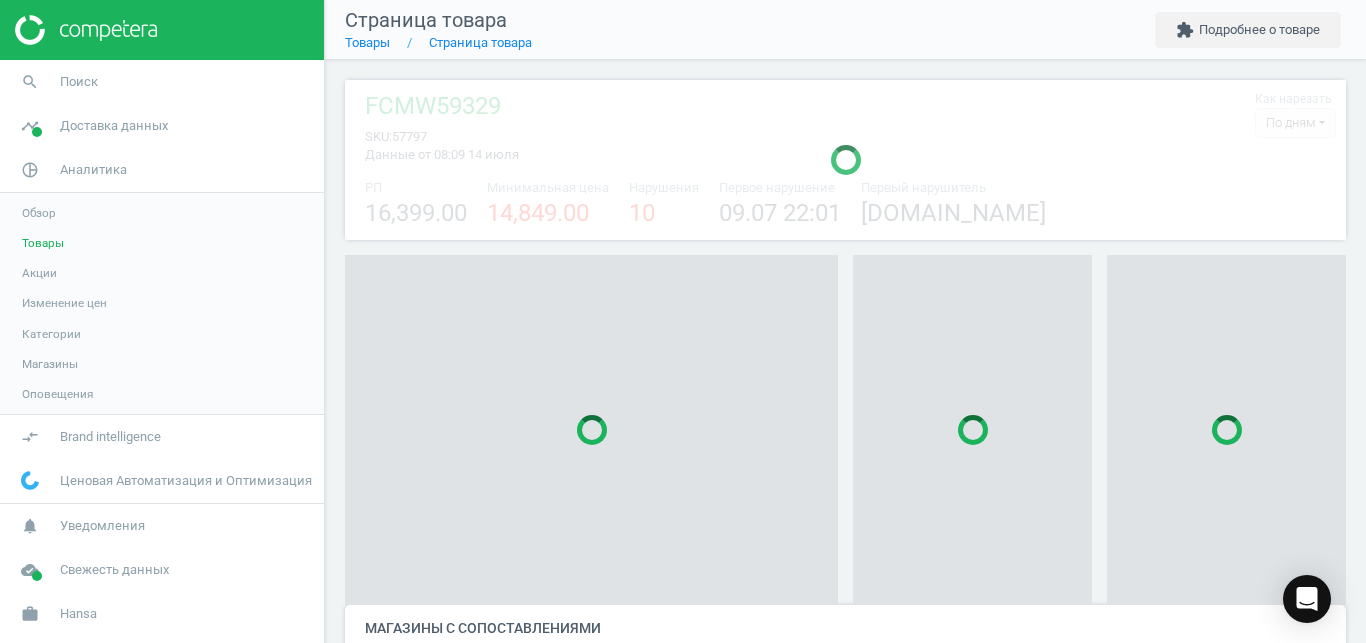 scroll, scrollTop: 27, scrollLeft: 27, axis: both 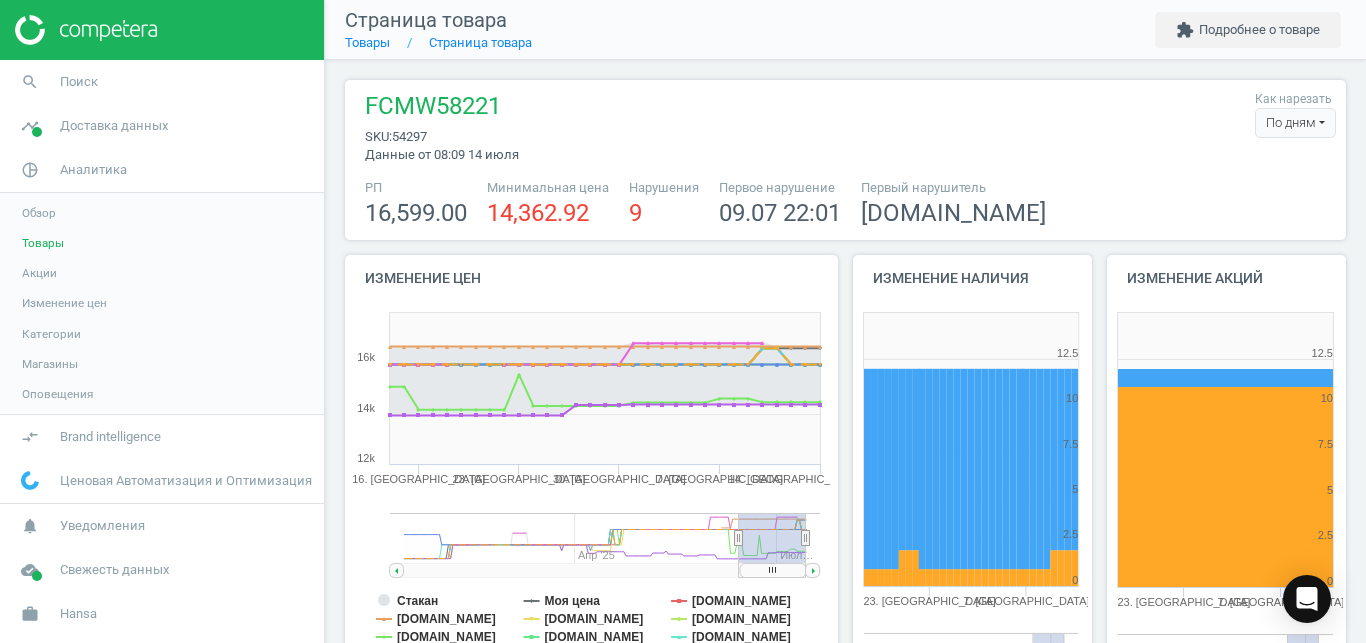 click on "По дням" at bounding box center [1295, 123] 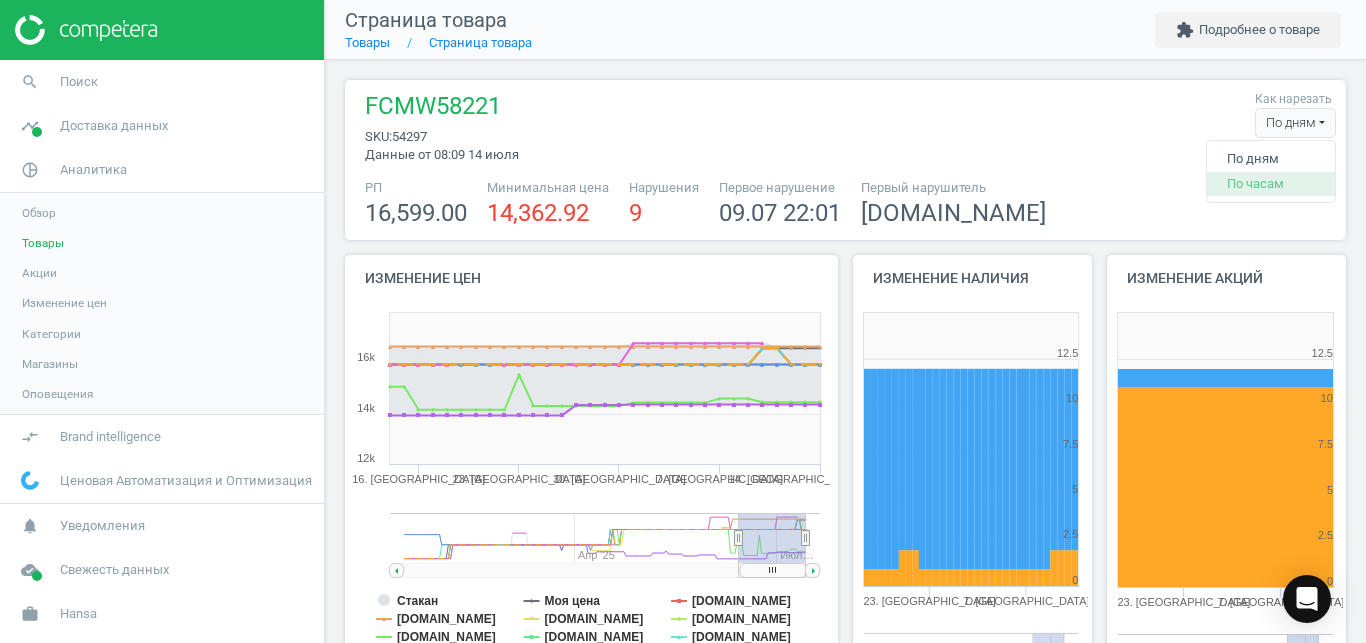 click on "По часам" at bounding box center (1271, 184) 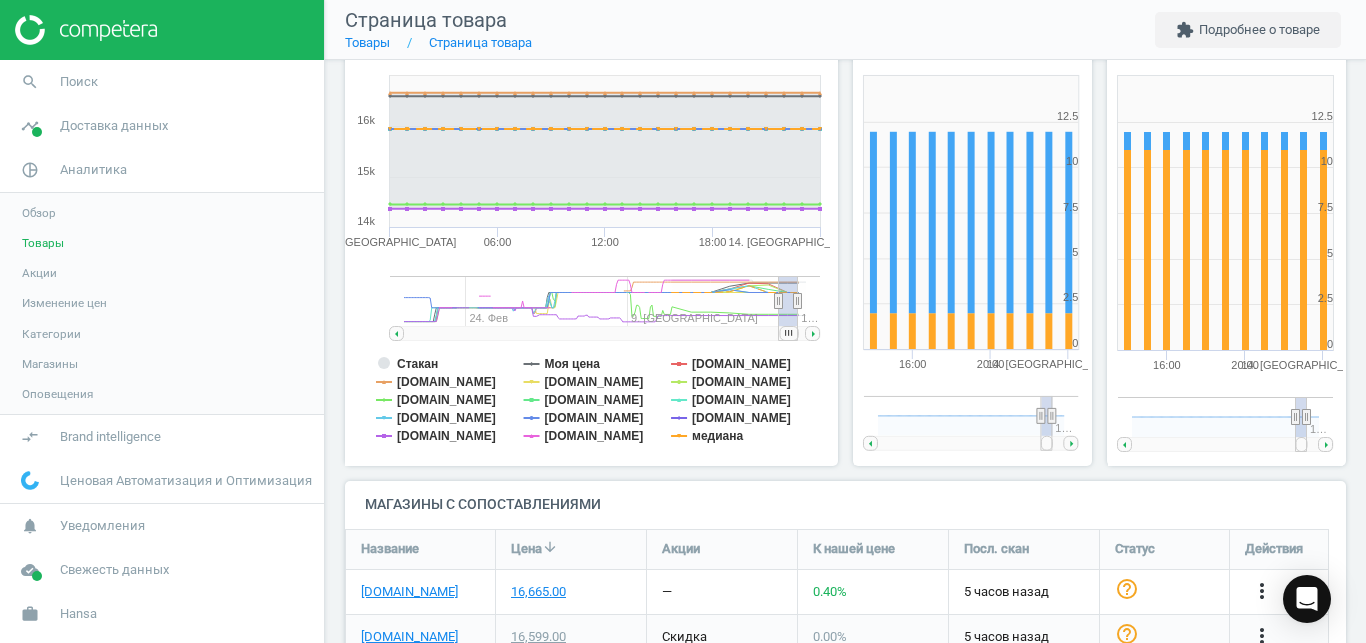 scroll, scrollTop: 242, scrollLeft: 0, axis: vertical 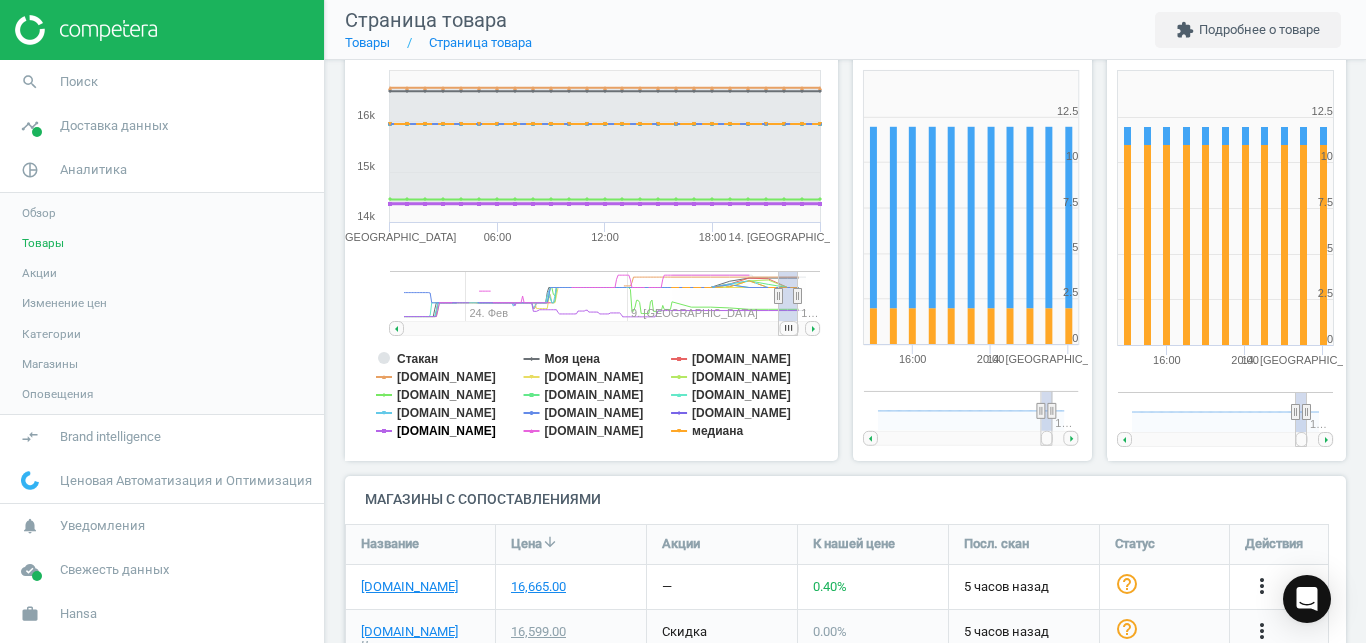 click on "[DOMAIN_NAME]" 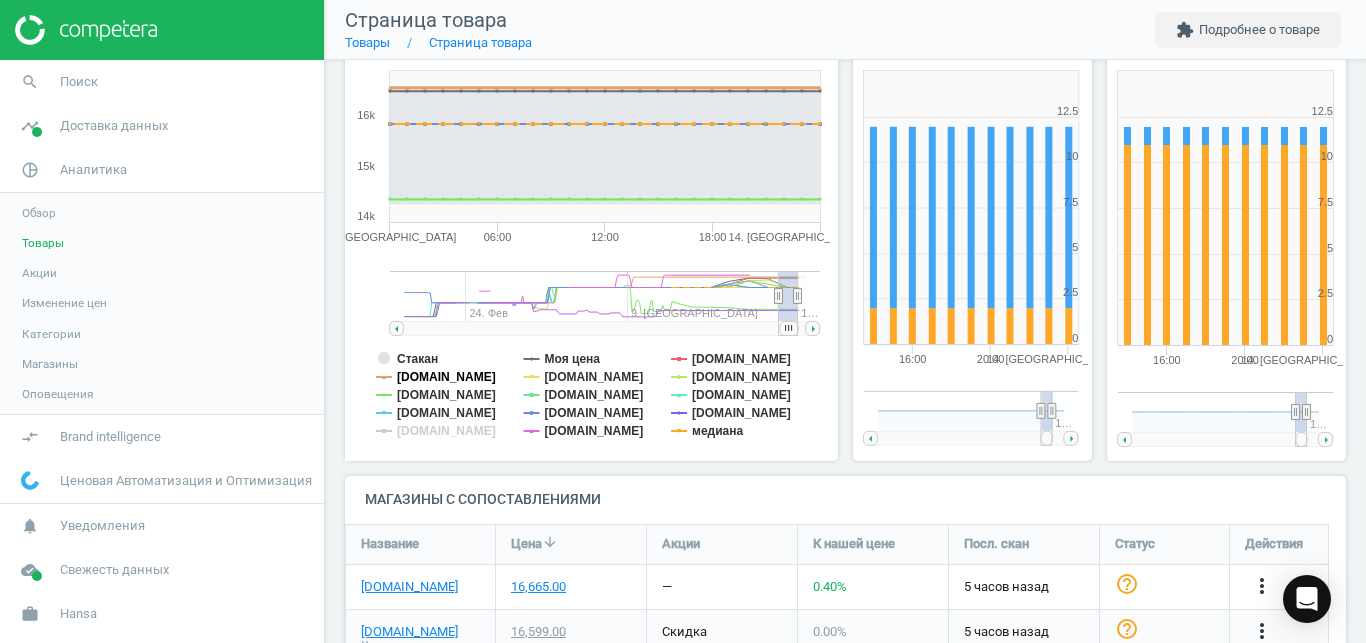 click on "[DOMAIN_NAME]" 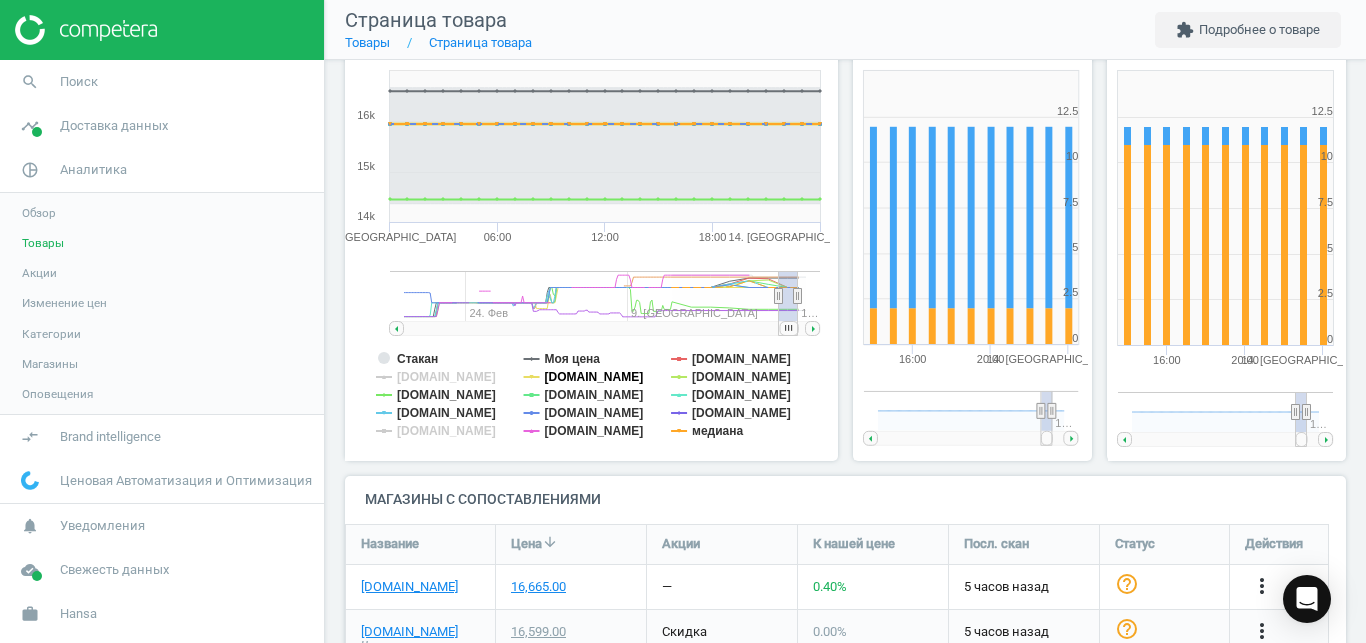 click on "[DOMAIN_NAME]" 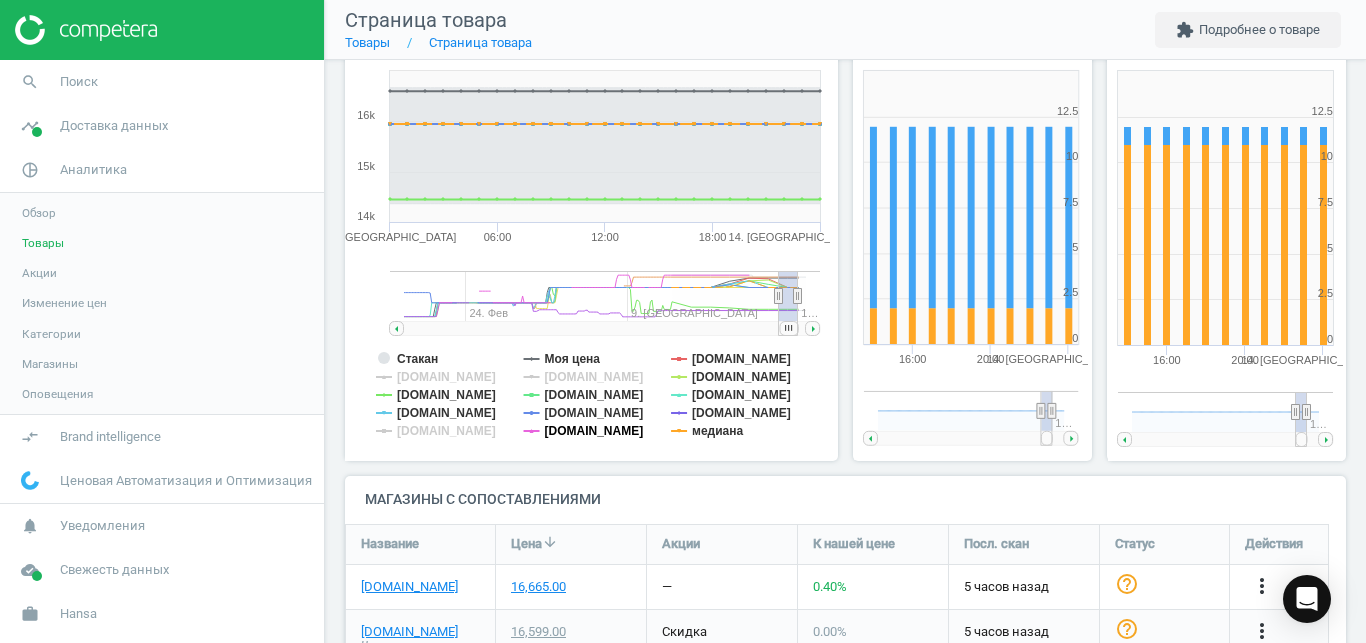 click on "[DOMAIN_NAME]" 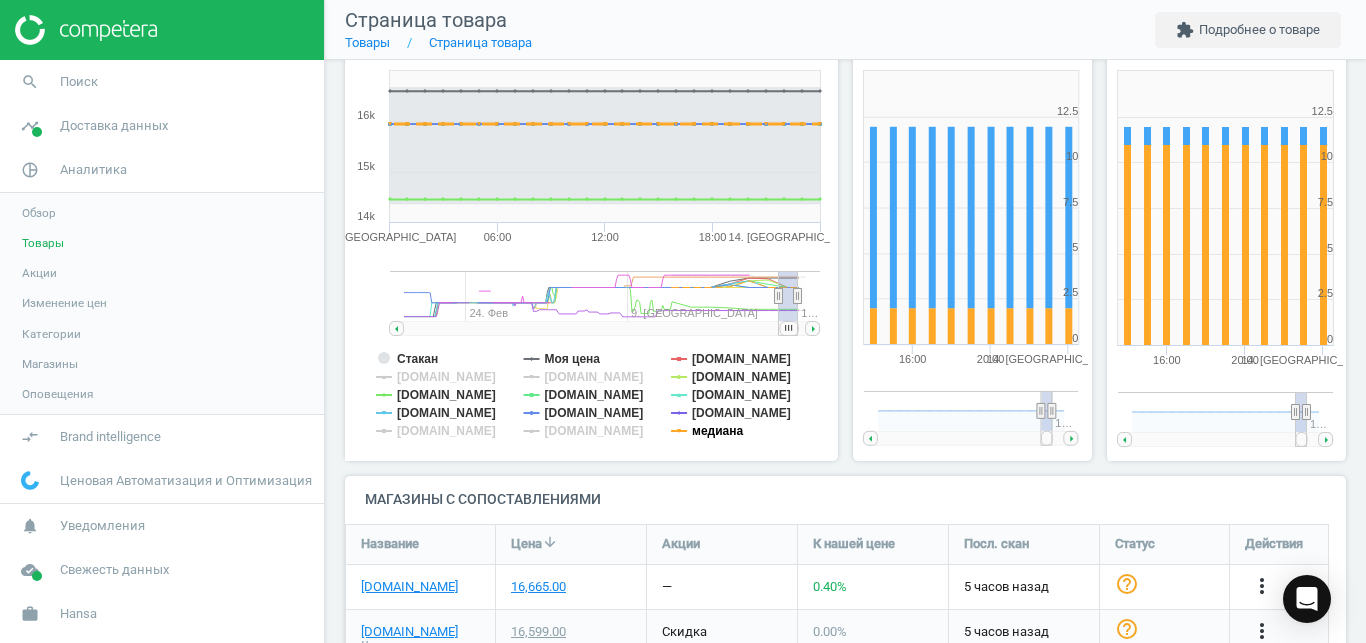 click on "медиана" 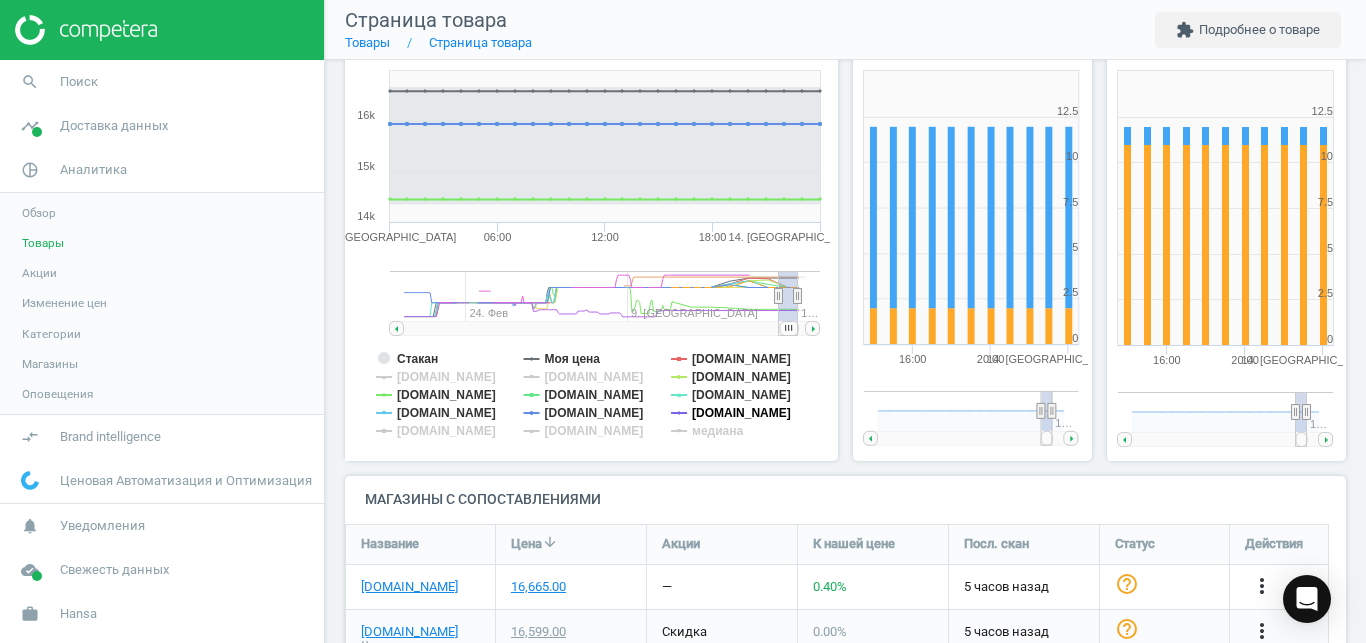 click on "[DOMAIN_NAME]" 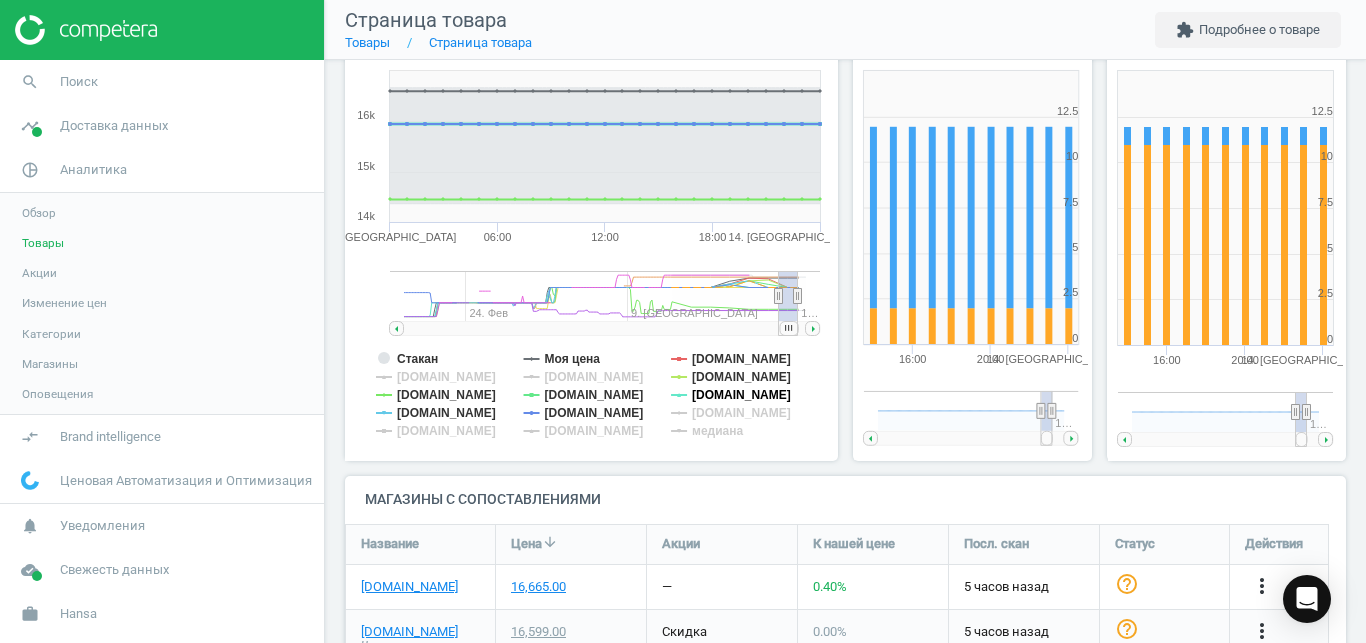 click on "[DOMAIN_NAME]" 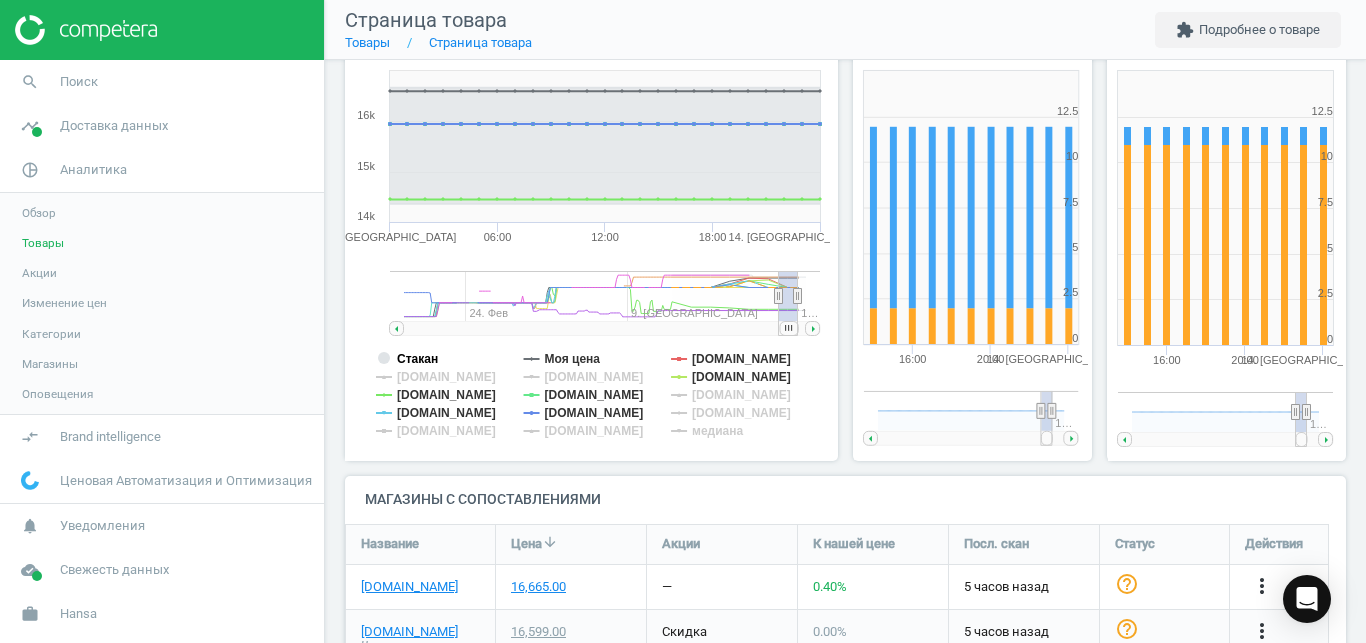click on "Стакан" 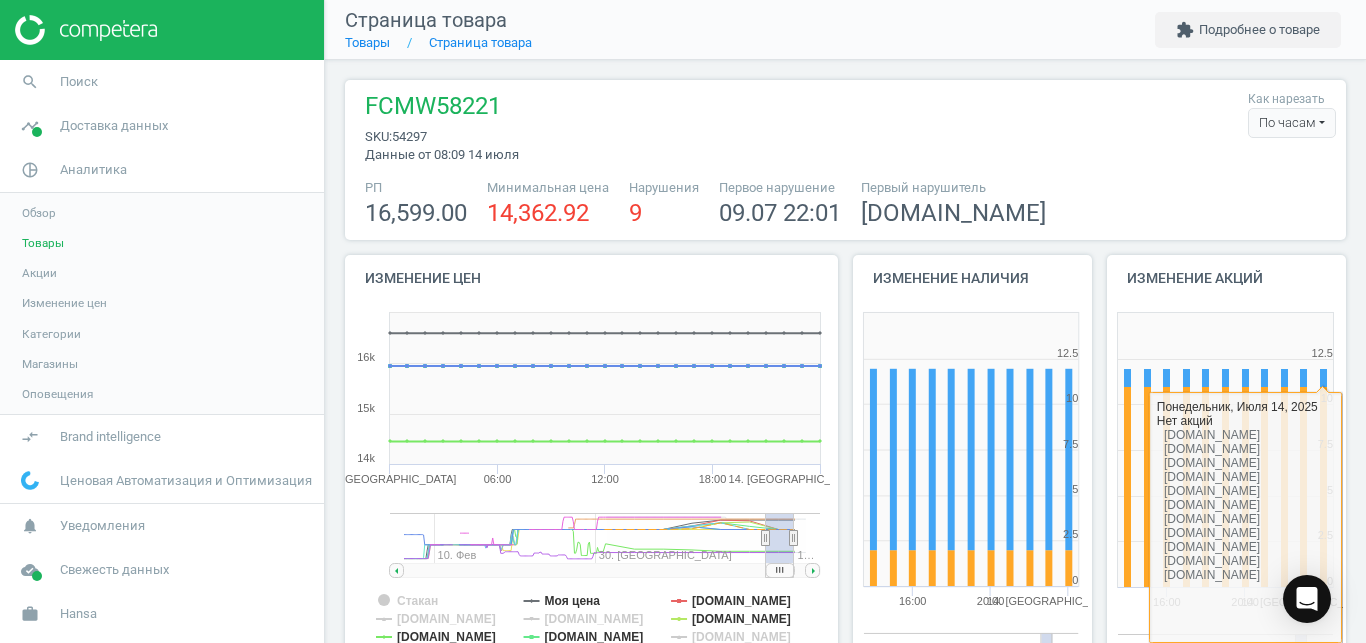 scroll, scrollTop: 0, scrollLeft: 0, axis: both 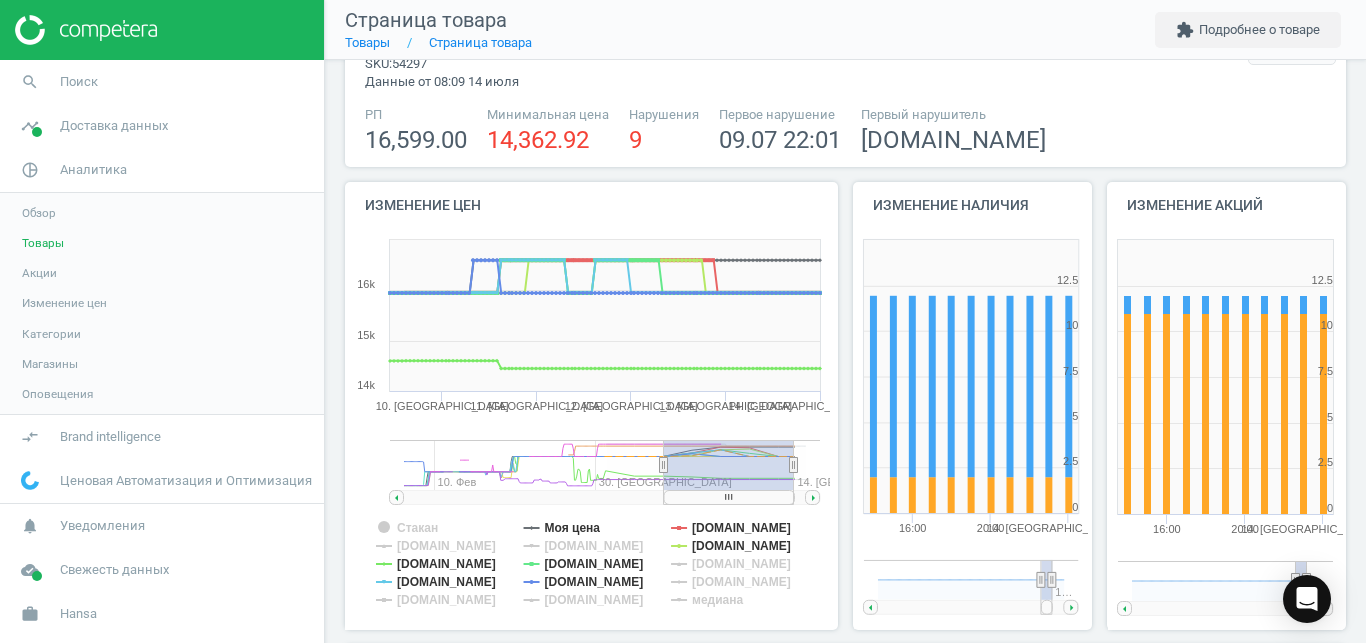drag, startPoint x: 764, startPoint y: 465, endPoint x: 664, endPoint y: 479, distance: 100.97524 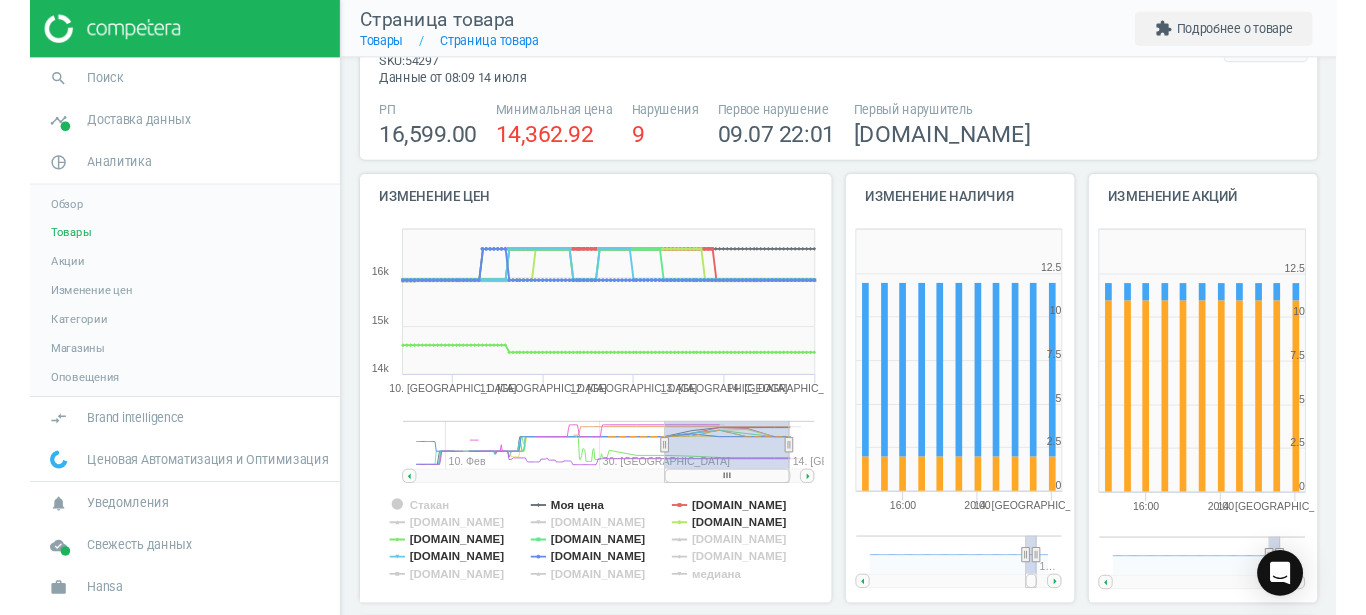 scroll, scrollTop: 0, scrollLeft: 0, axis: both 